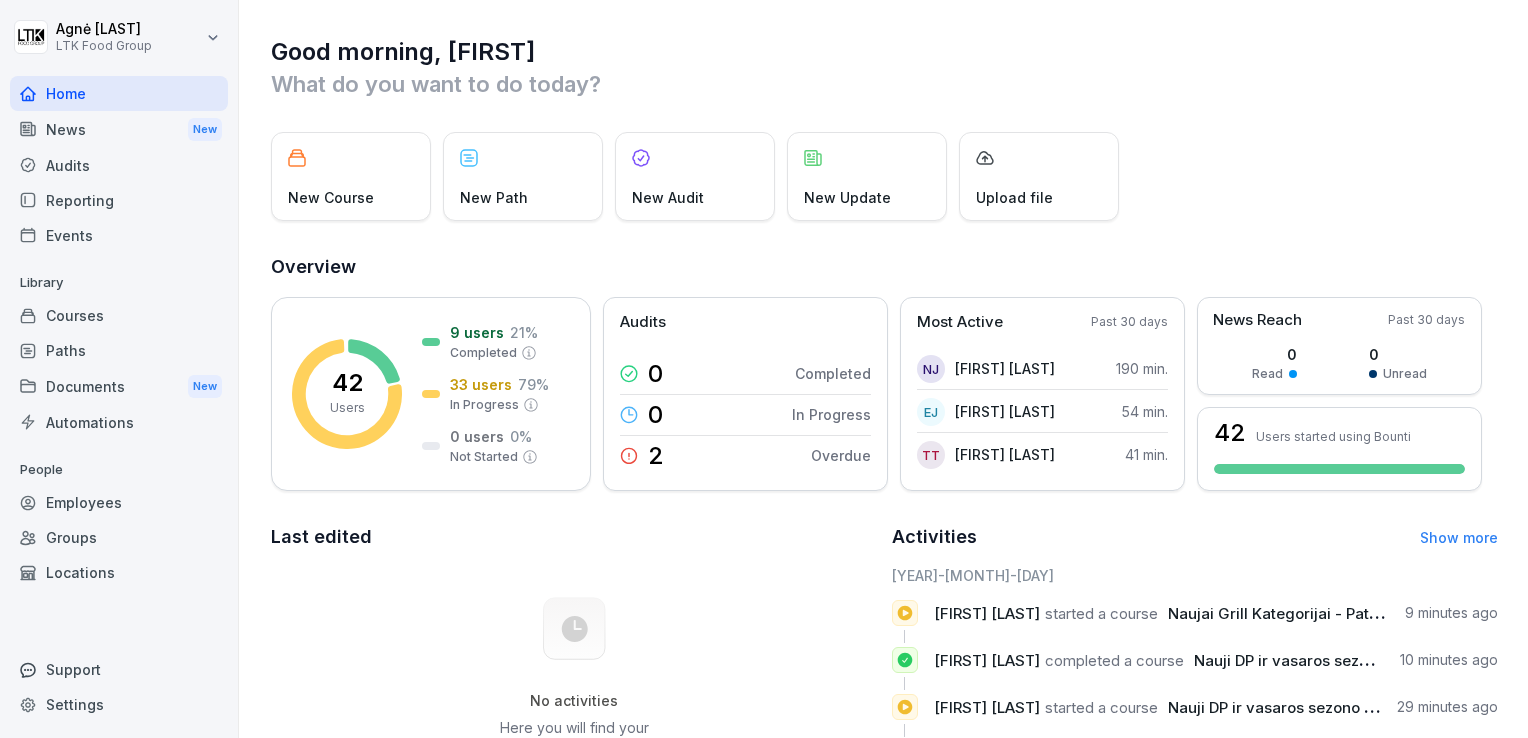 scroll, scrollTop: 0, scrollLeft: 0, axis: both 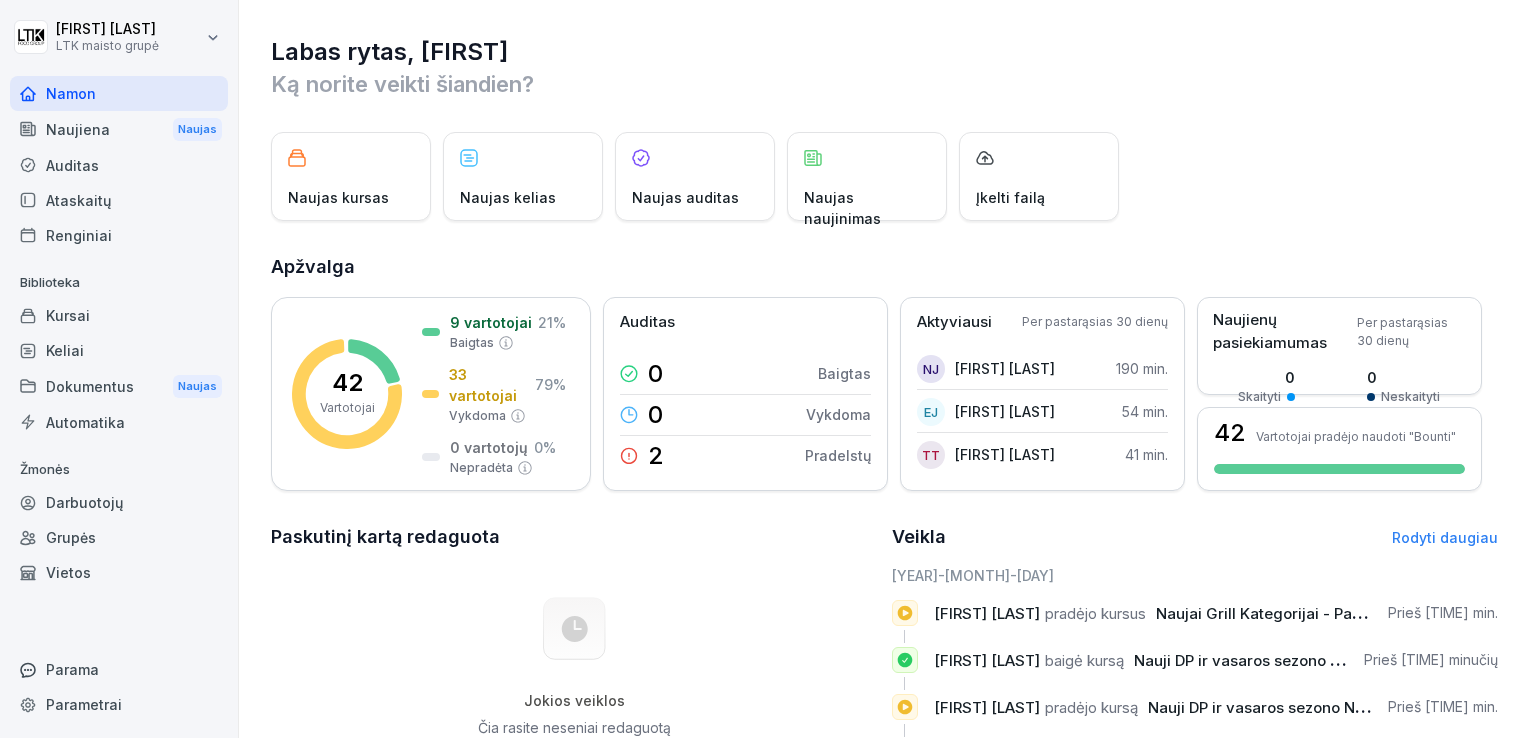 click on "Vietos" at bounding box center [119, 572] 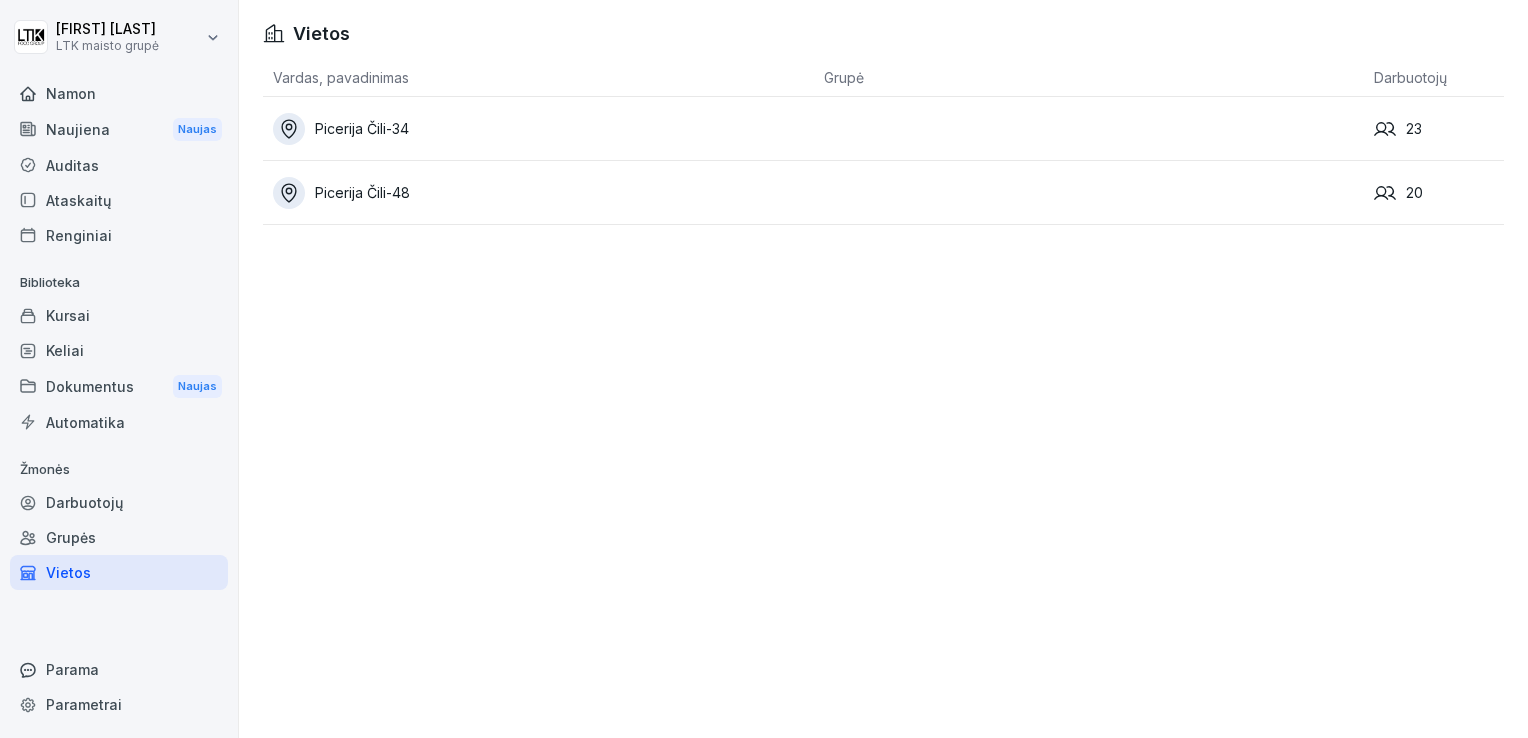 click on "Picerija Čili-48" at bounding box center [362, 192] 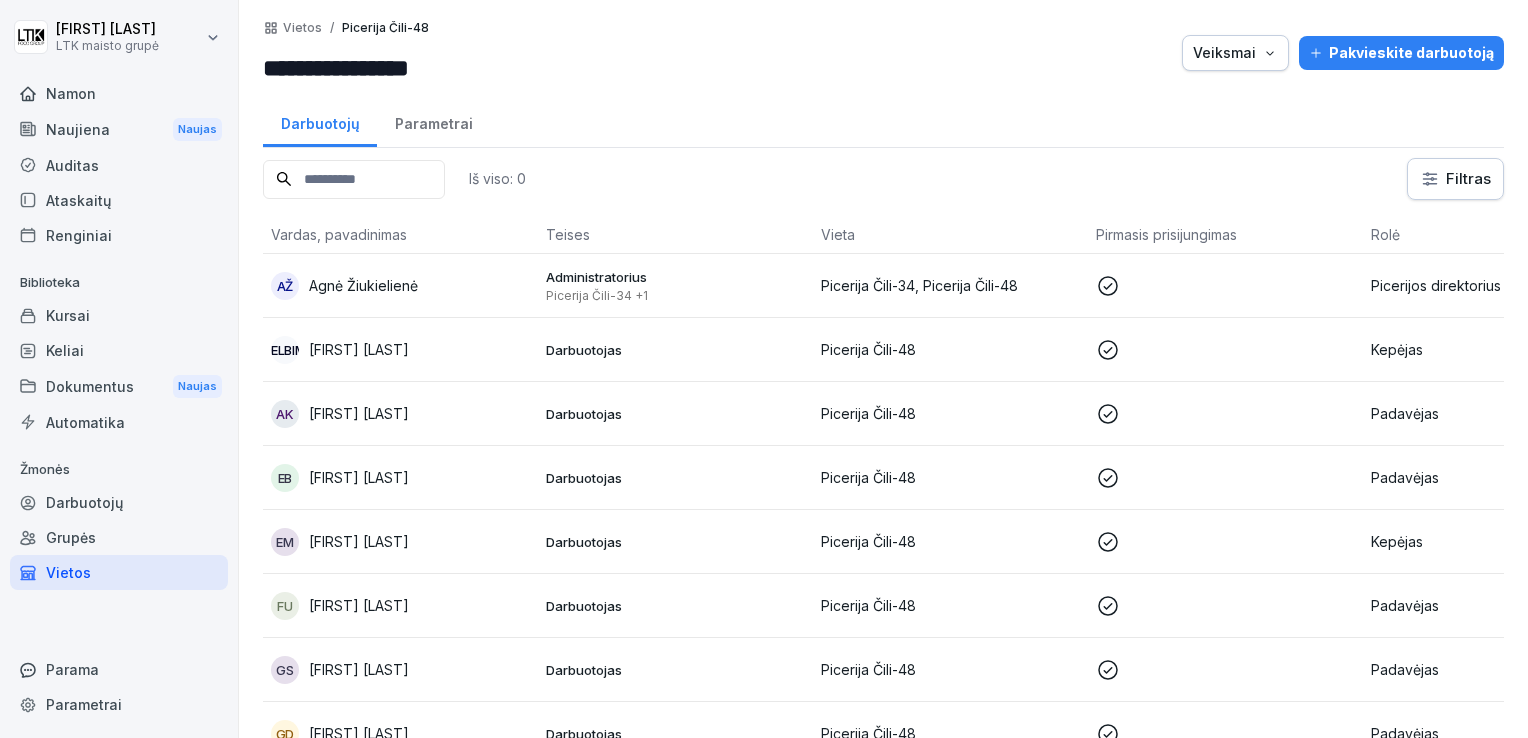click on "[FIRST] [LAST]" at bounding box center (359, 349) 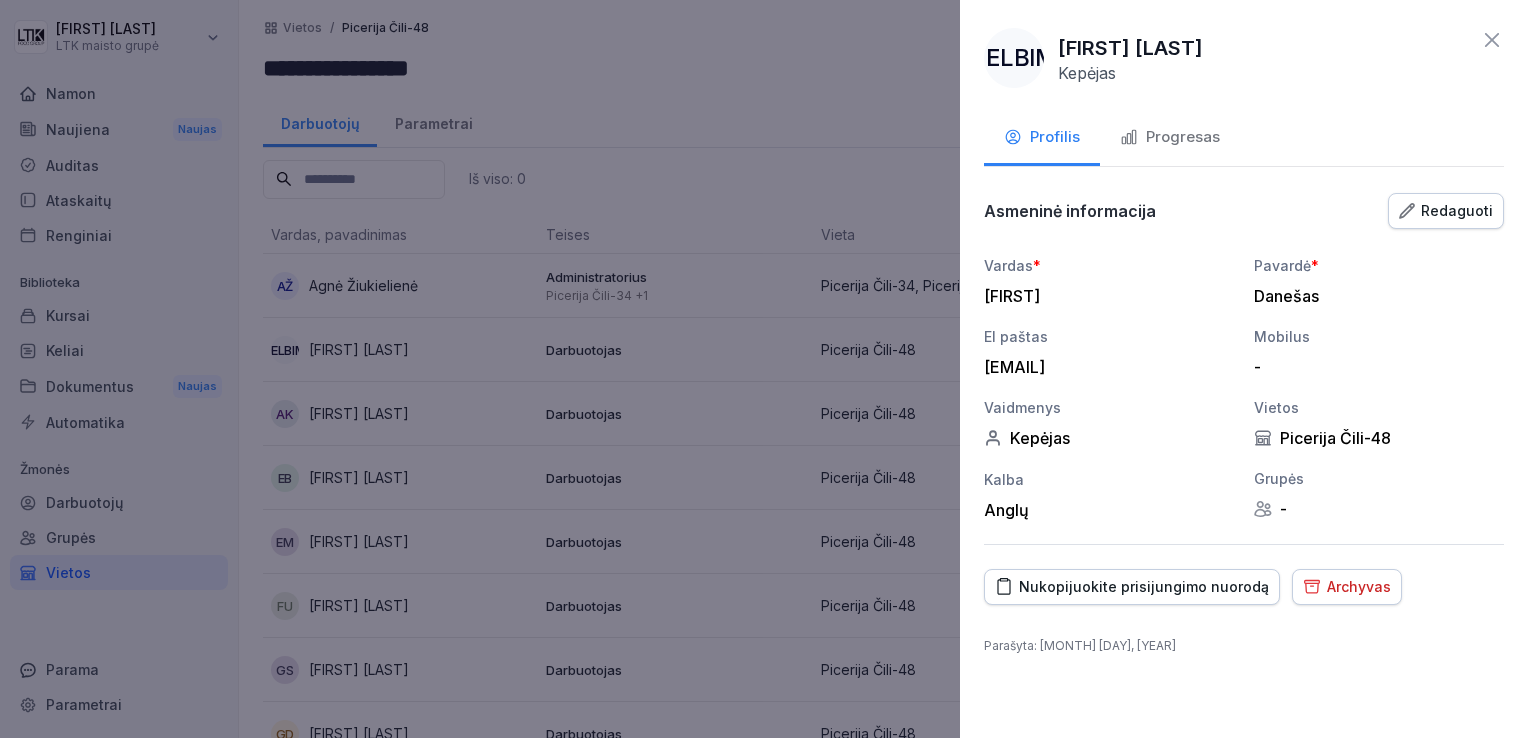 click on "Progresas" at bounding box center (1183, 137) 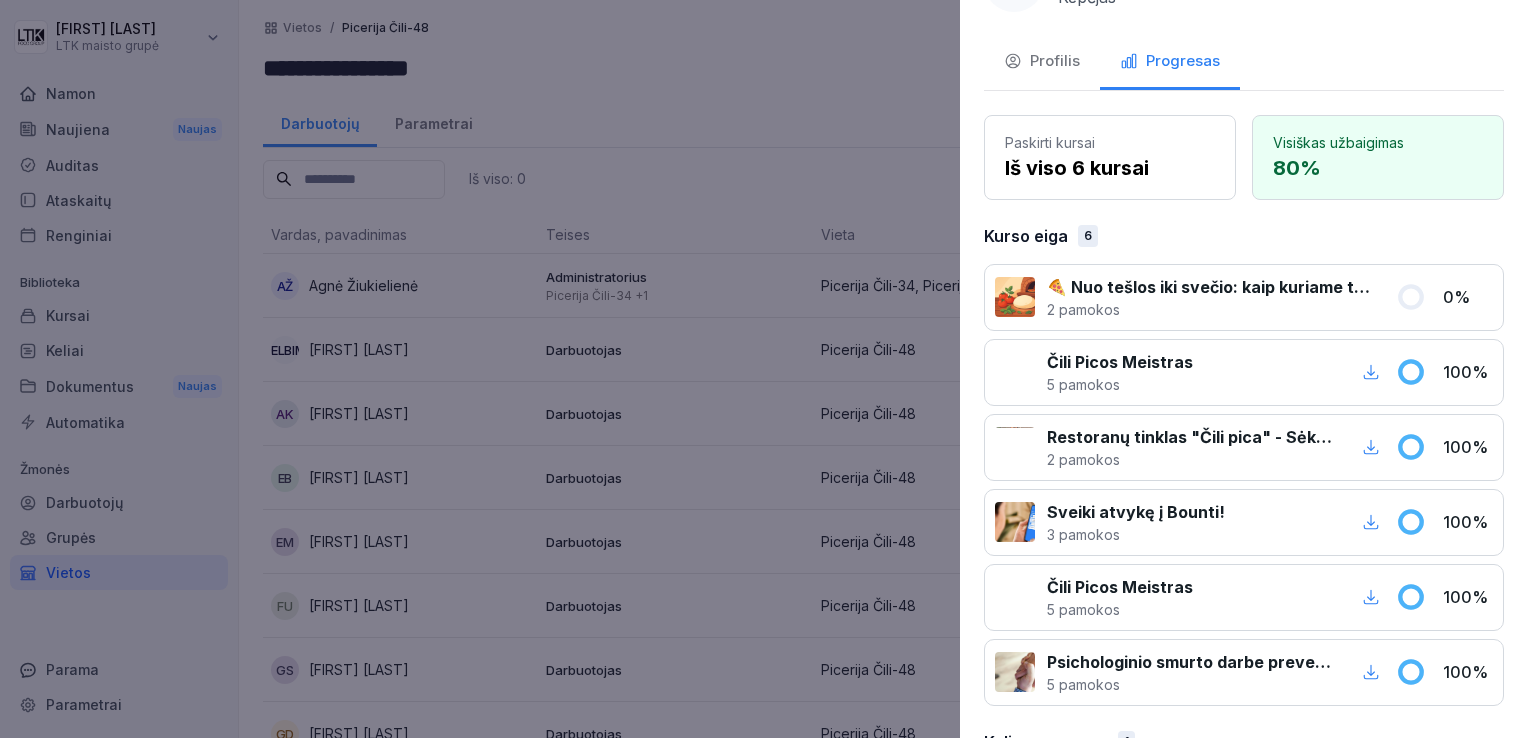 scroll, scrollTop: 0, scrollLeft: 0, axis: both 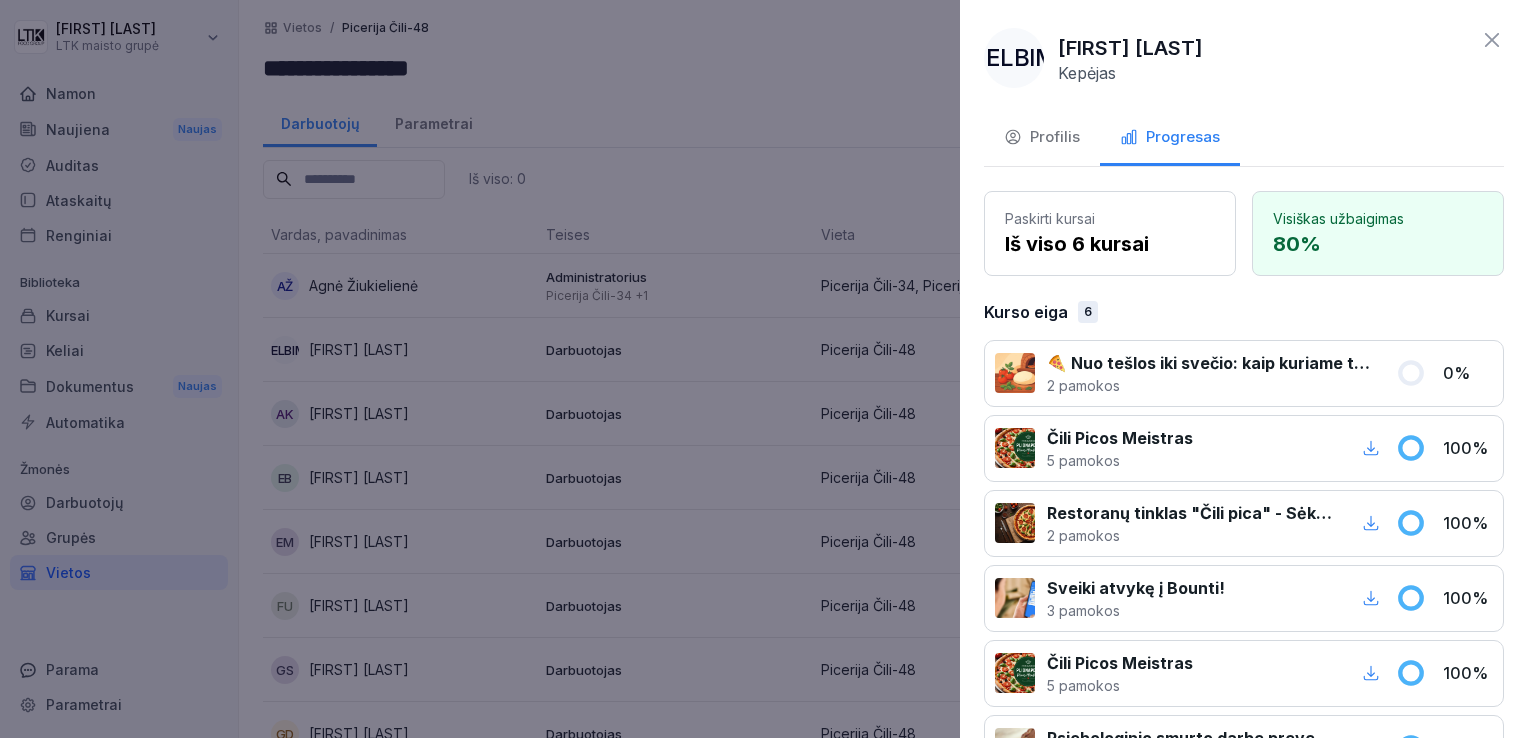 click 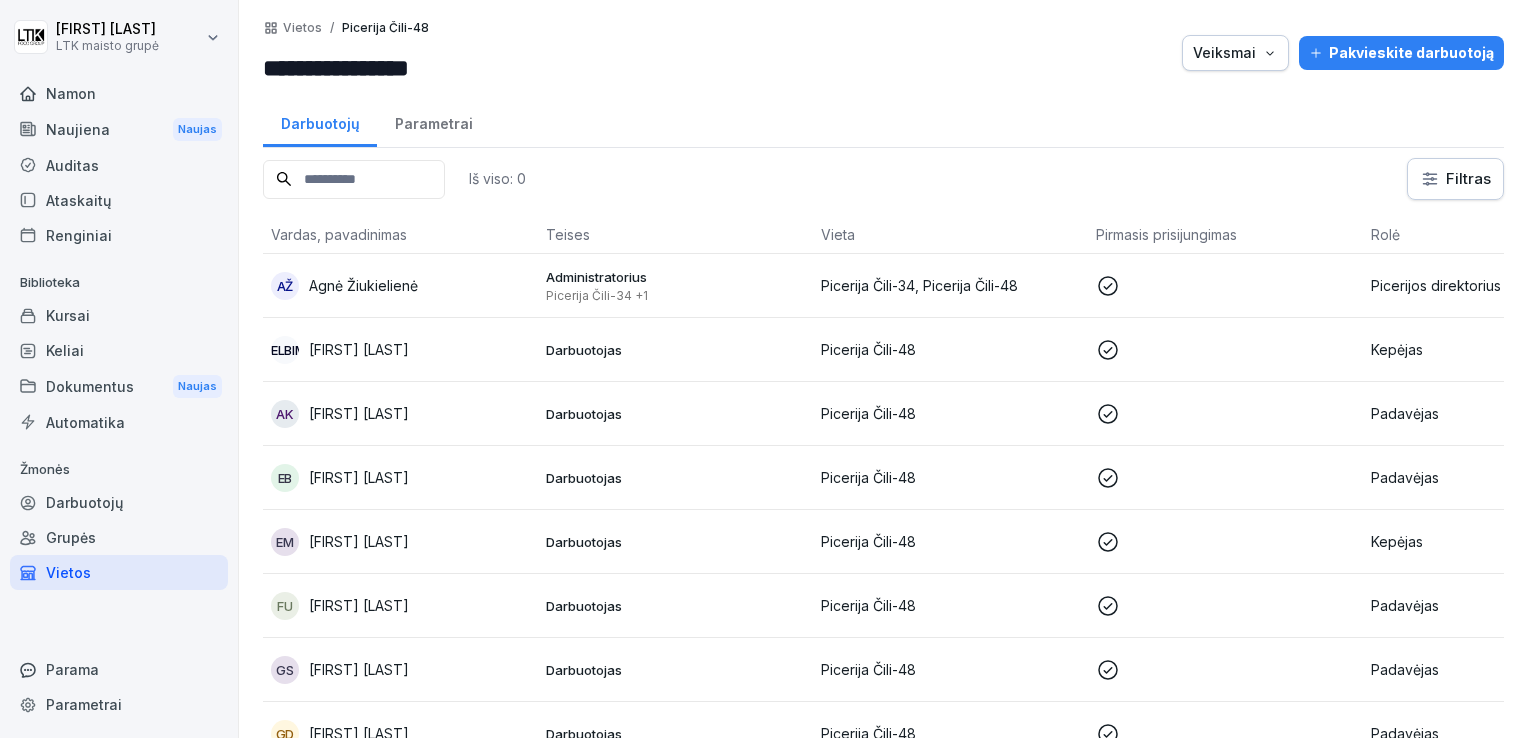 click on "[FIRST] [LAST]" at bounding box center (359, 413) 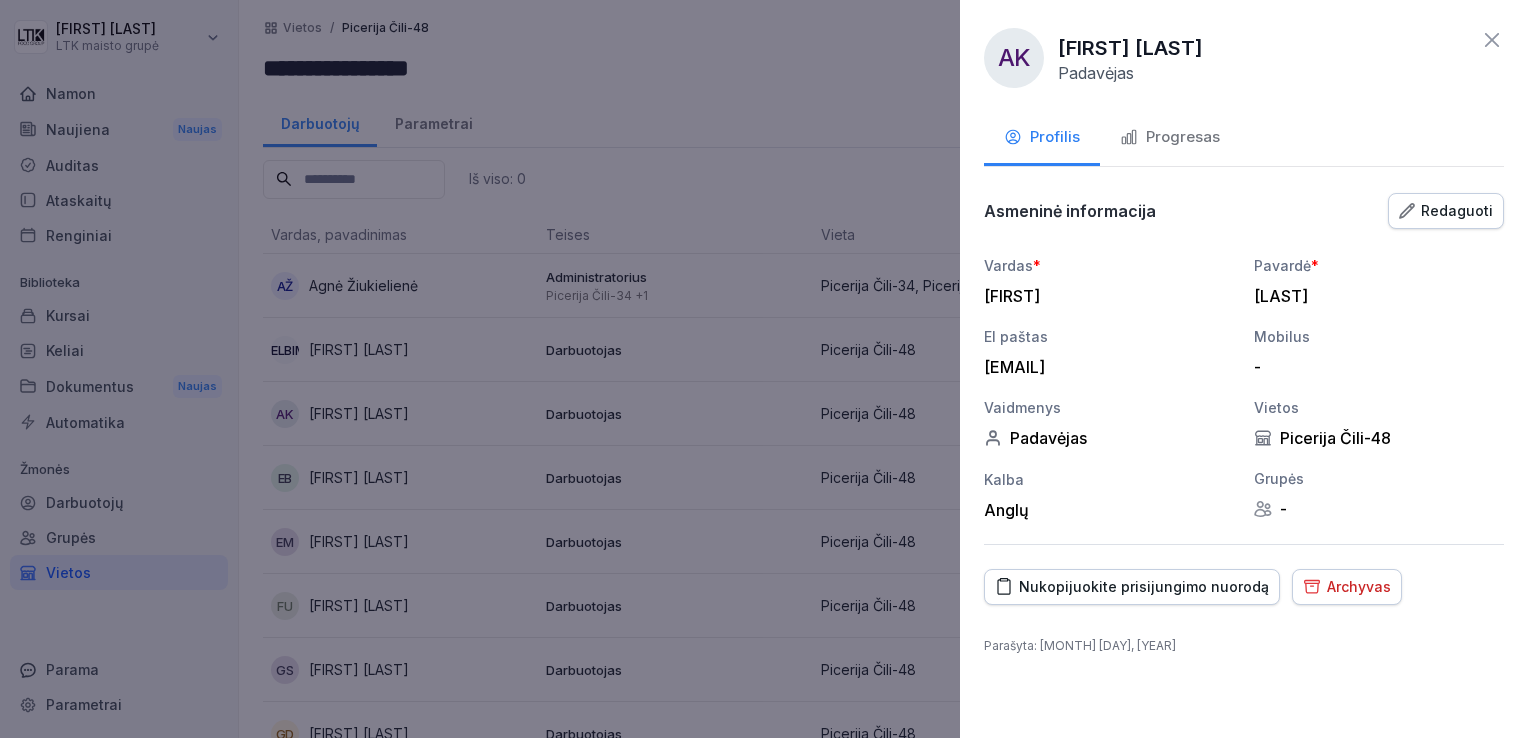 click on "Progresas" at bounding box center (1183, 137) 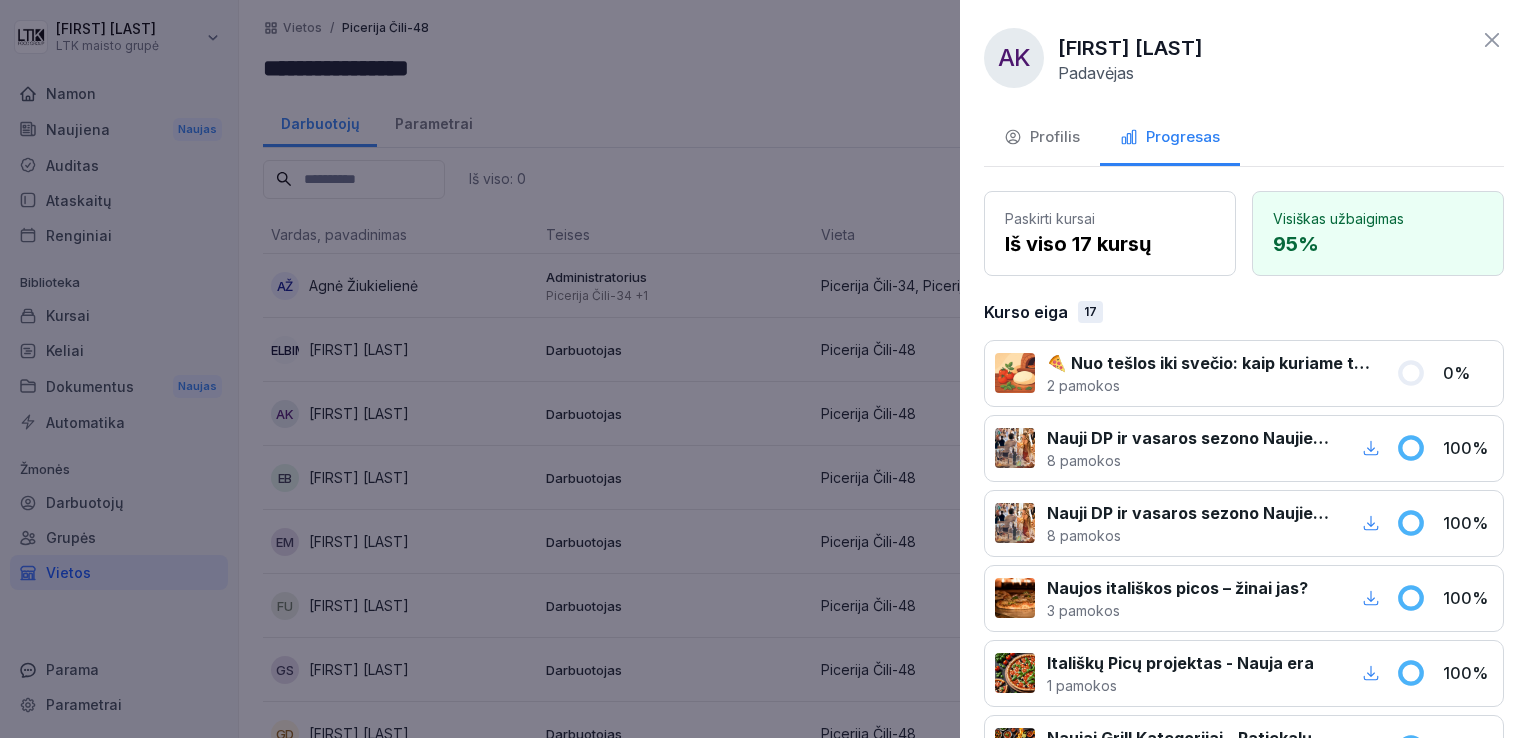 click 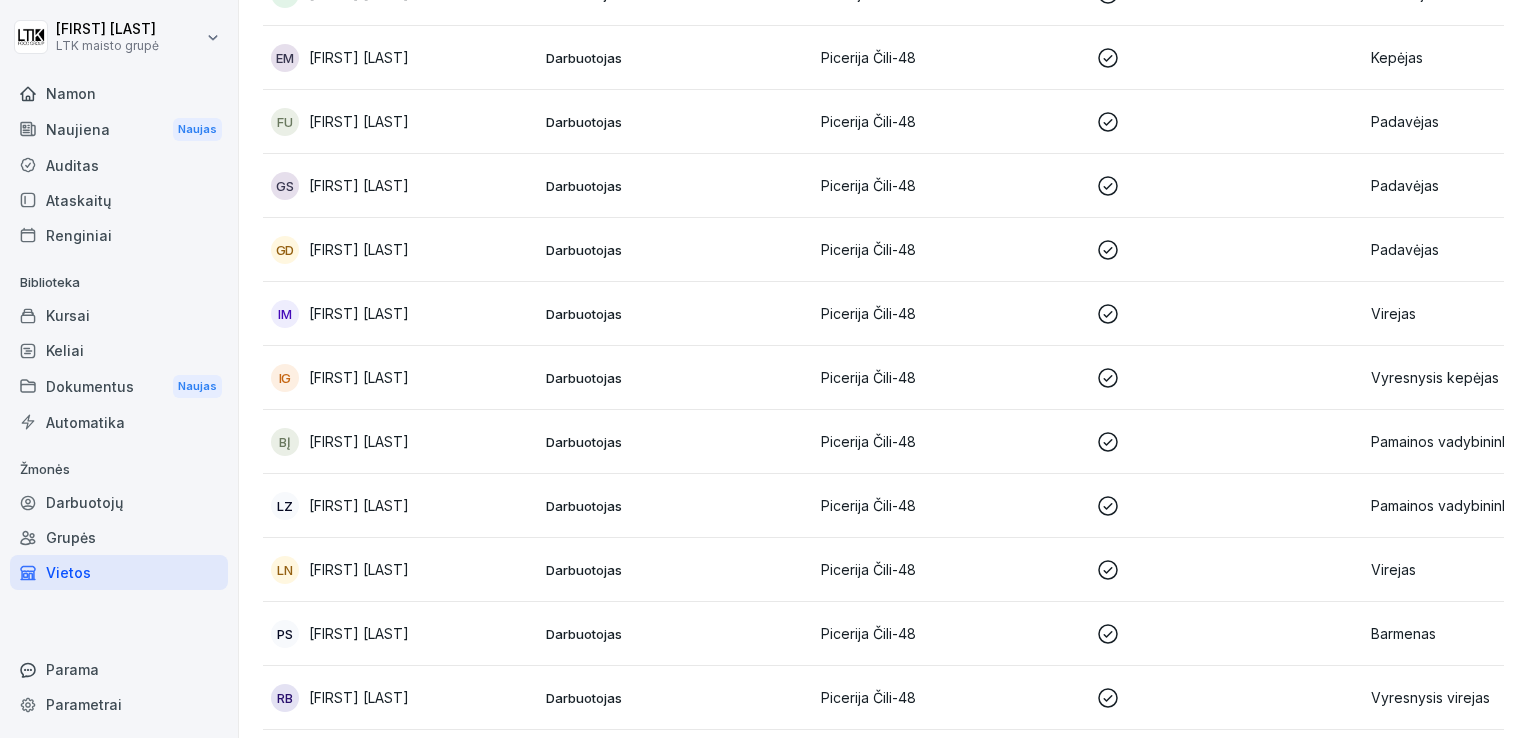 scroll, scrollTop: 600, scrollLeft: 0, axis: vertical 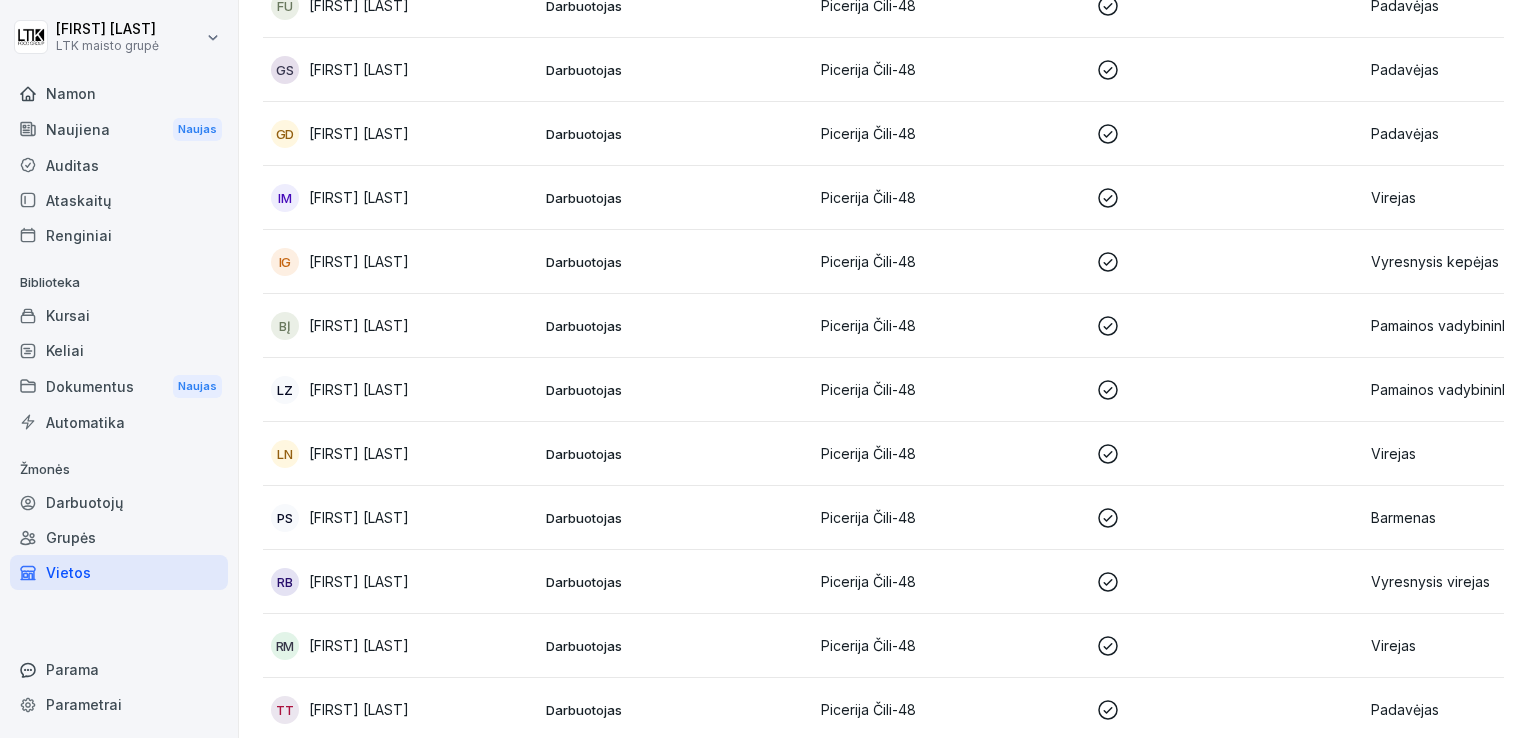 click on "[FIRST] [LAST]" at bounding box center [359, 325] 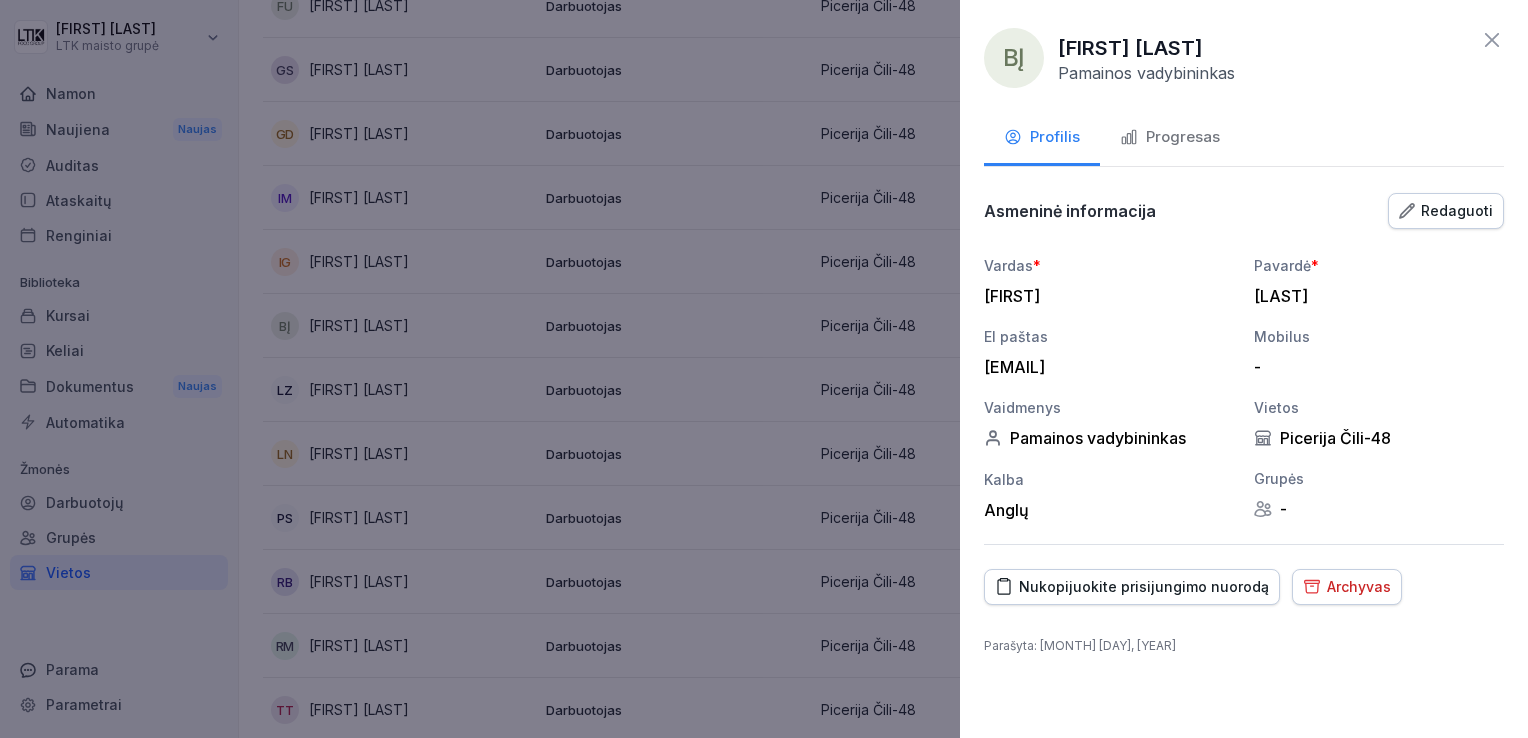 click on "Progresas" at bounding box center (1183, 137) 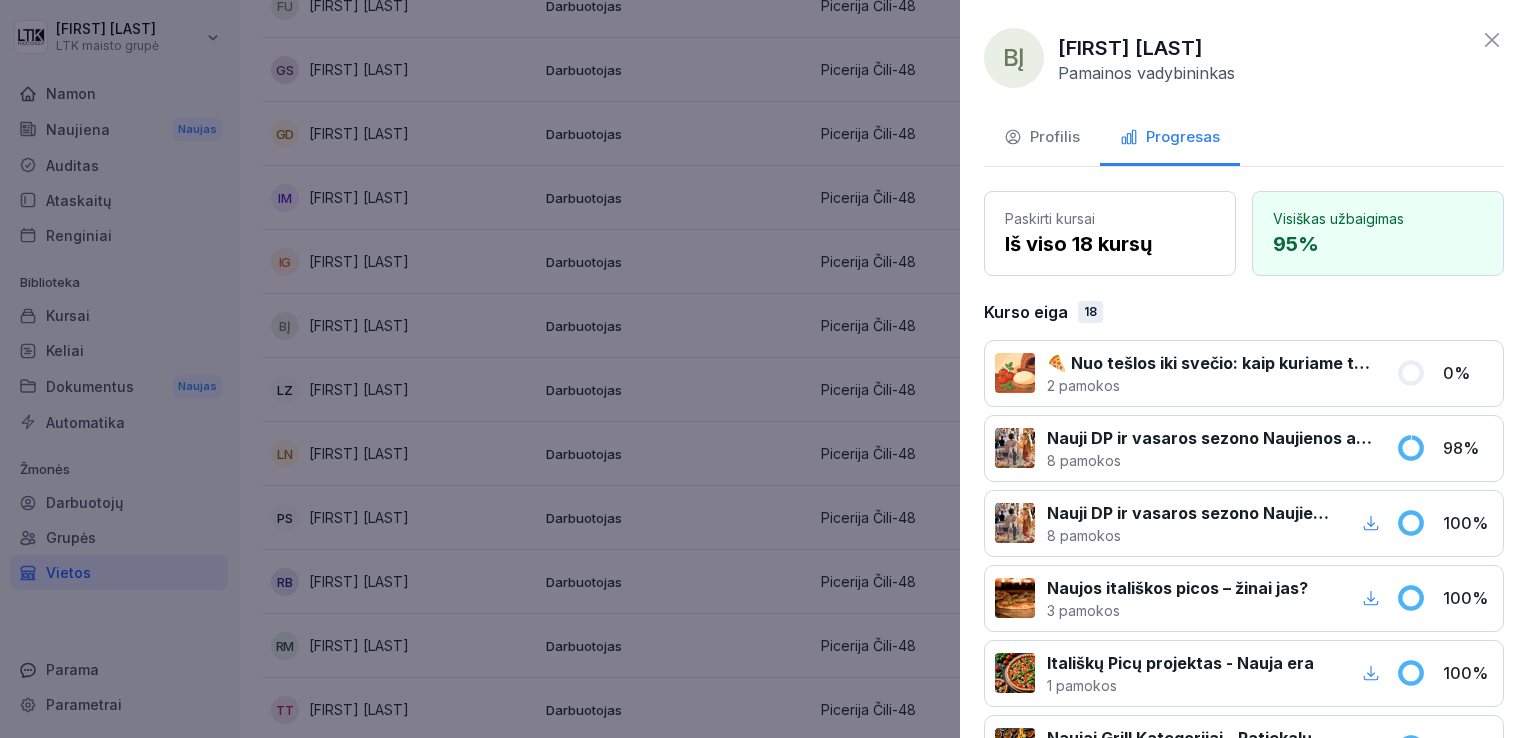 click 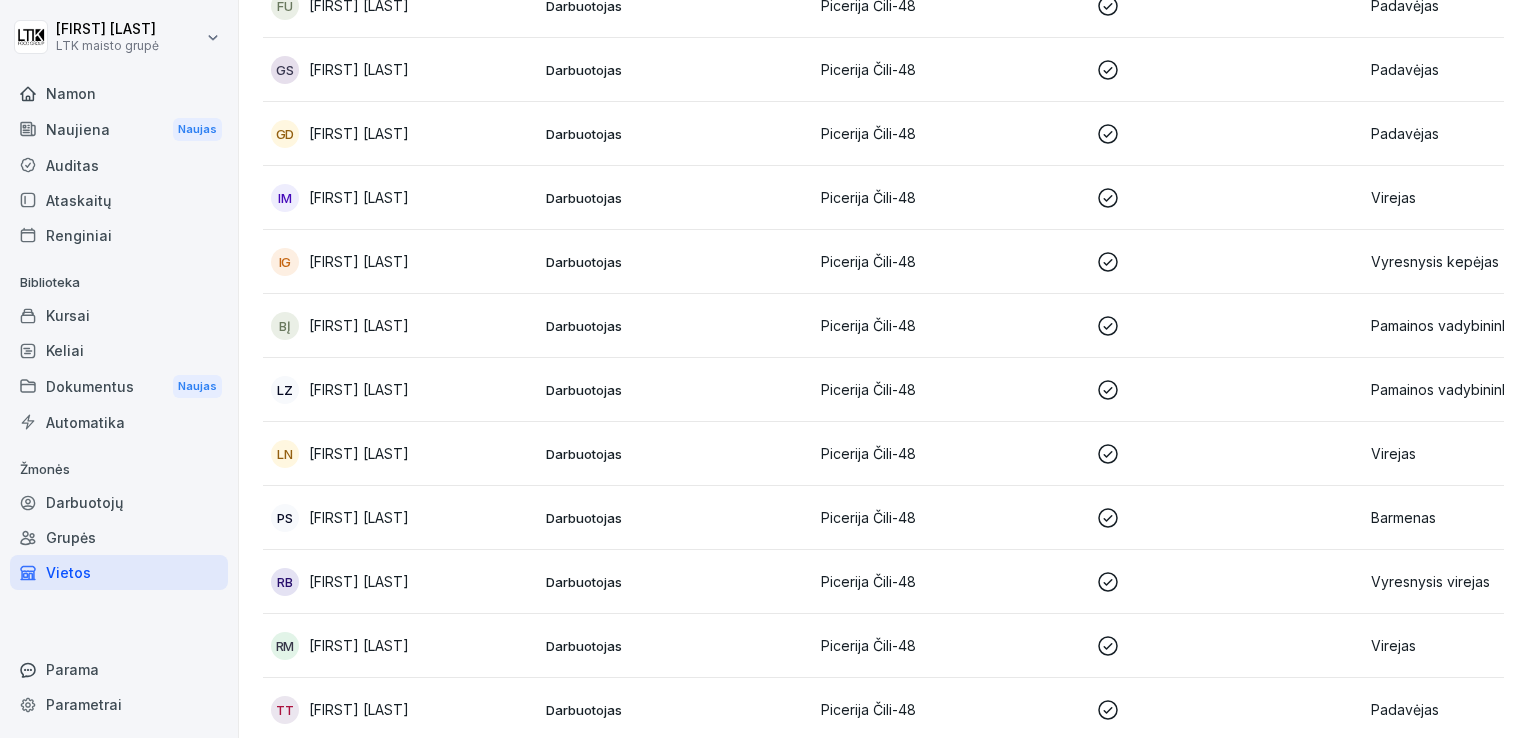 click on "[FIRST] [LAST]" at bounding box center [359, 389] 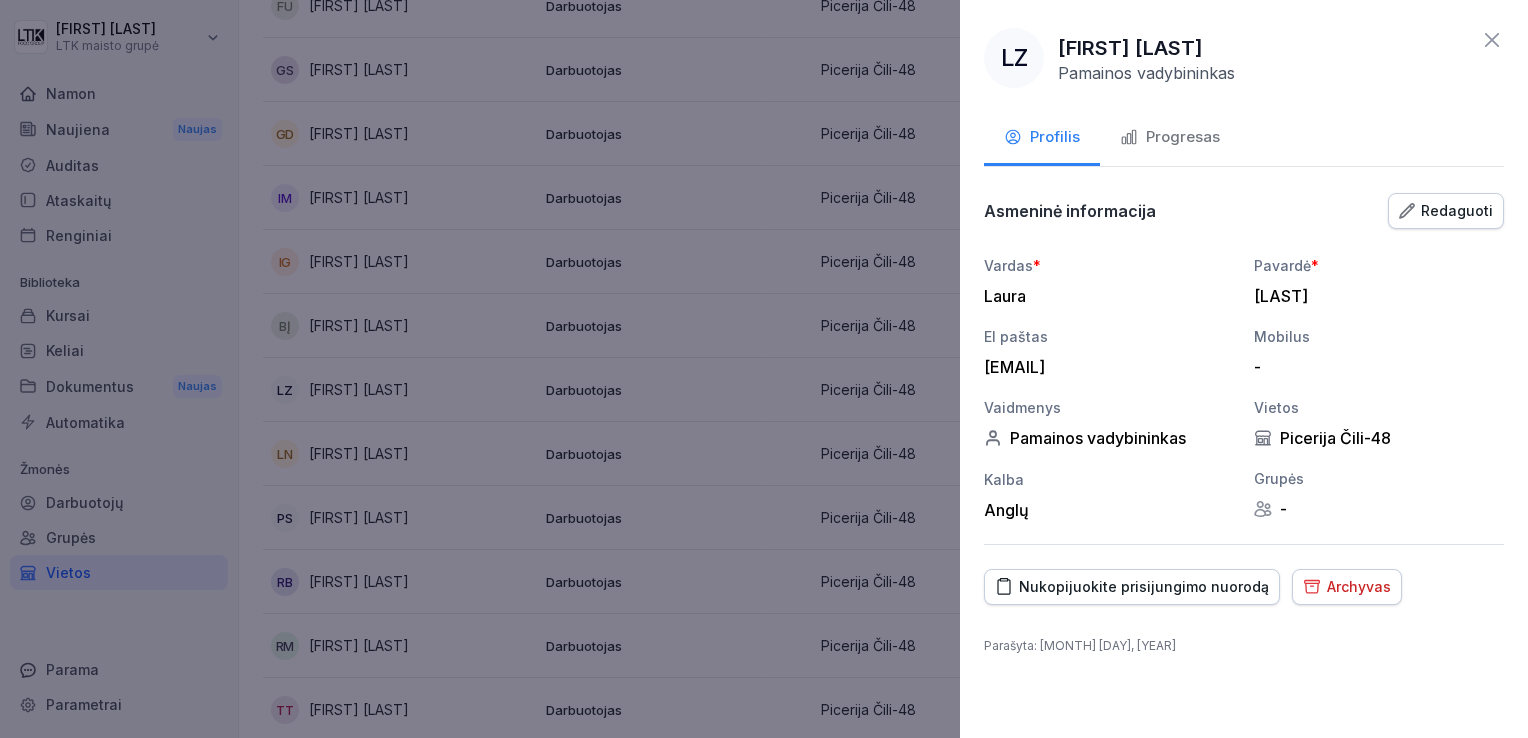 click on "Progresas" at bounding box center (1183, 137) 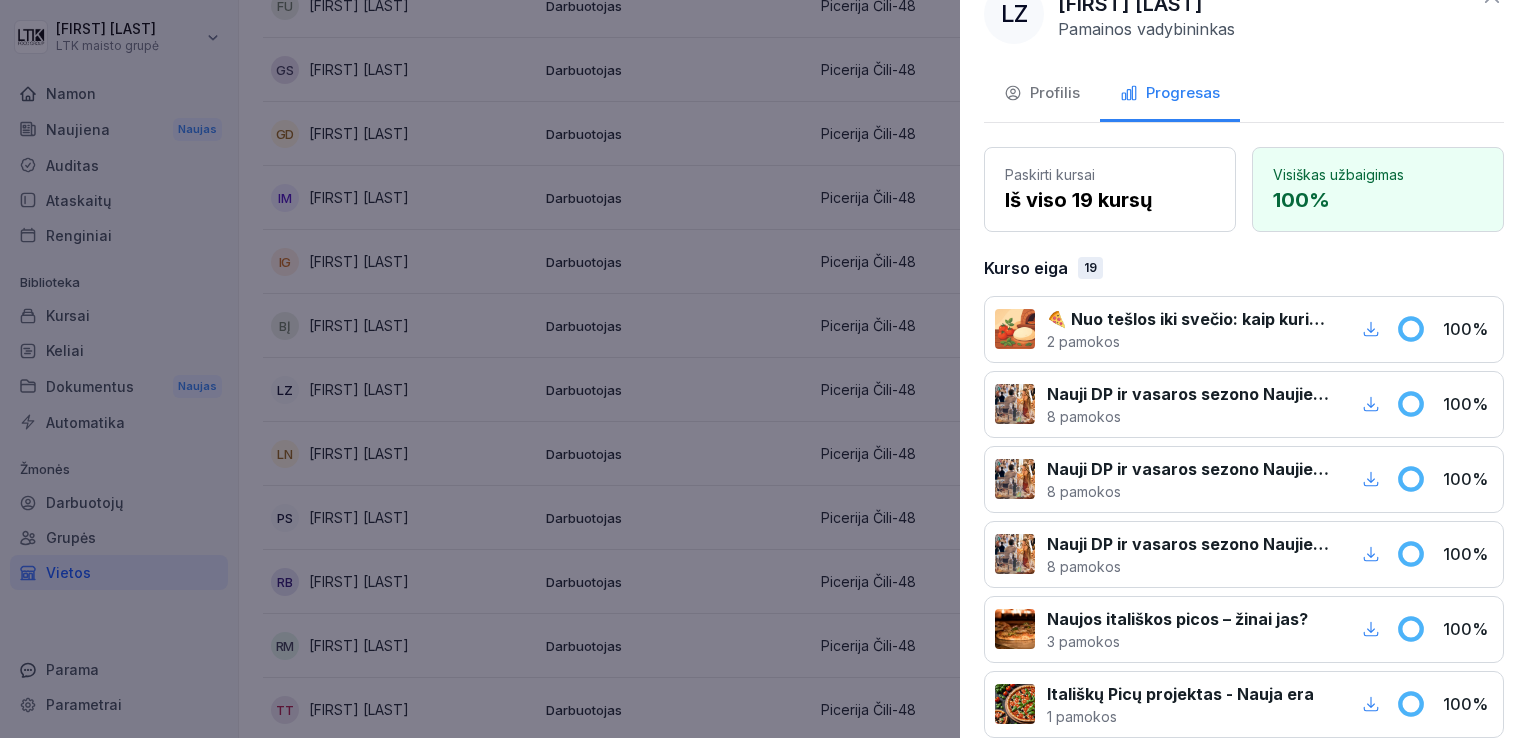 scroll, scrollTop: 0, scrollLeft: 0, axis: both 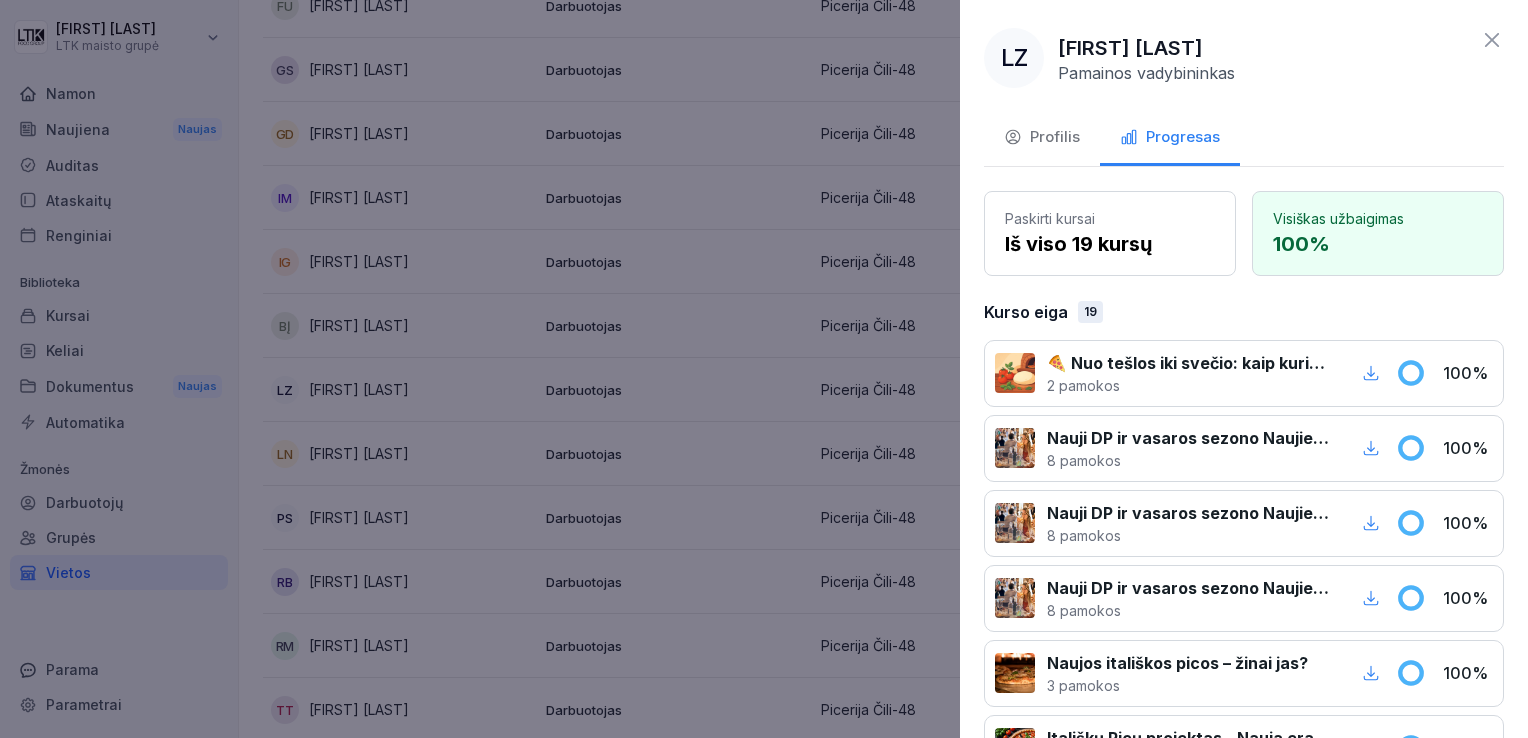 click 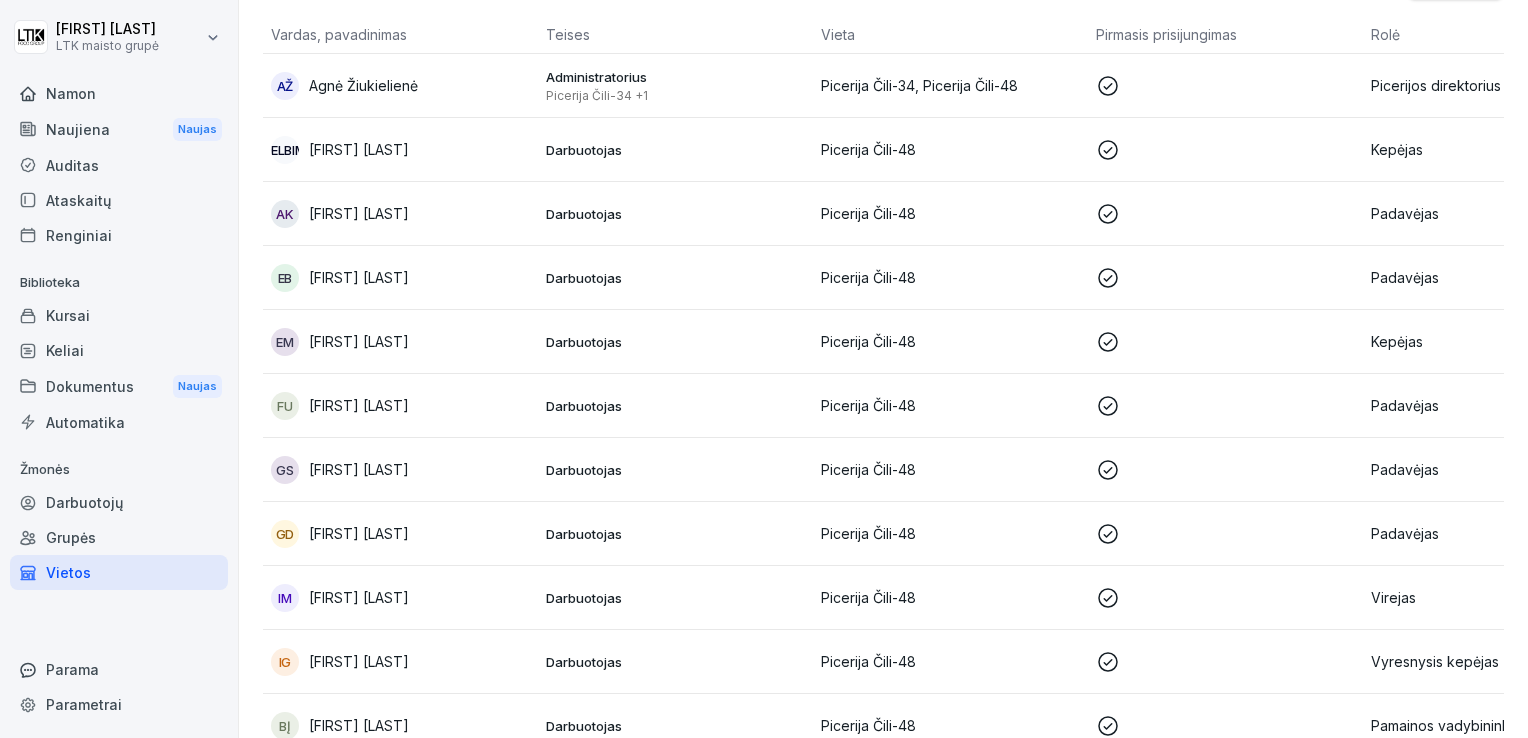 scroll, scrollTop: 0, scrollLeft: 0, axis: both 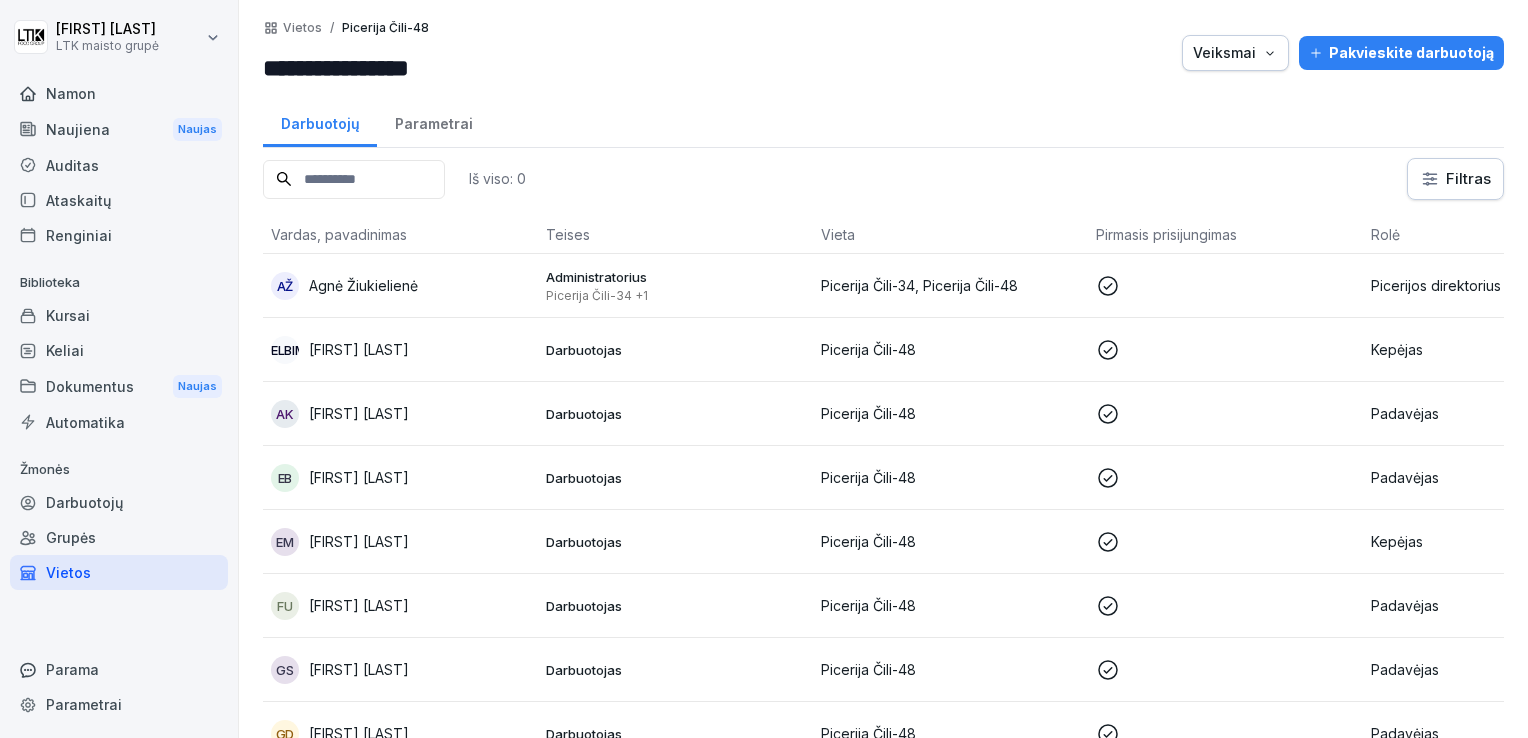 click on "Agnė  Žiukielienė" at bounding box center [363, 285] 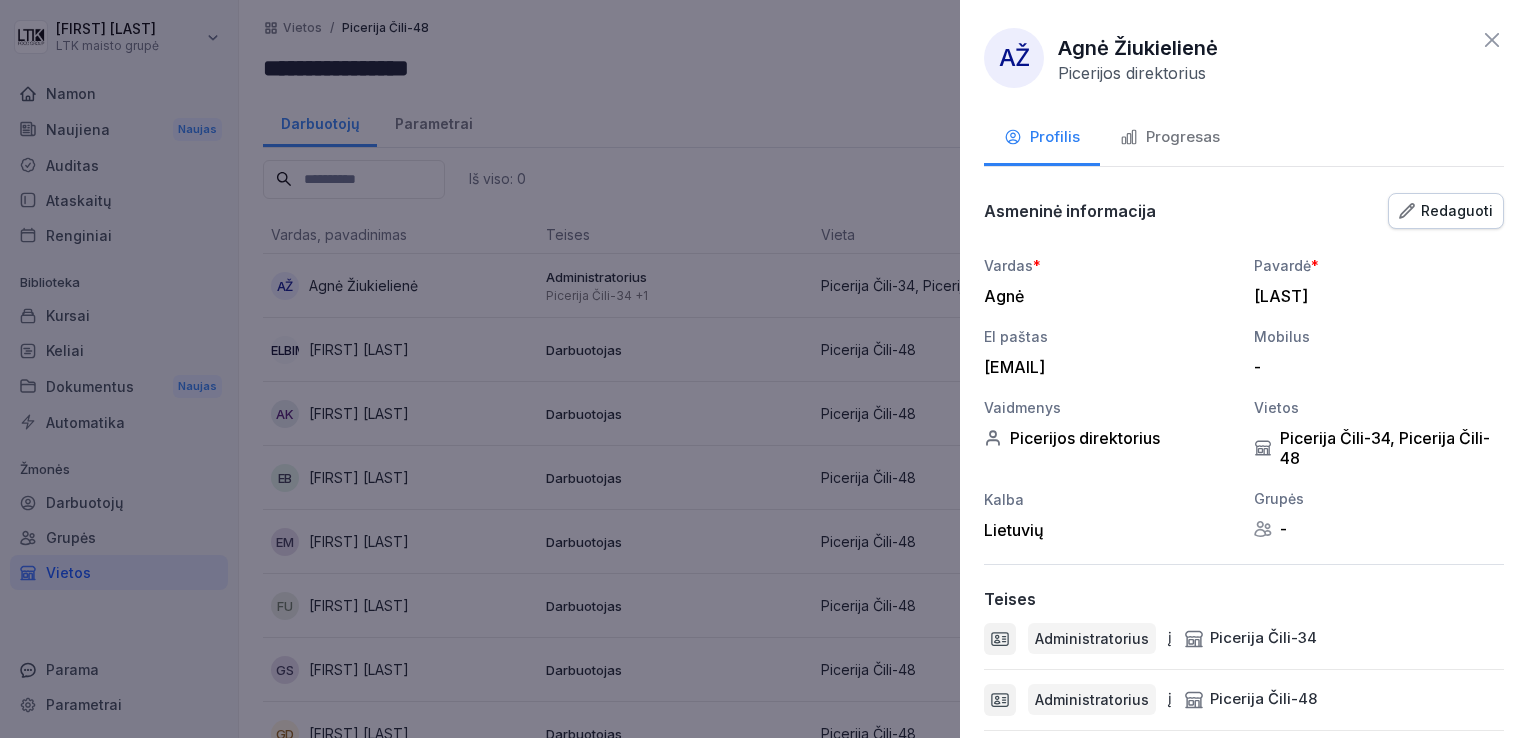 click on "Progresas" at bounding box center (1183, 137) 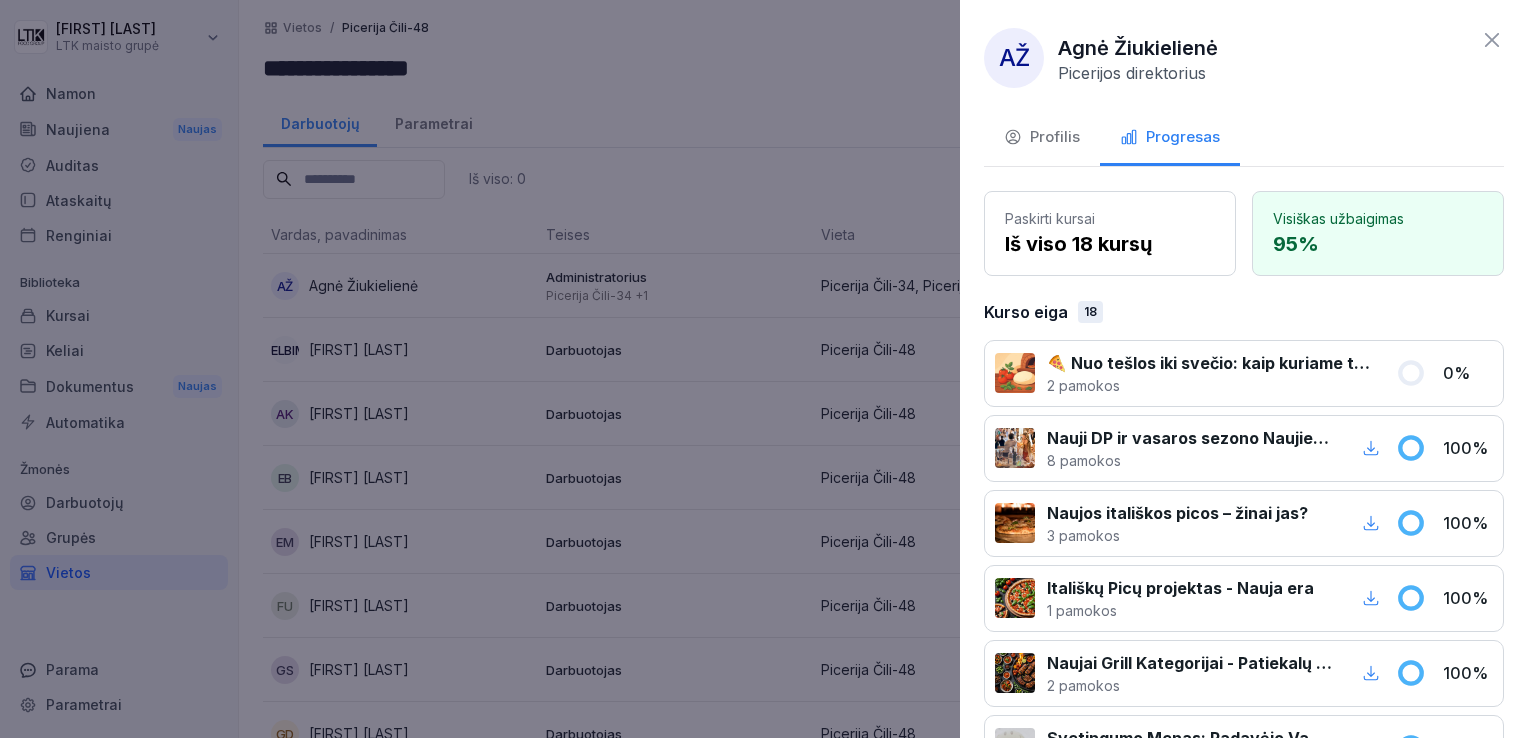 click 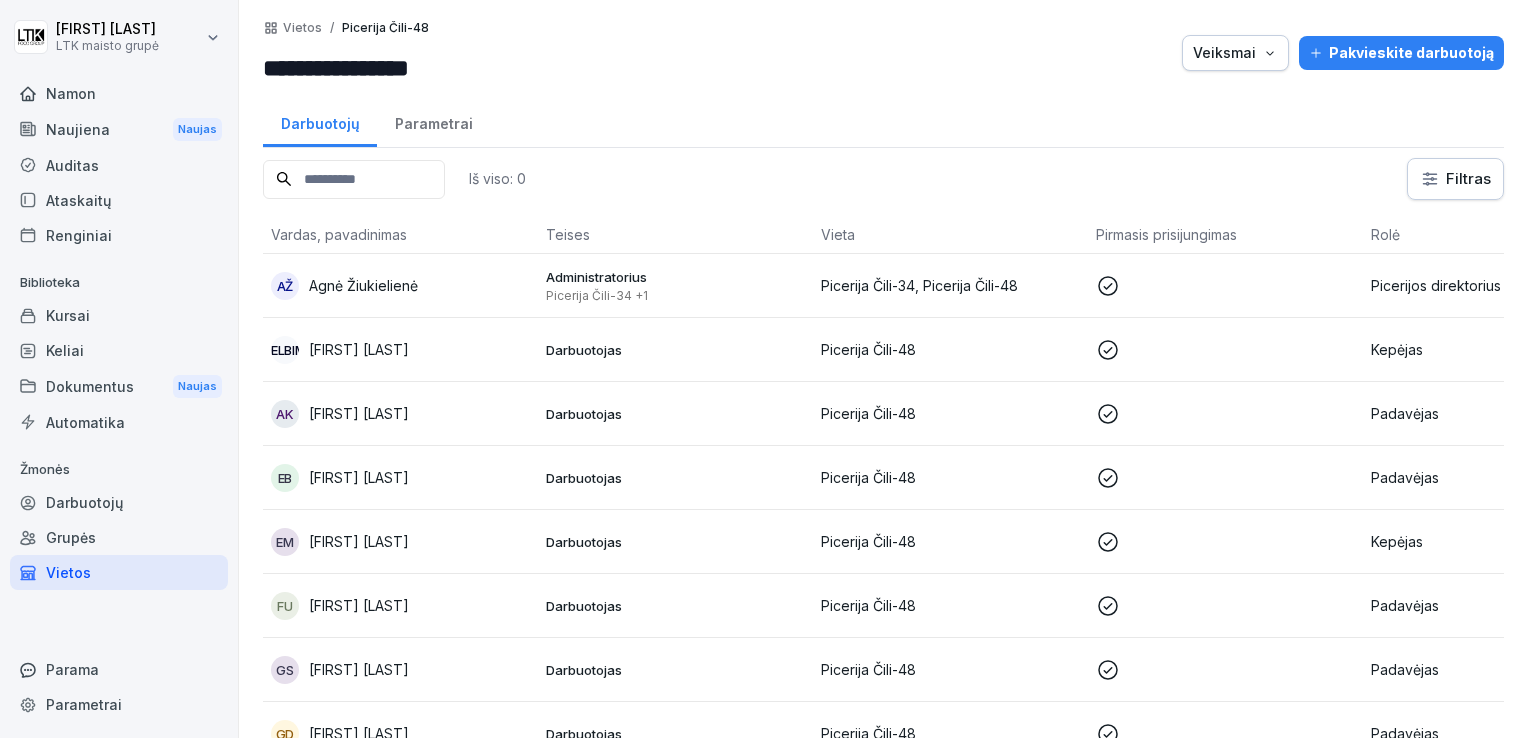 click on "Agnė  Žiukielienė" at bounding box center [363, 285] 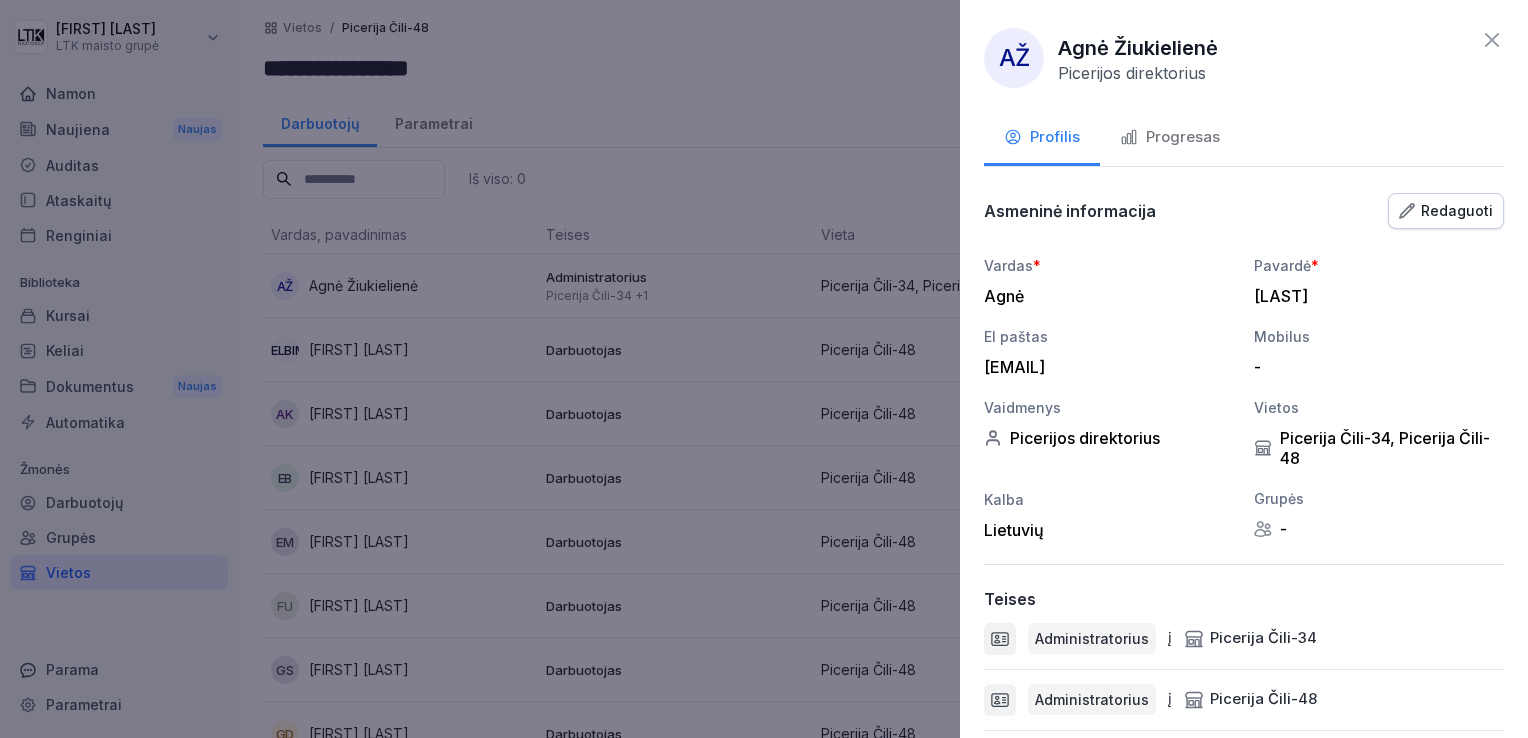 click on "Progresas" at bounding box center (1183, 137) 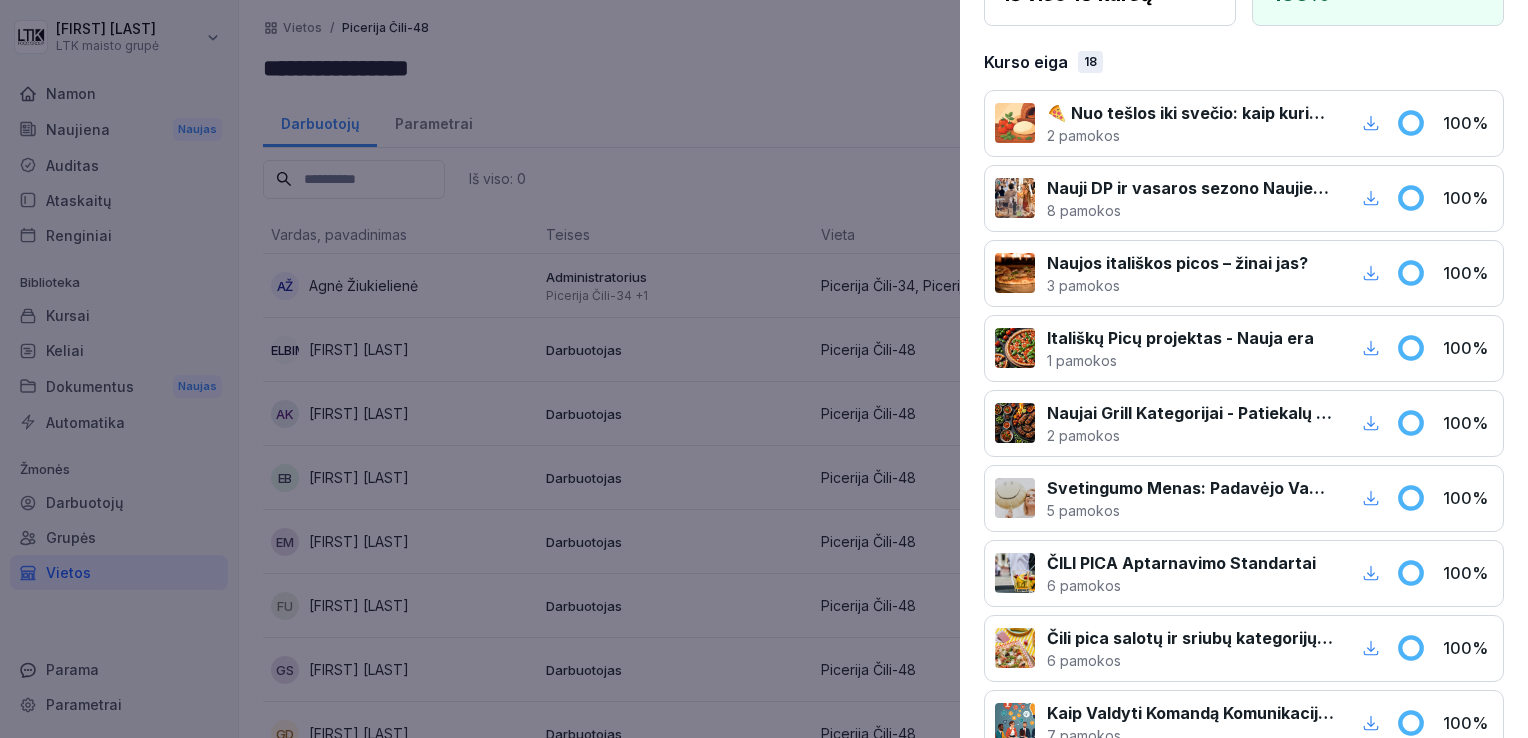 scroll, scrollTop: 0, scrollLeft: 0, axis: both 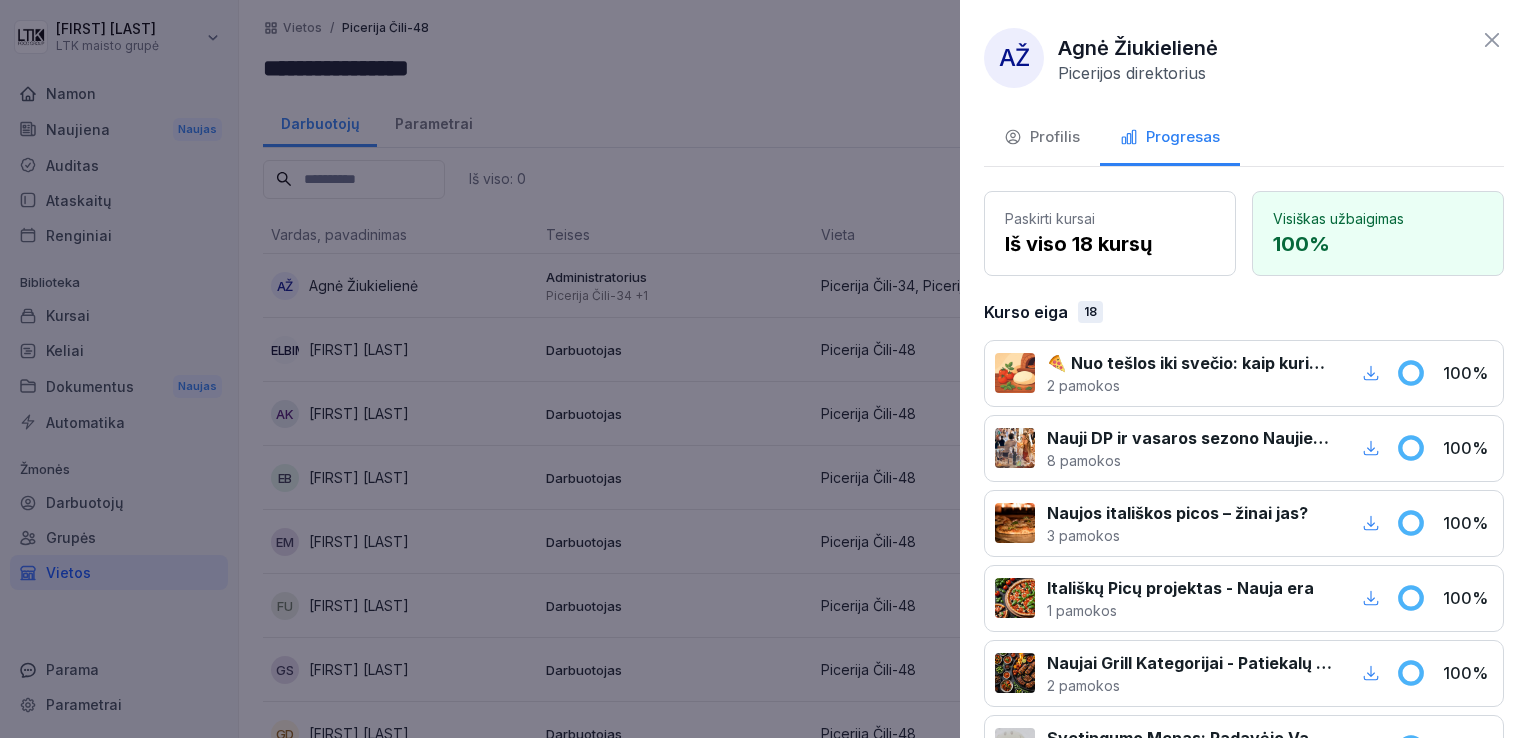 click 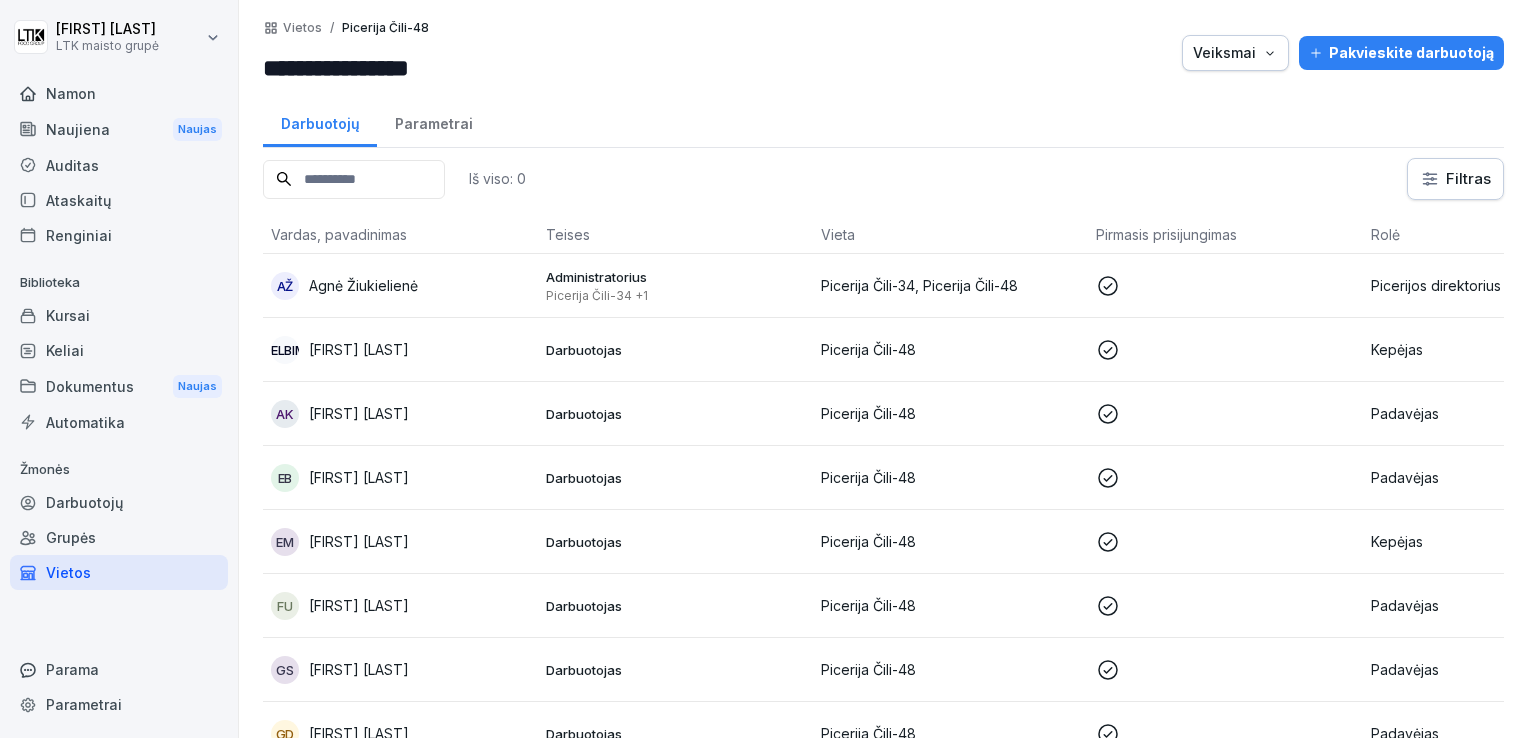 click on "Vietos" at bounding box center (68, 572) 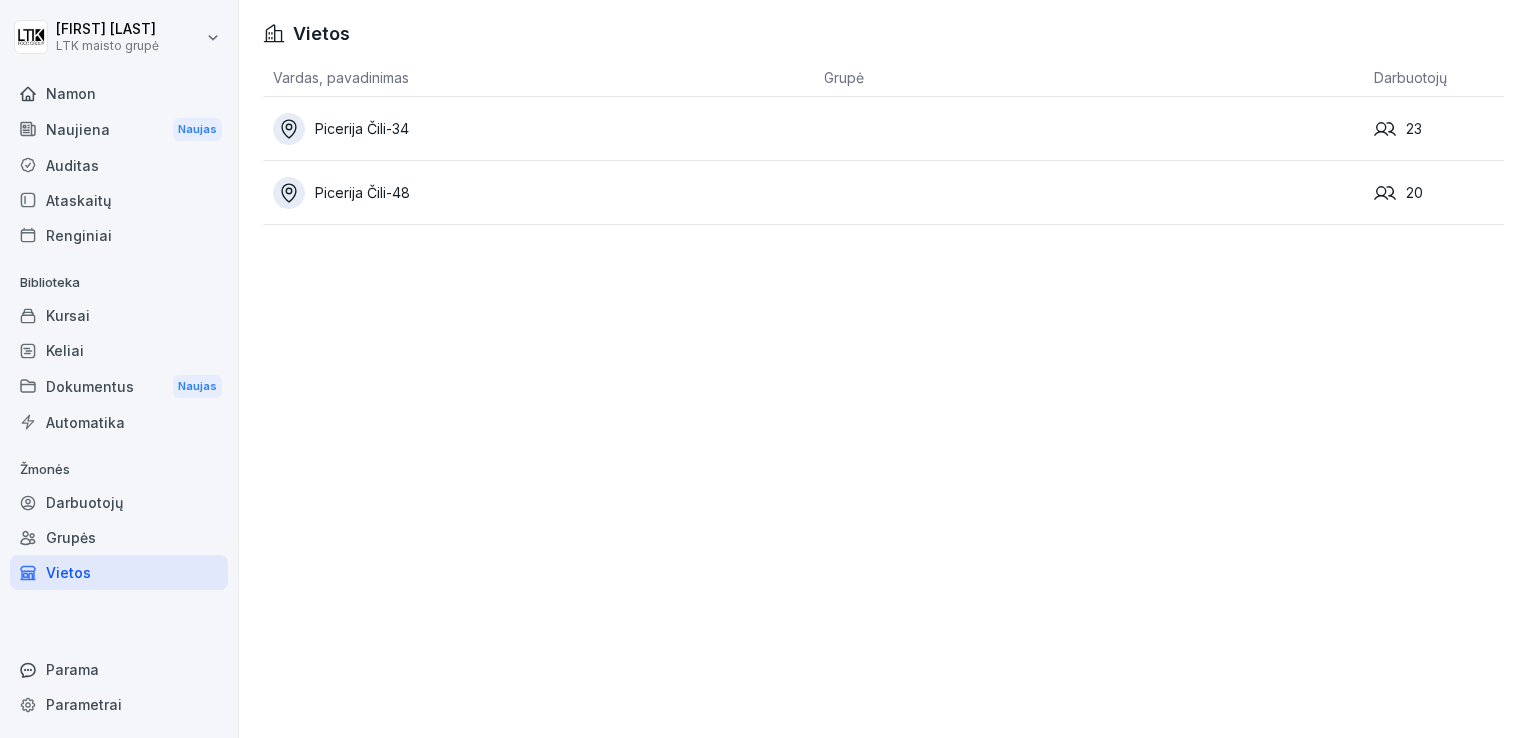 click on "Picerija Čili-34" at bounding box center [362, 128] 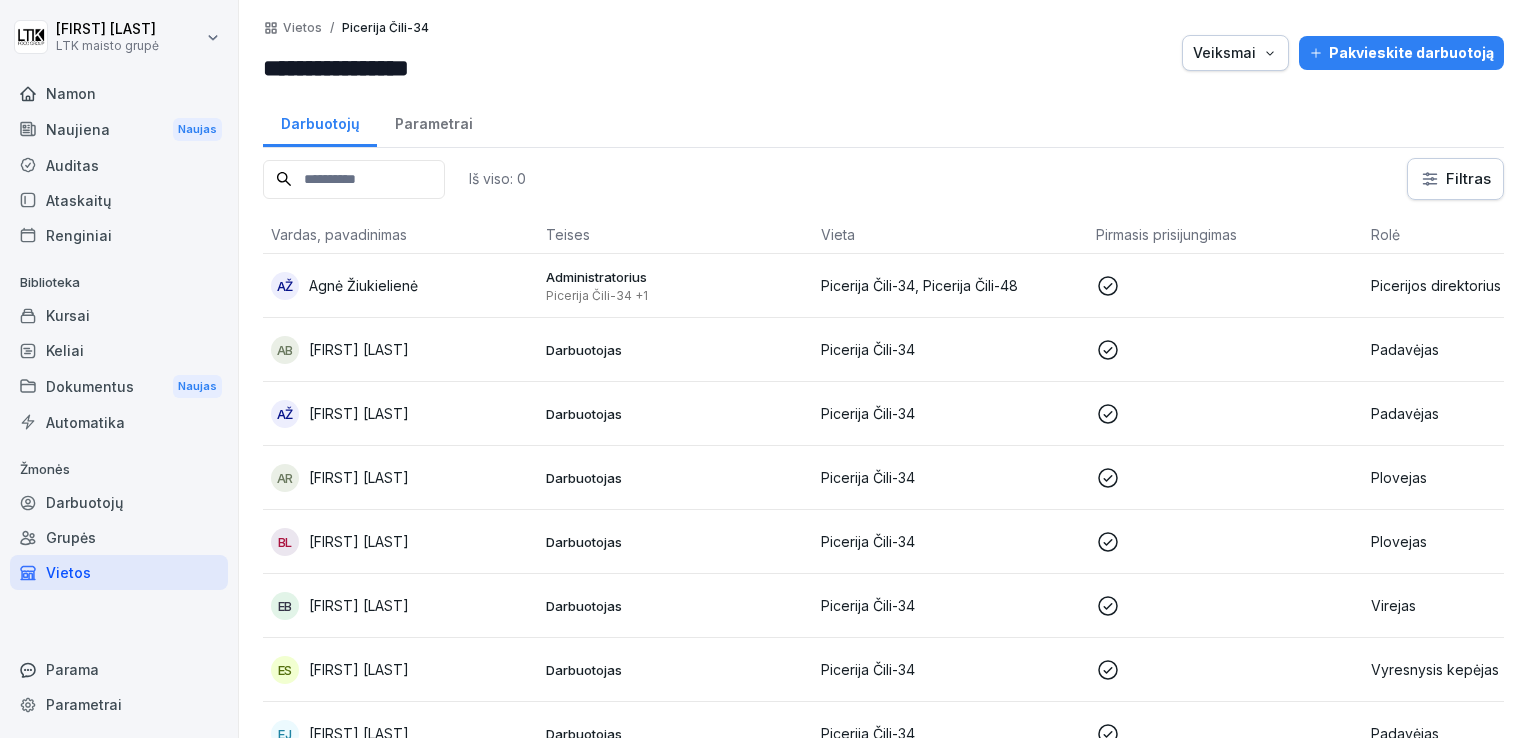 click on "[FIRST] [LAST]" at bounding box center (359, 349) 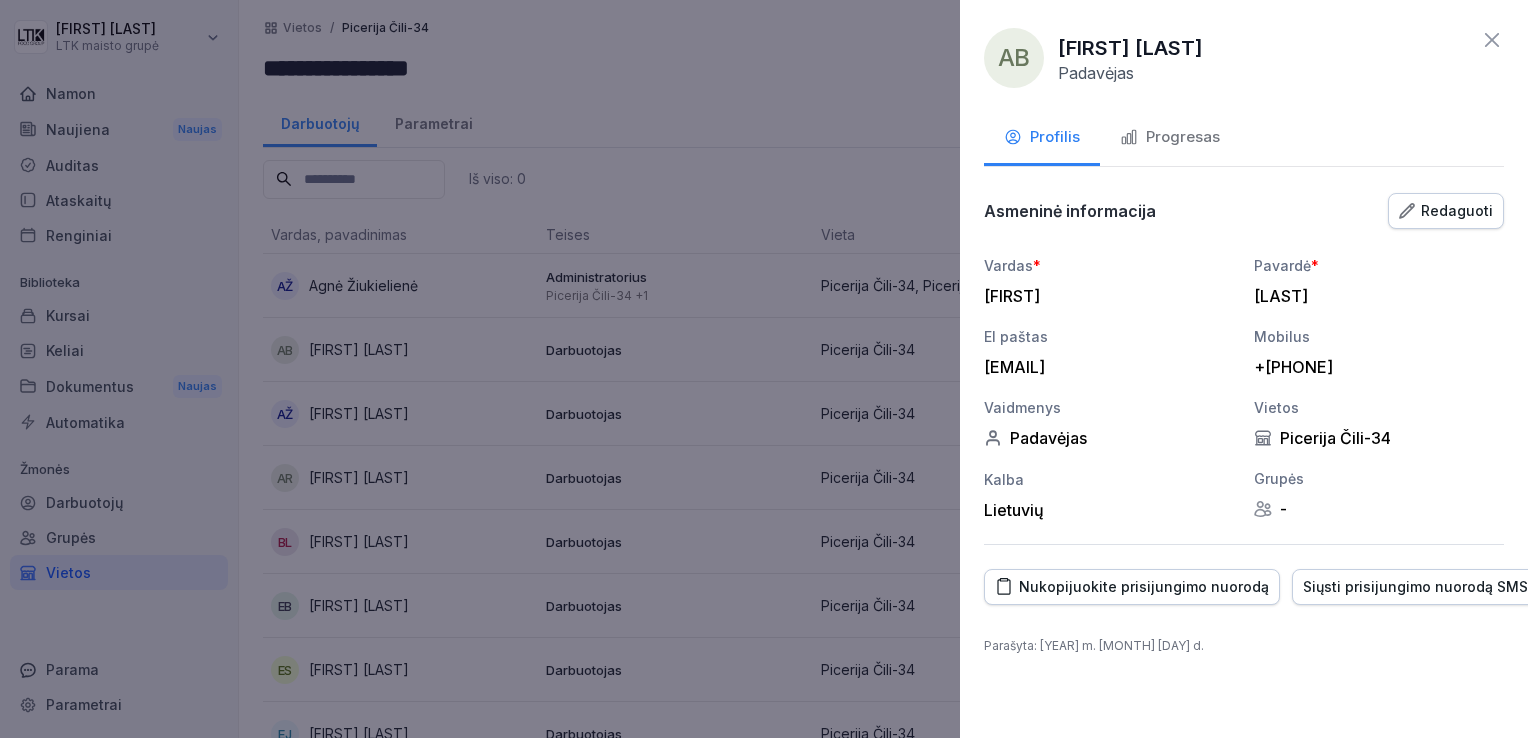click on "Progresas" at bounding box center [1183, 137] 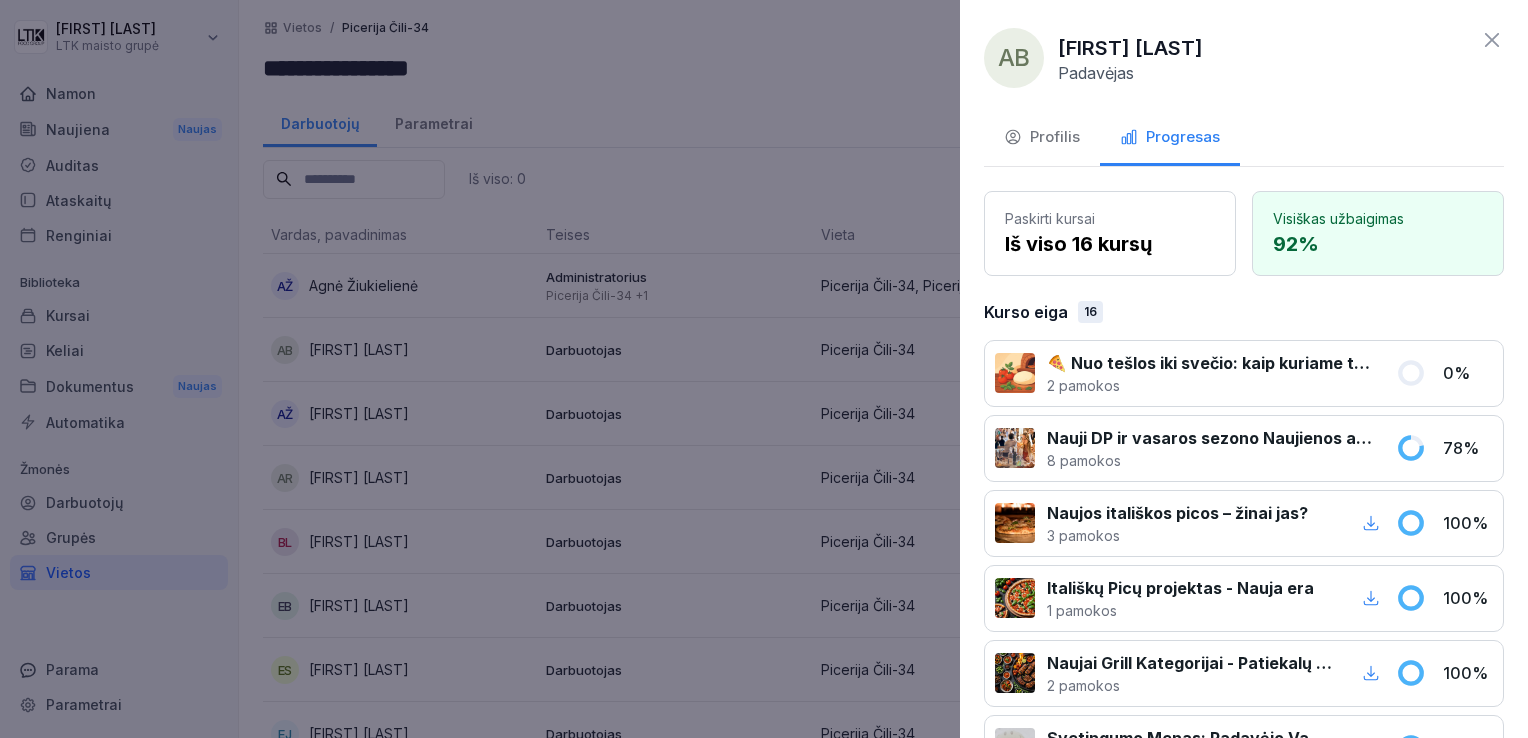 click 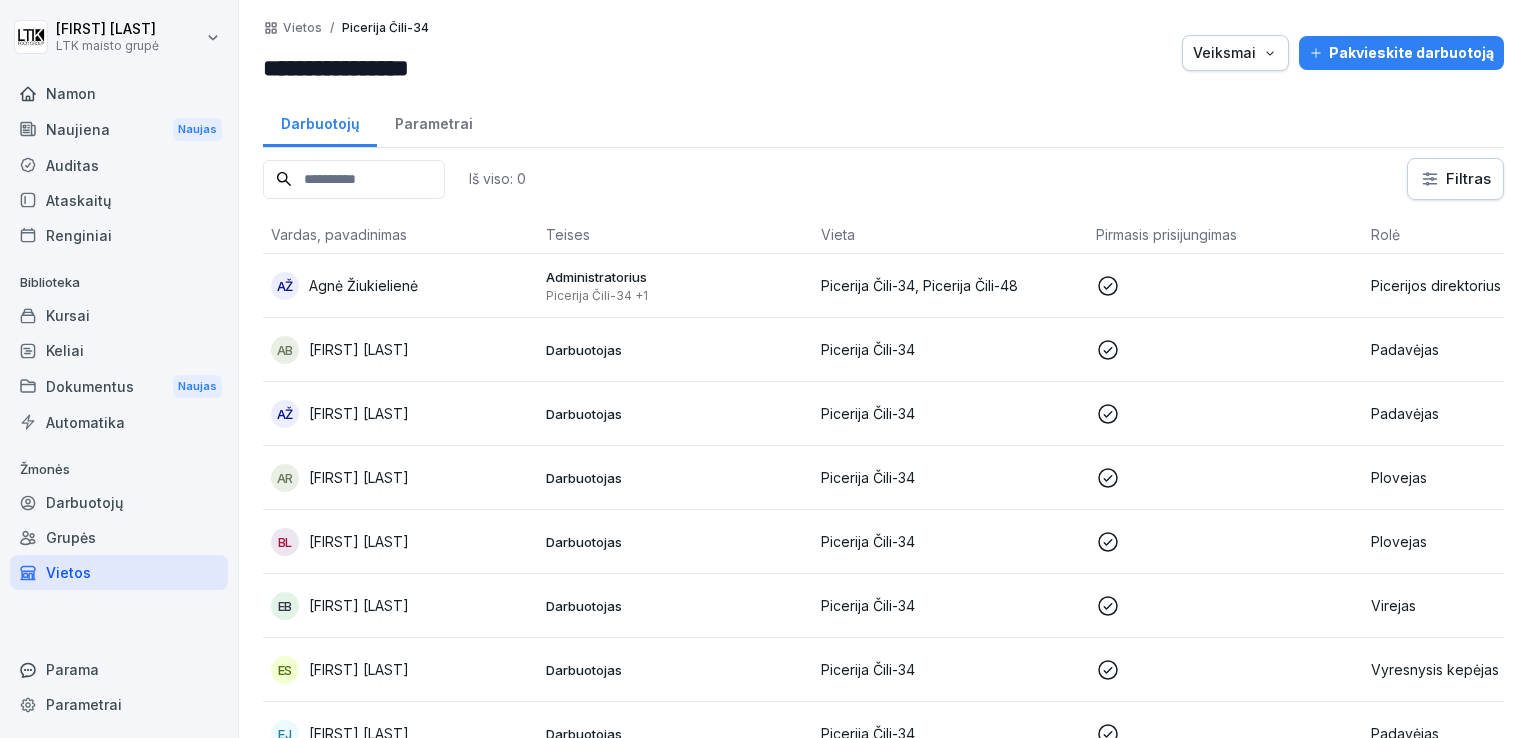click on "AB [FIRST] [LAST]" at bounding box center [400, 350] 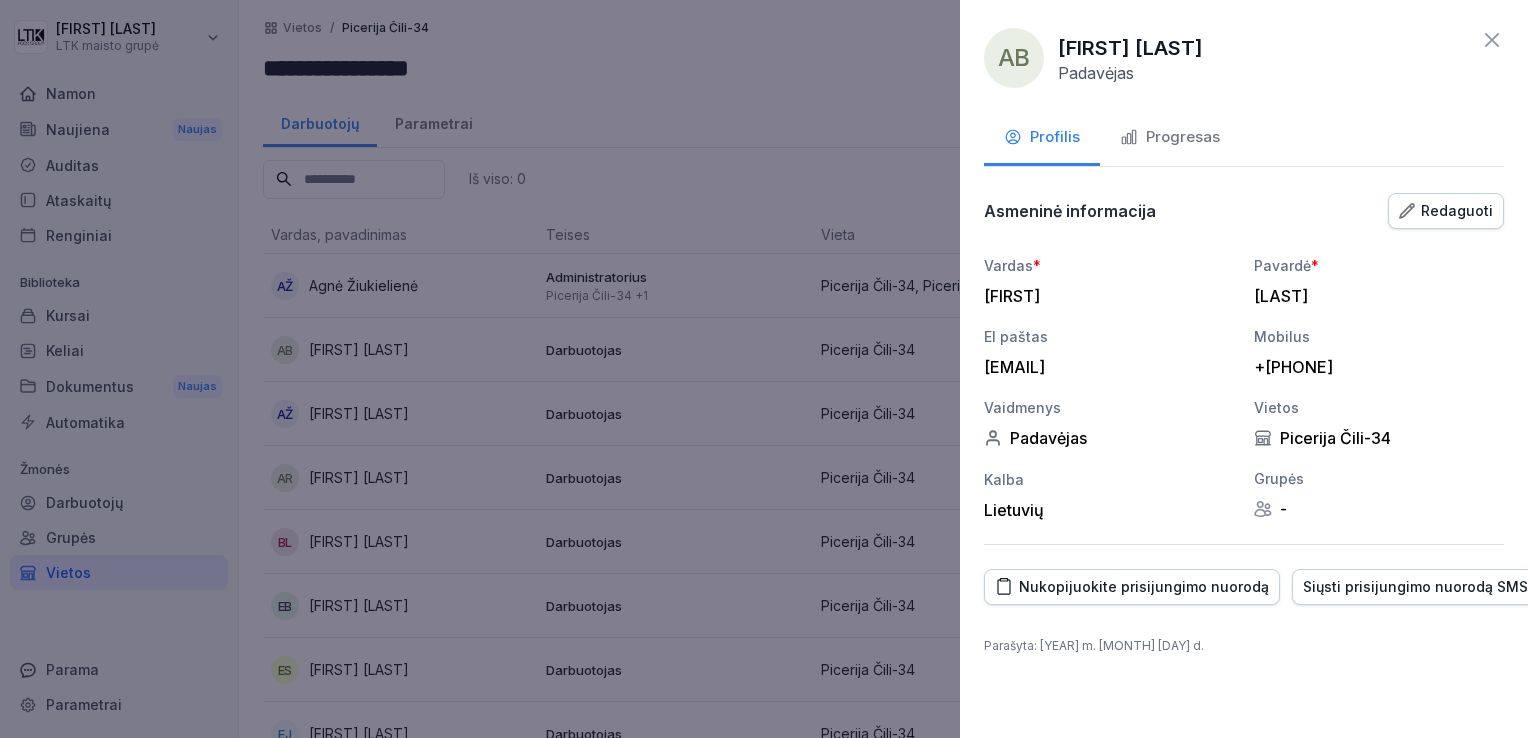 click on "Progresas" at bounding box center [1183, 137] 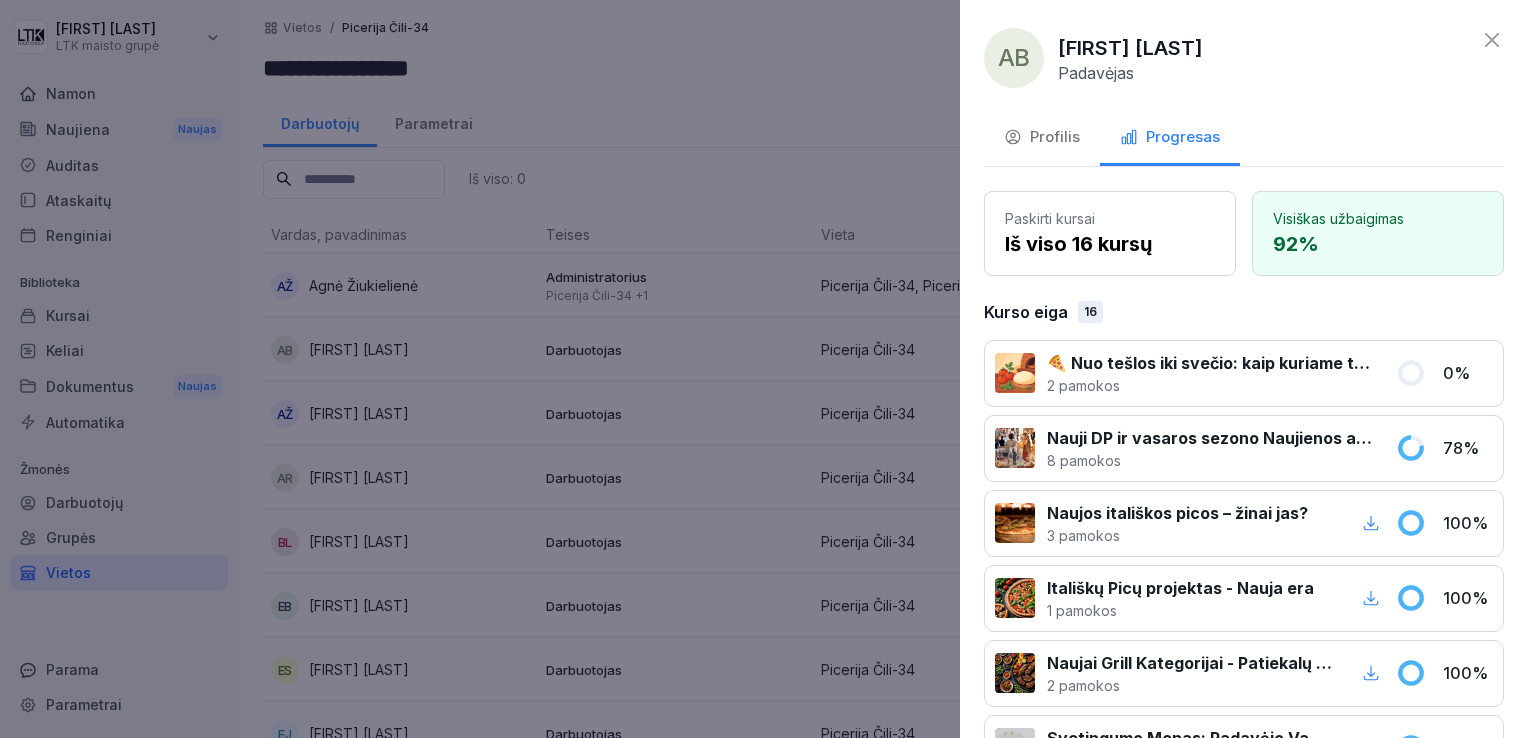 click 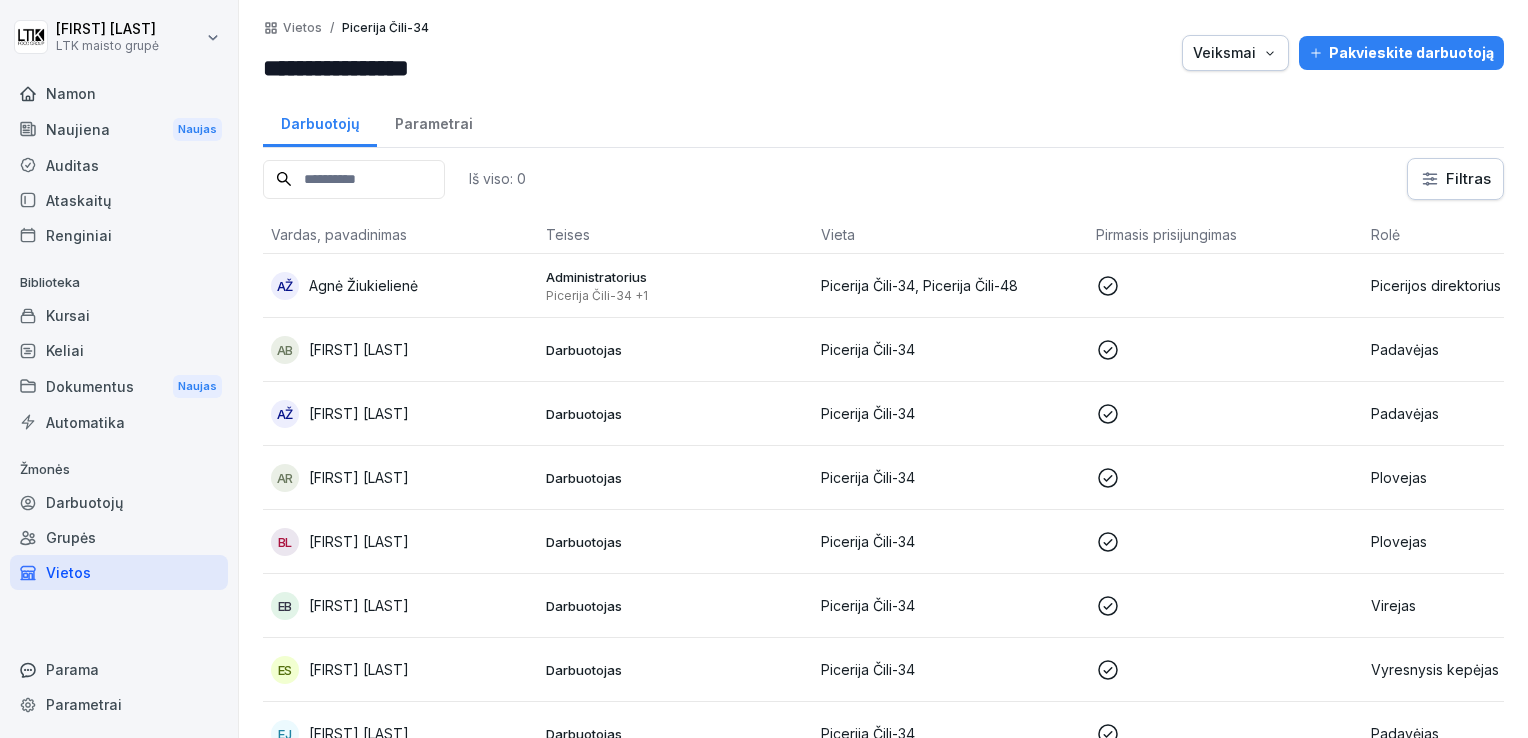 click on "[FIRST] [LAST]" at bounding box center (359, 413) 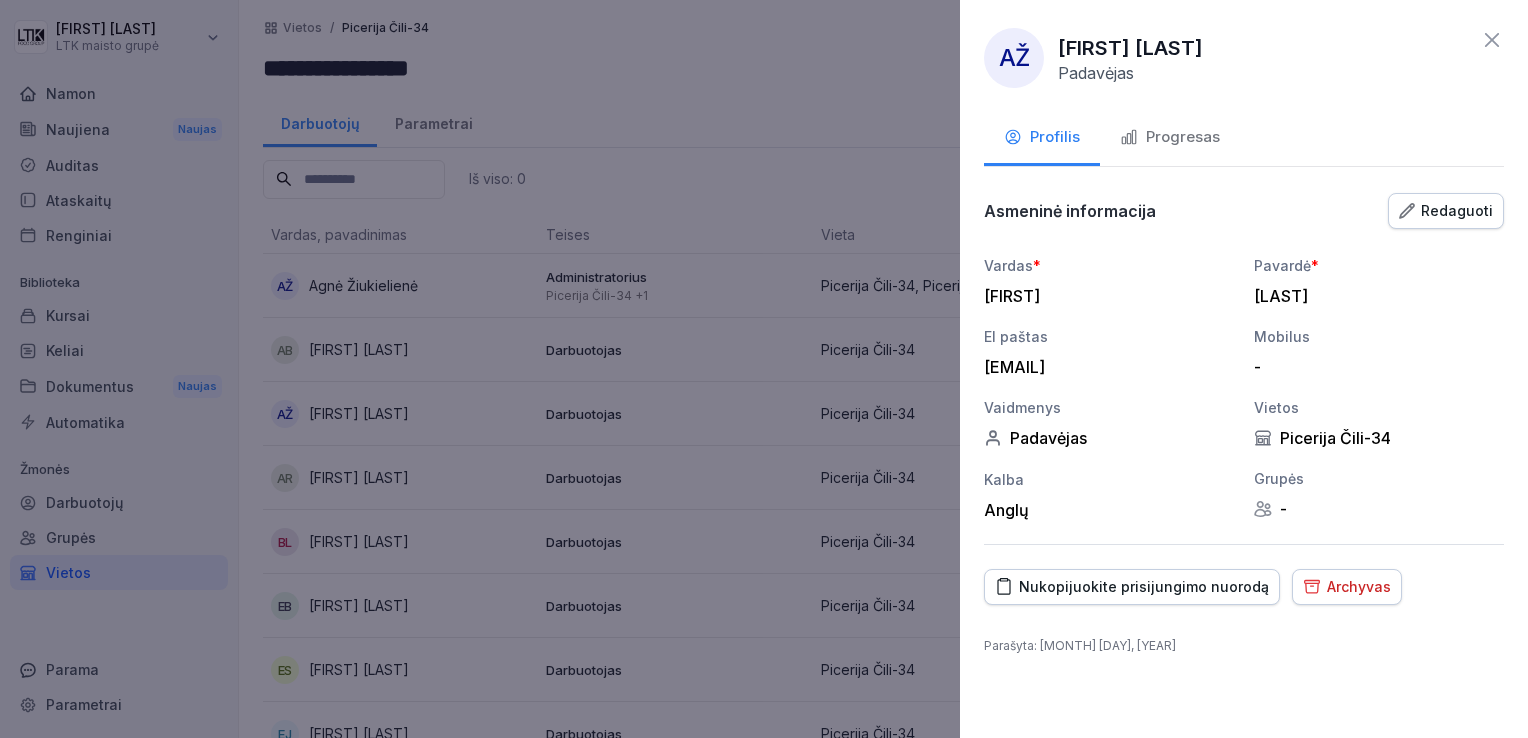 click on "Progresas" at bounding box center [1183, 137] 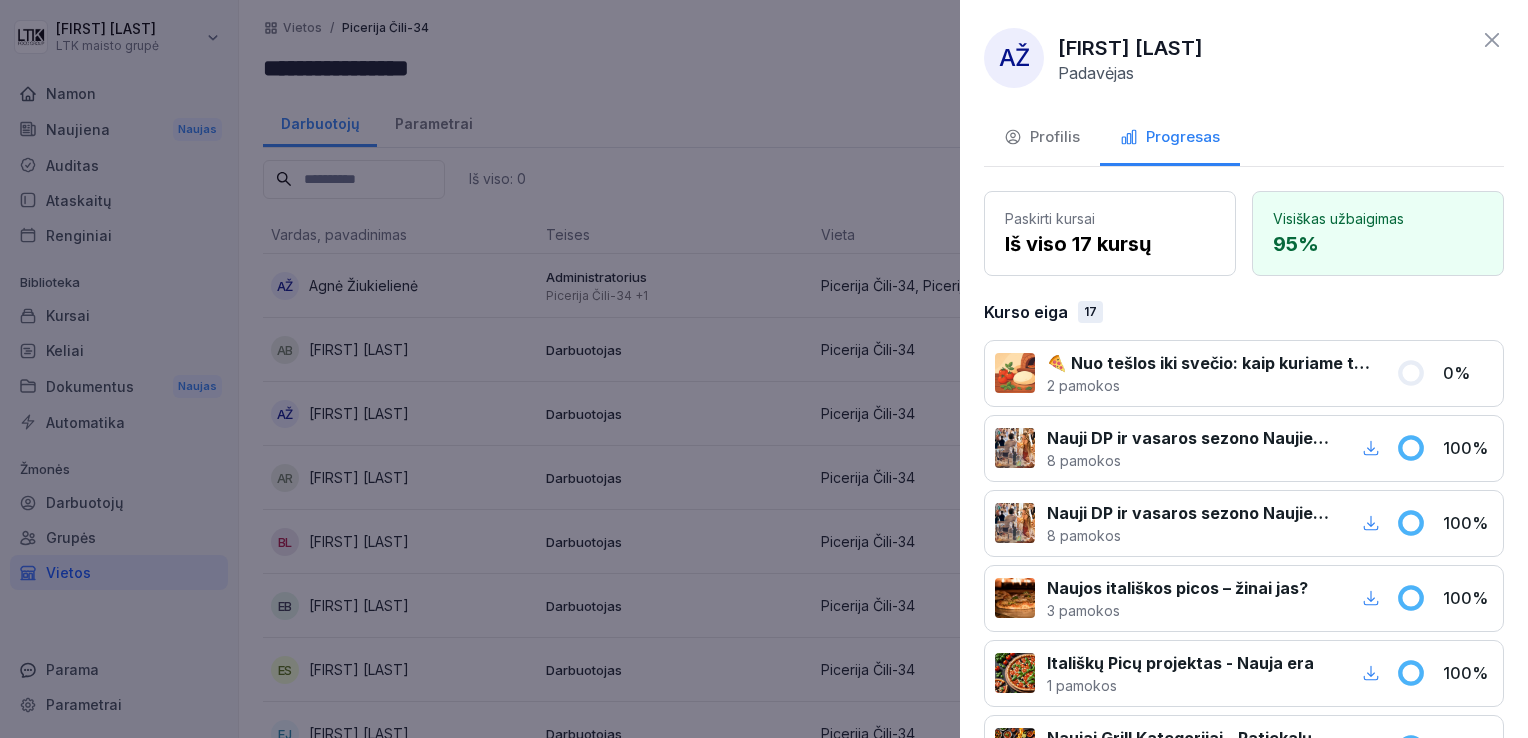 click 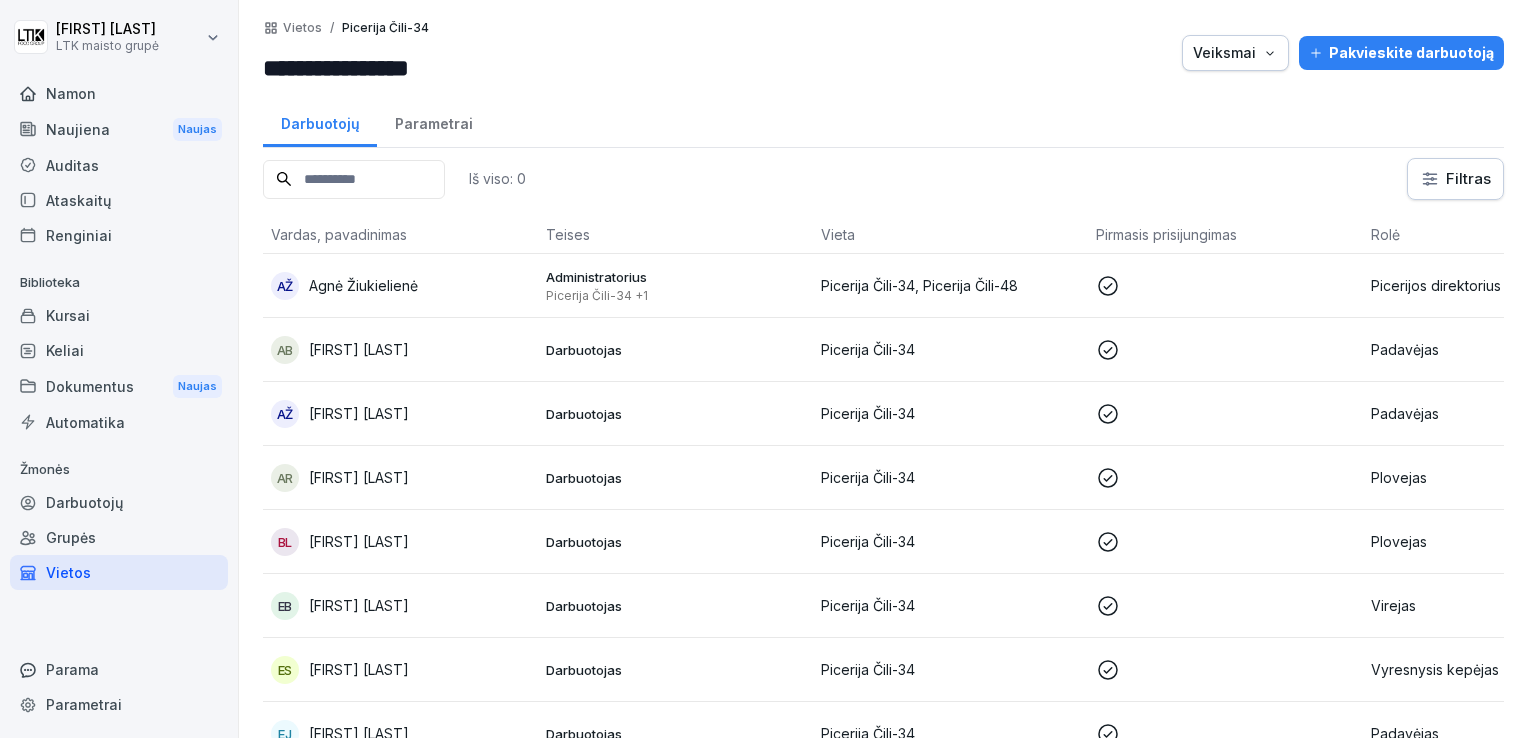 click on "[FIRST] [LAST]" at bounding box center (359, 541) 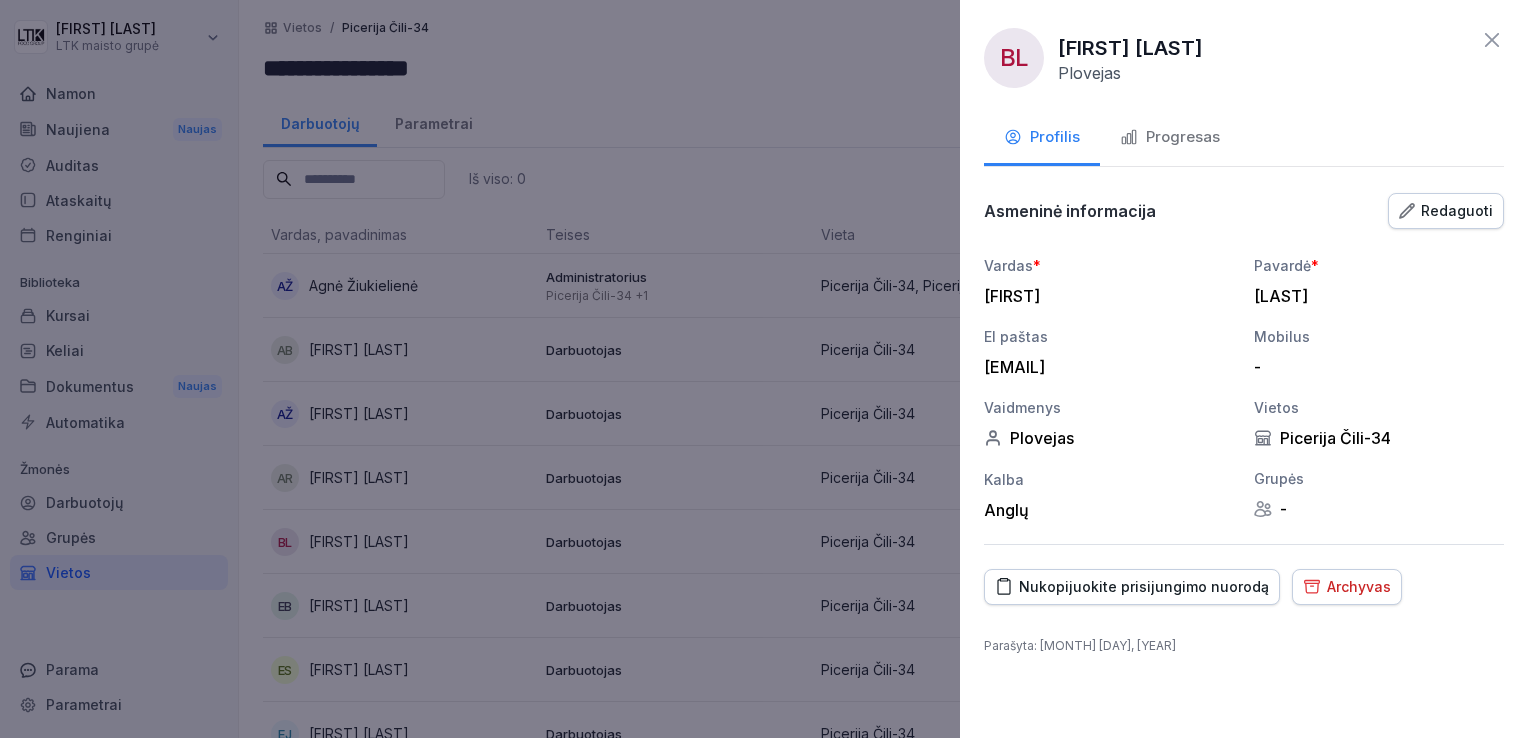 click on "Progresas" at bounding box center (1183, 137) 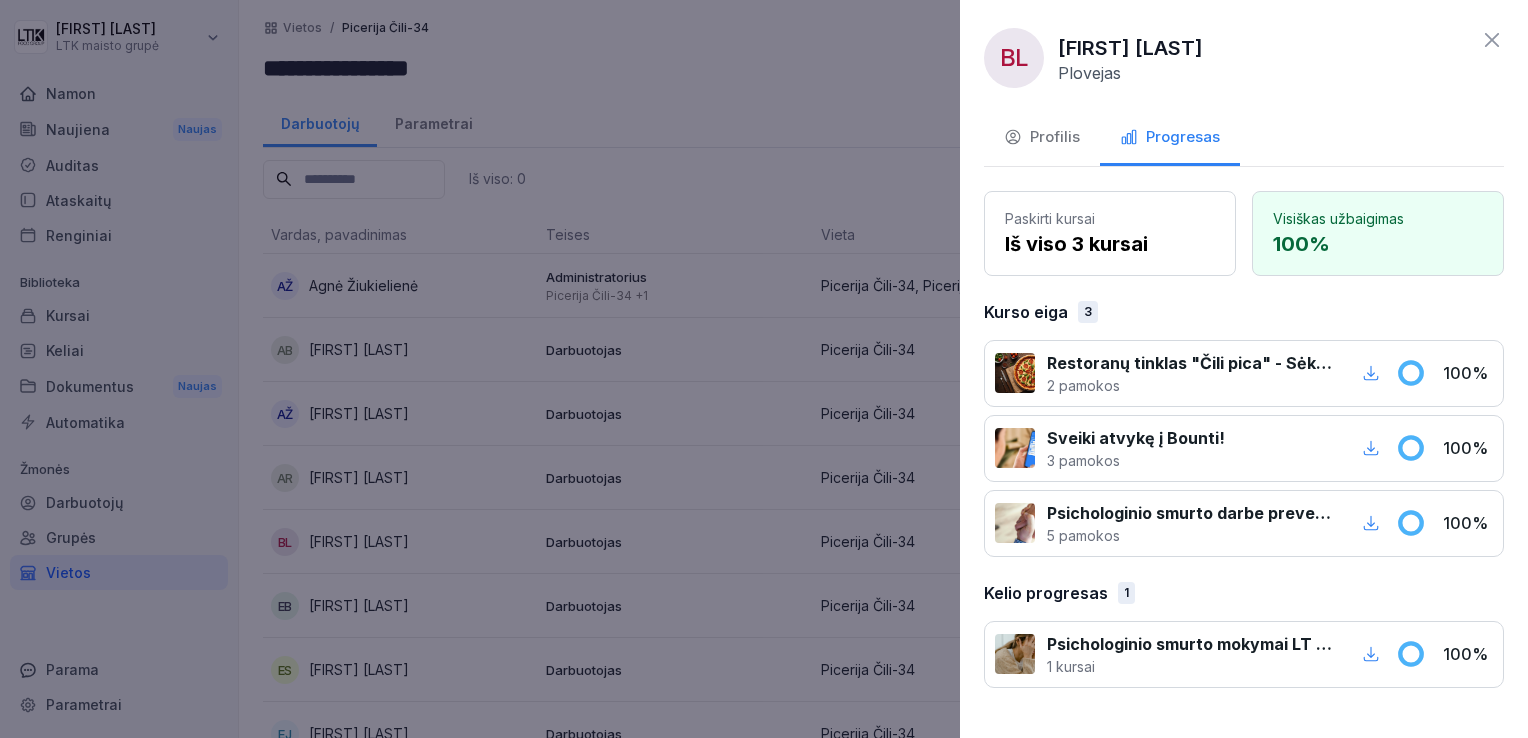 click 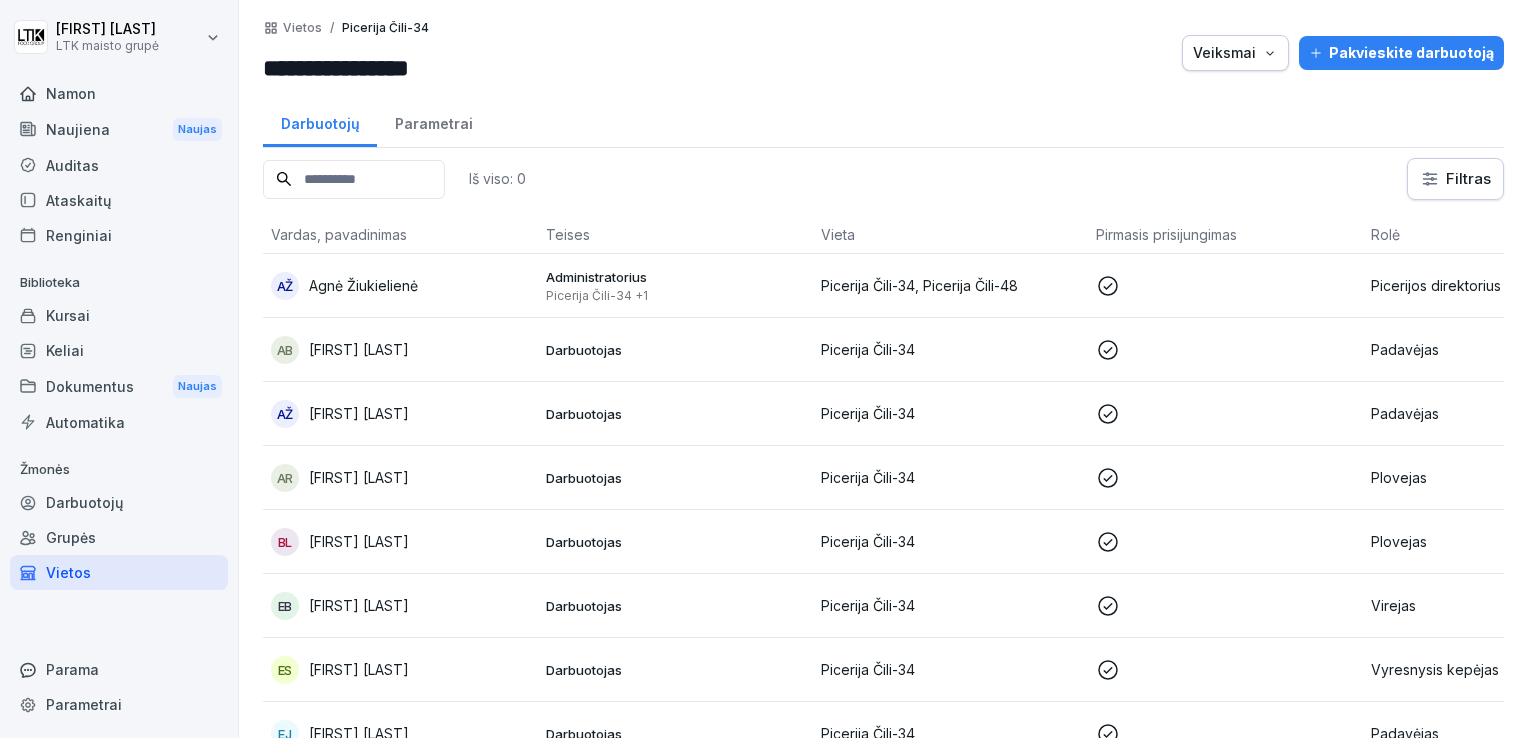 click on "[FIRST] [LAST]" at bounding box center [359, 605] 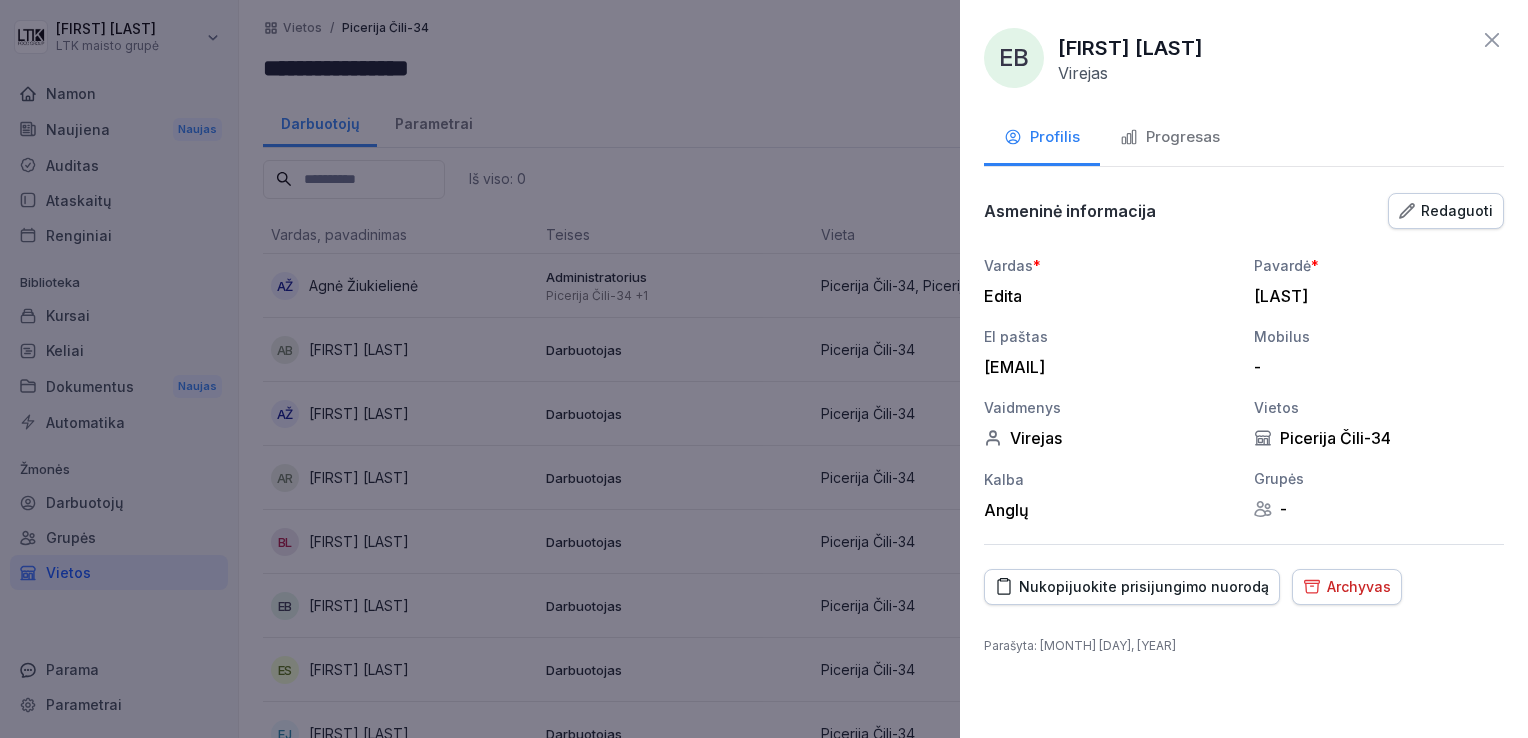 click on "Progresas" at bounding box center [1183, 137] 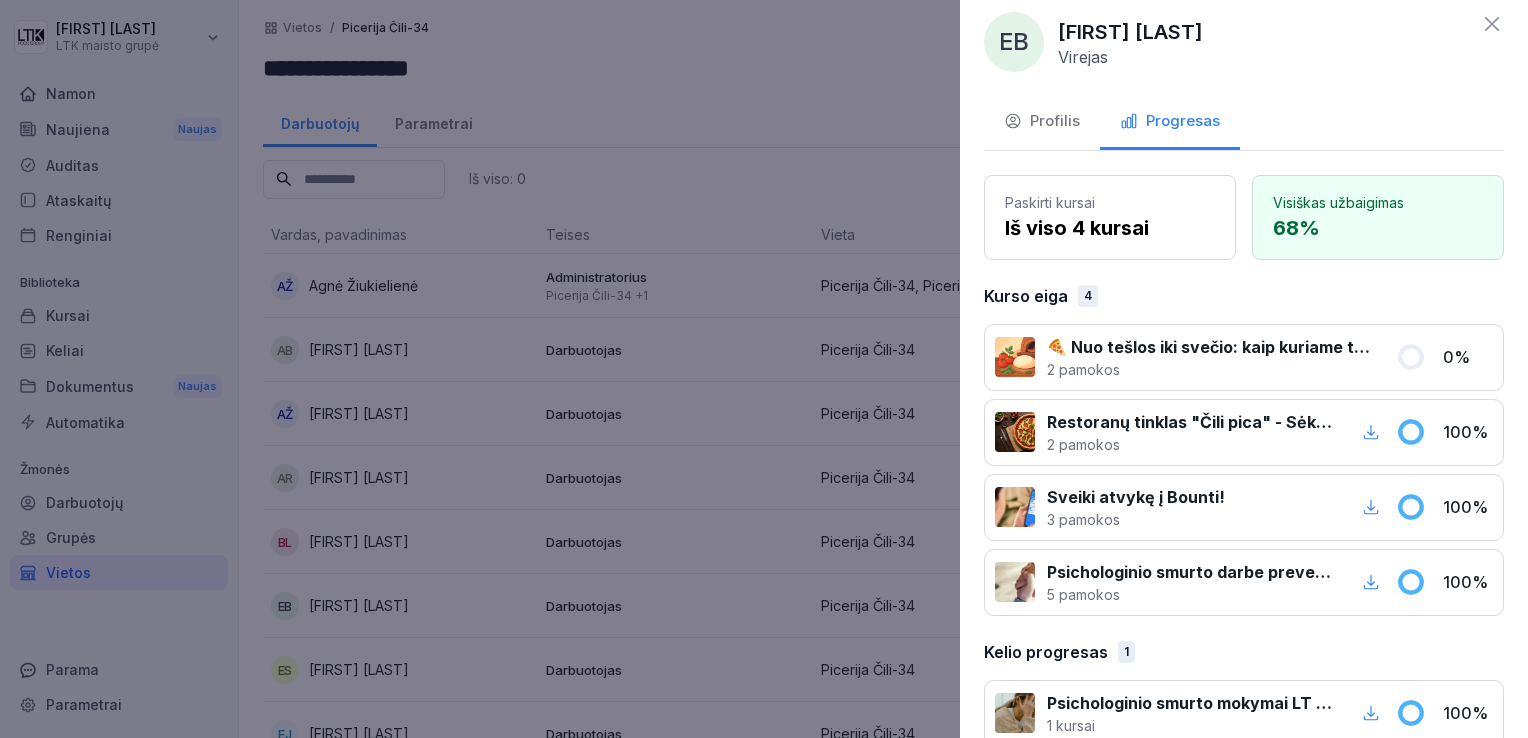 scroll, scrollTop: 0, scrollLeft: 0, axis: both 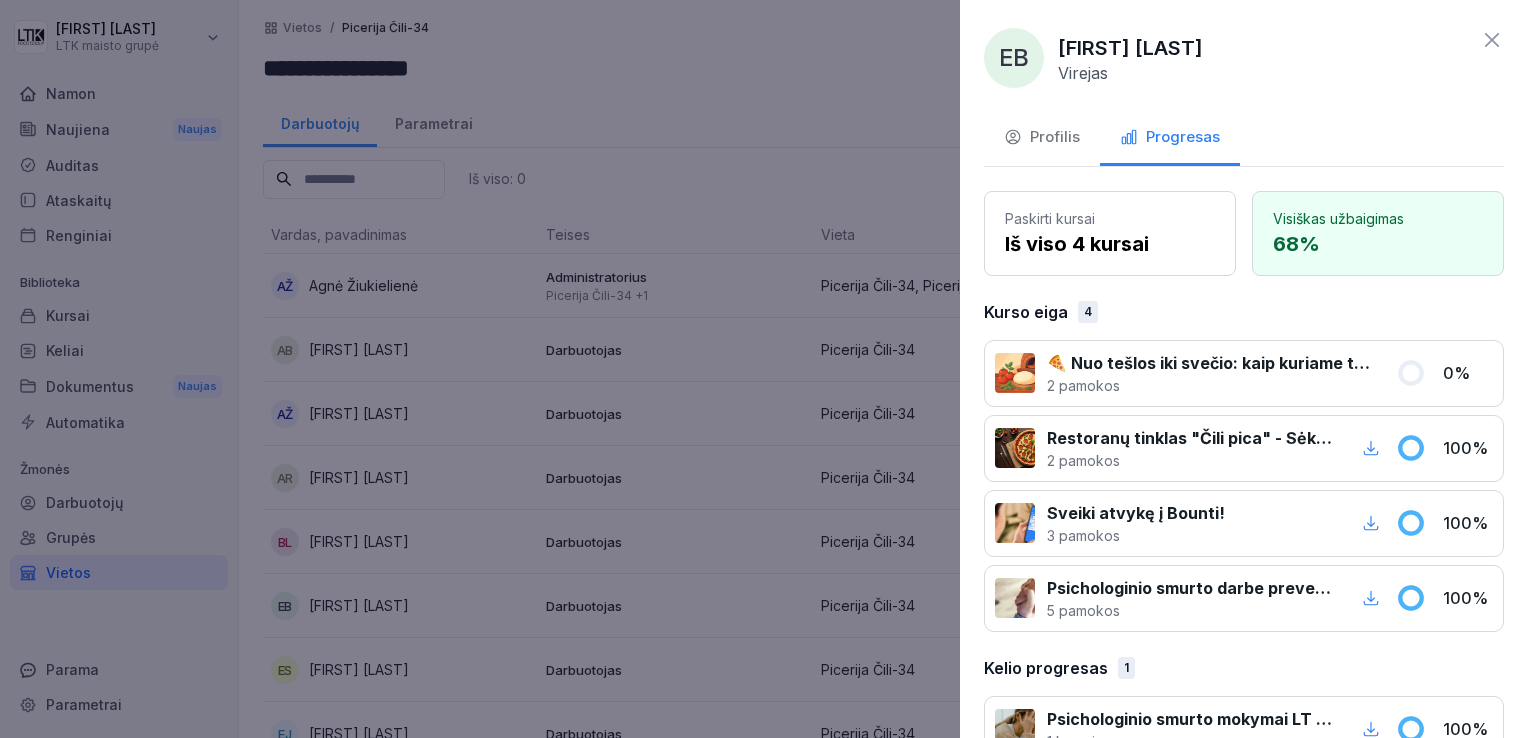 click 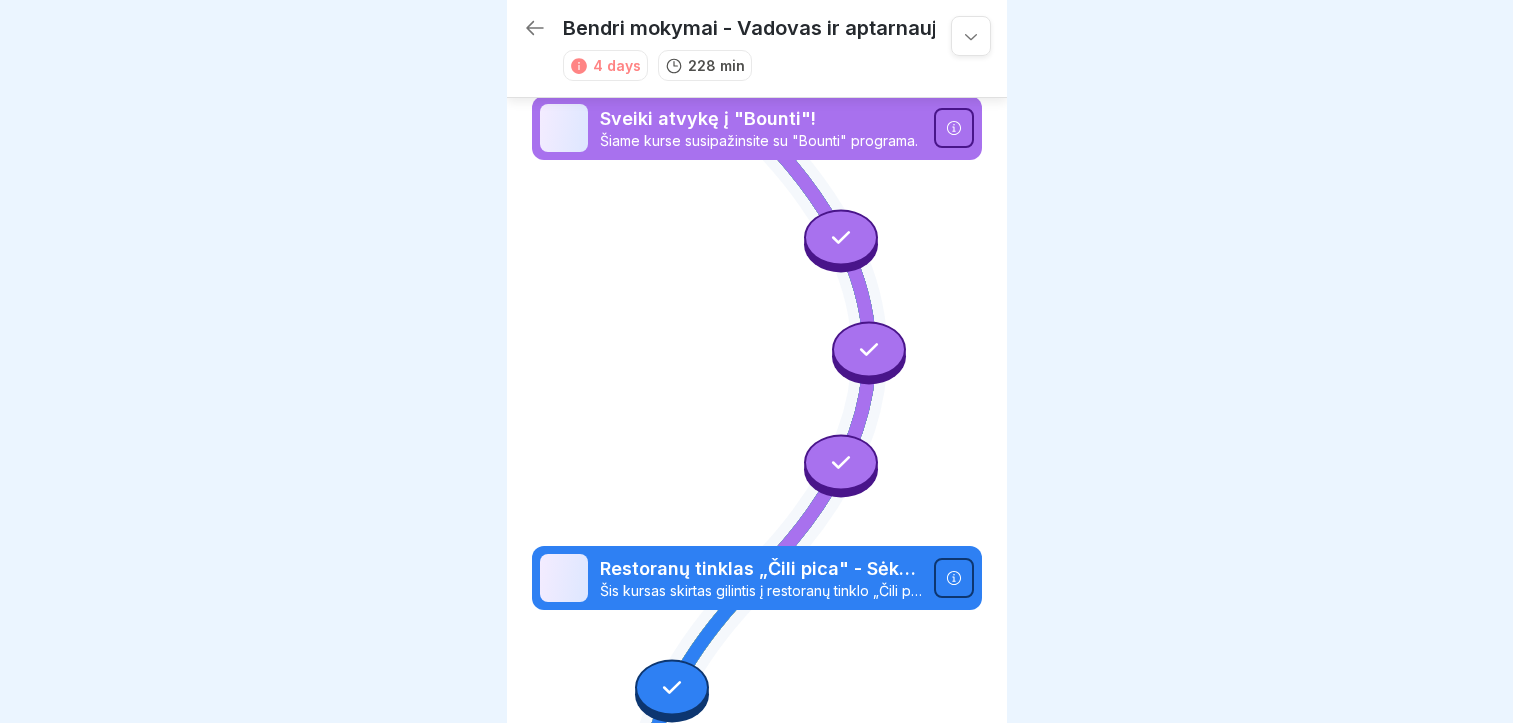 scroll, scrollTop: 7, scrollLeft: 0, axis: vertical 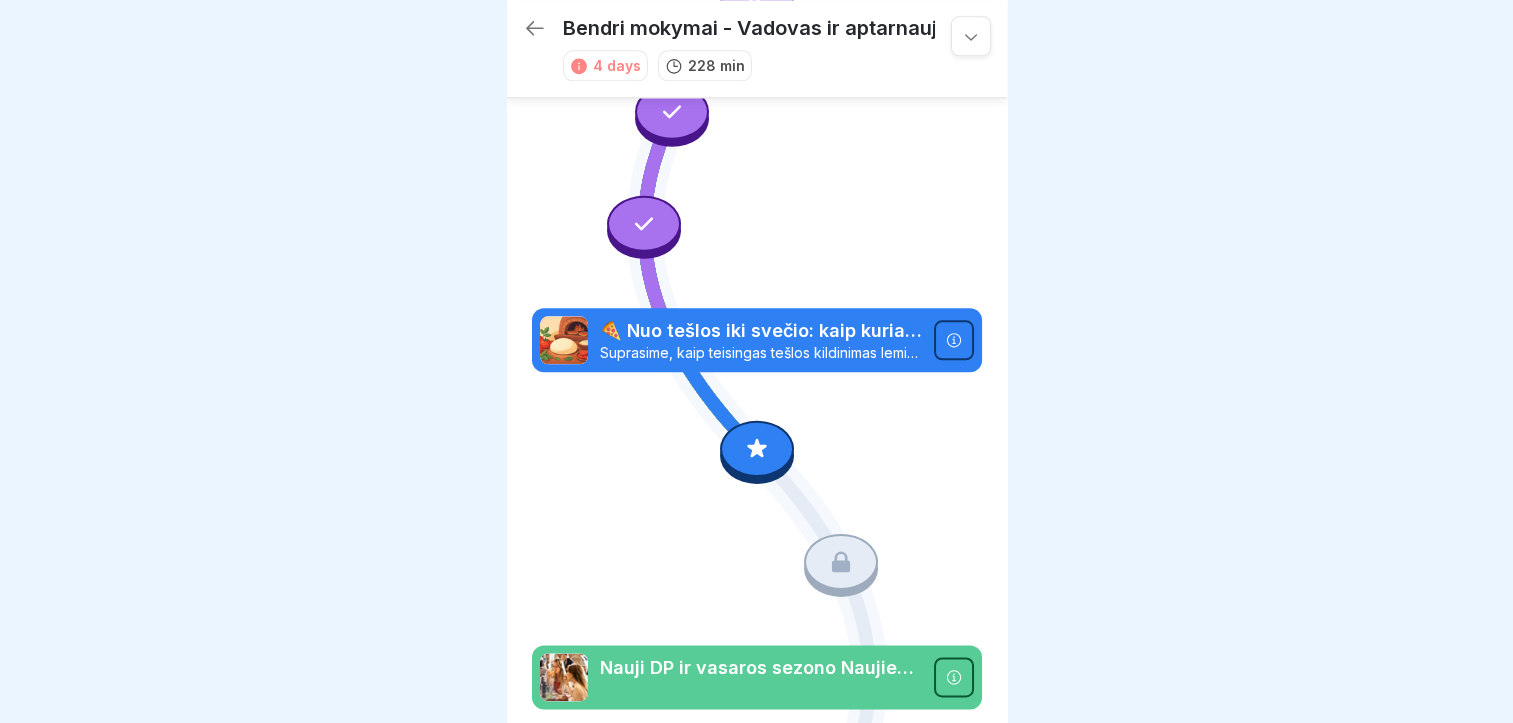 click at bounding box center [841, 561] 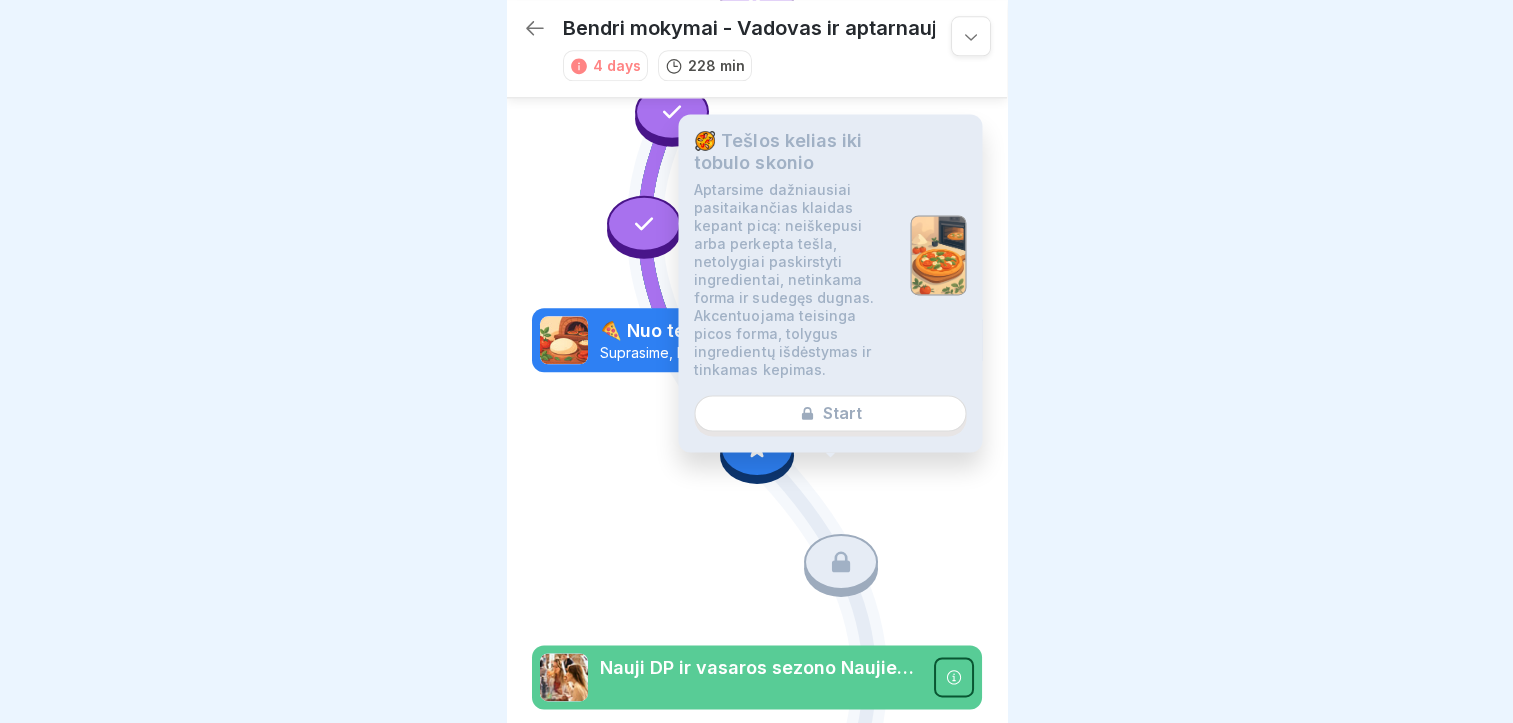 click on "🥘 Tešlos kelias iki tobulo skonio Aptarsime dažniausiai pasitaikančias klaidas kepant picą: neiškepusi arba perkepta tešla, netolygiai paskirstyti ingredientai, netinkama forma ir sudegęs dugnas. Akcentuojama teisinga picos forma, tolygus ingredientų išdėstymas ir tinkamas kepimas.   Start" at bounding box center (830, 283) 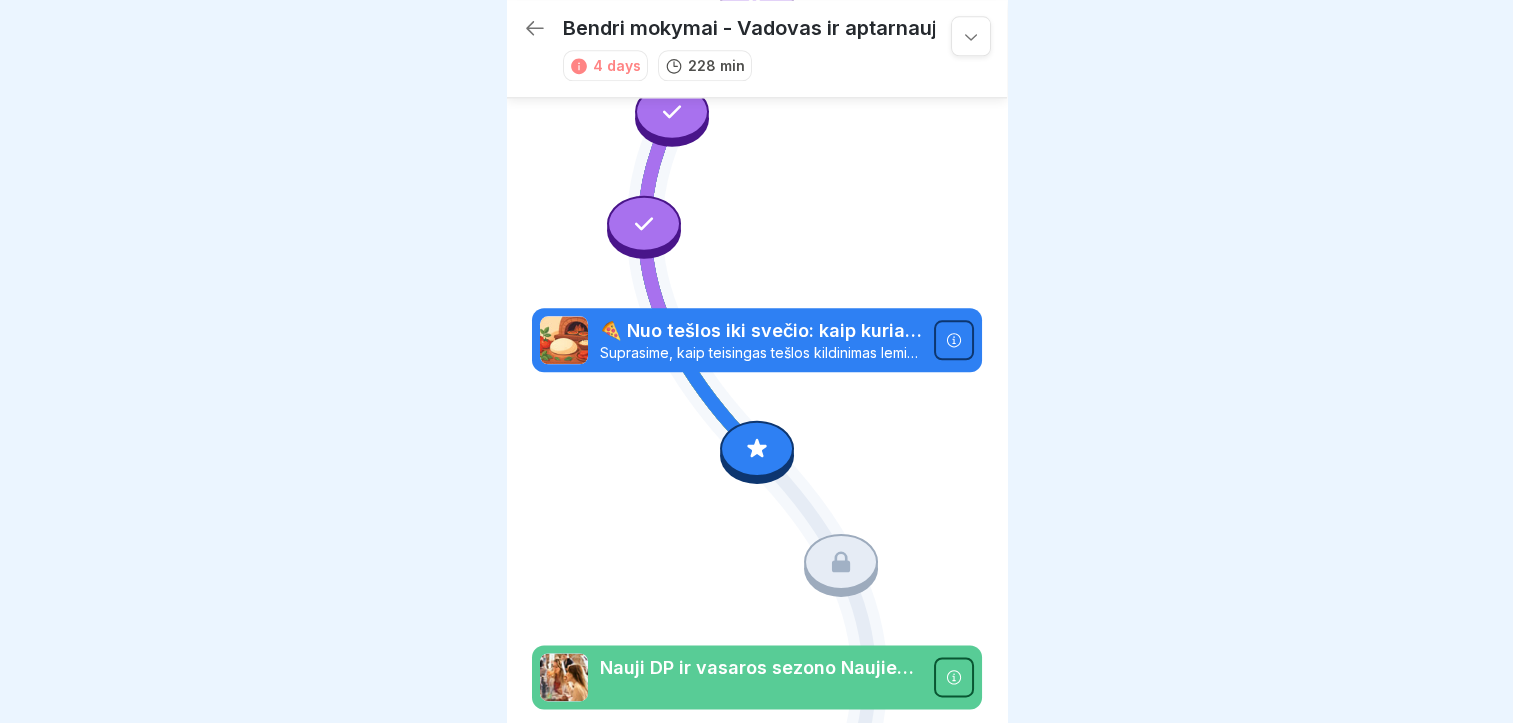 click at bounding box center [757, 449] 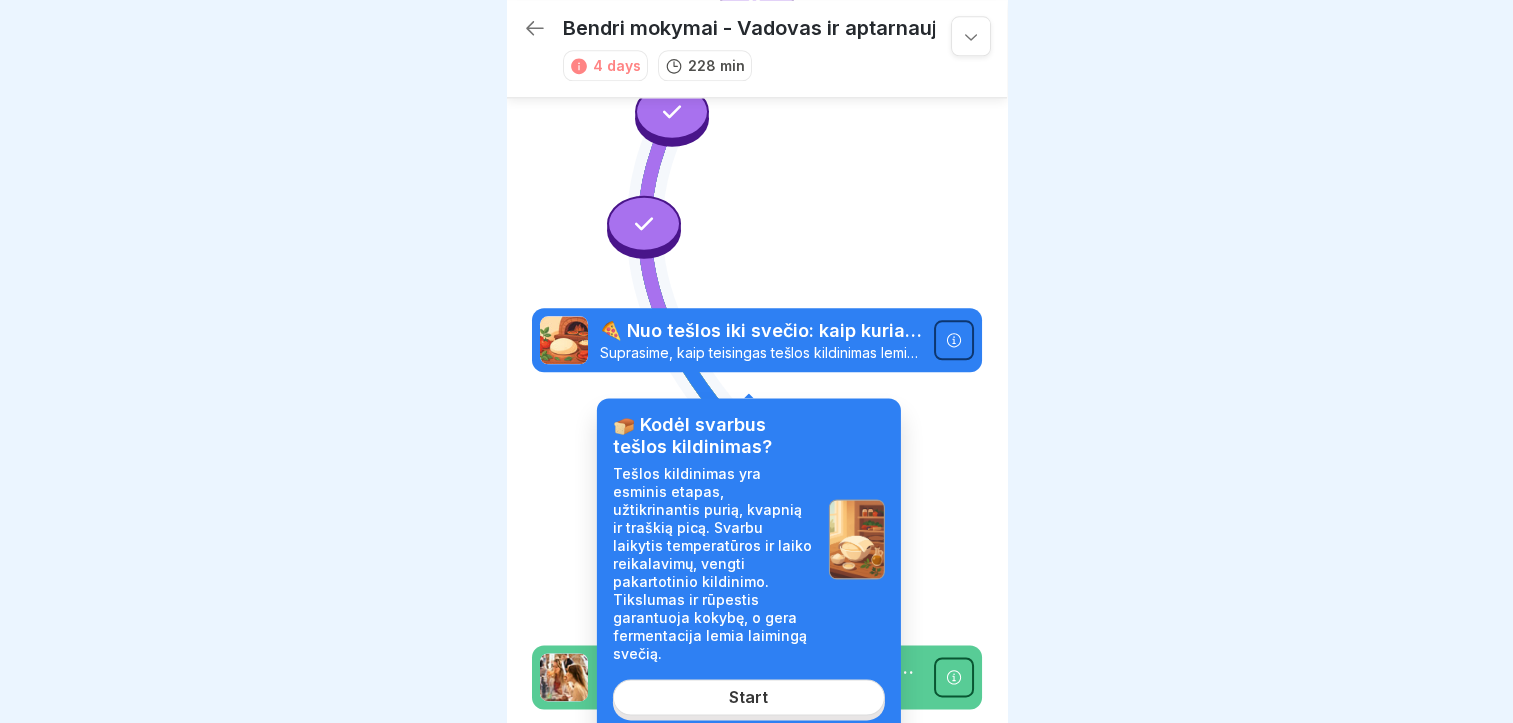 click on "Start" at bounding box center [748, 698] 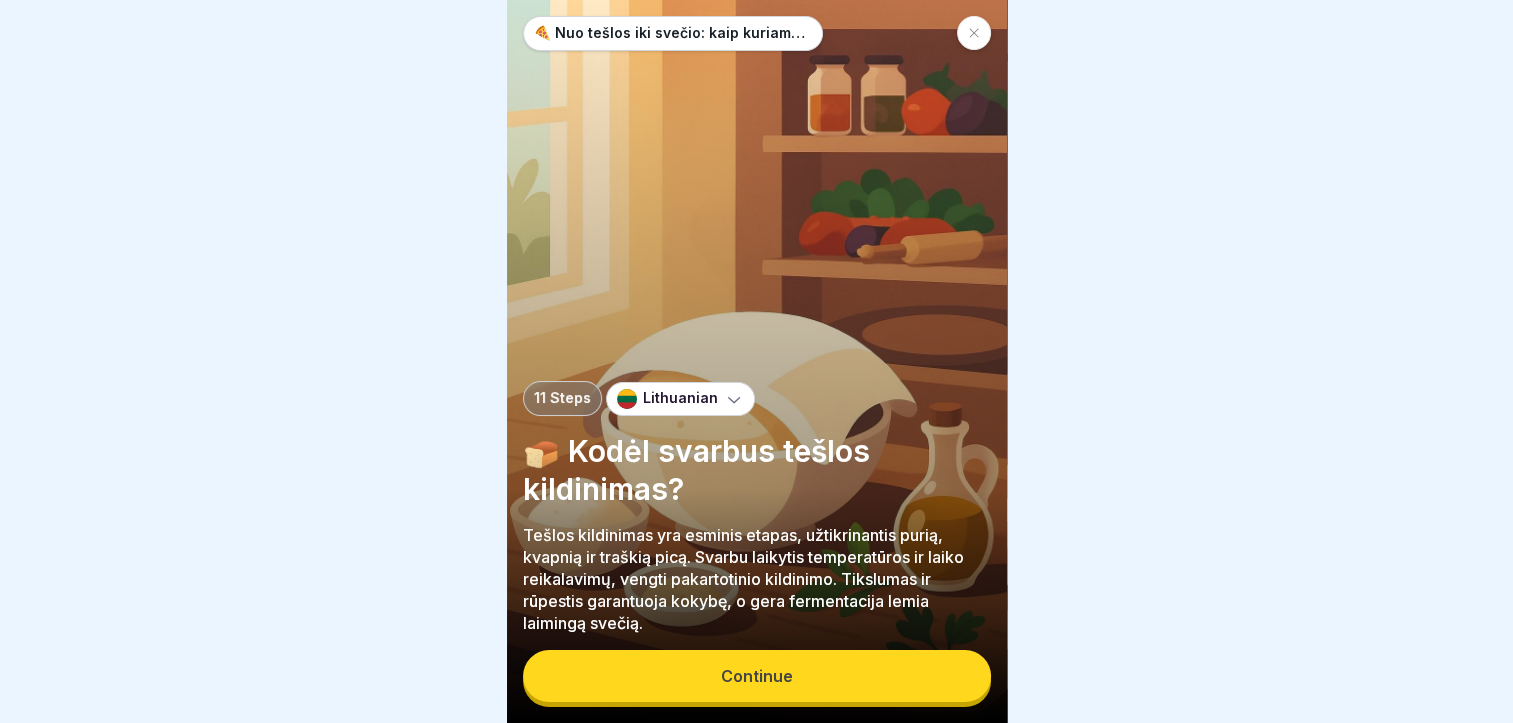 scroll, scrollTop: 0, scrollLeft: 0, axis: both 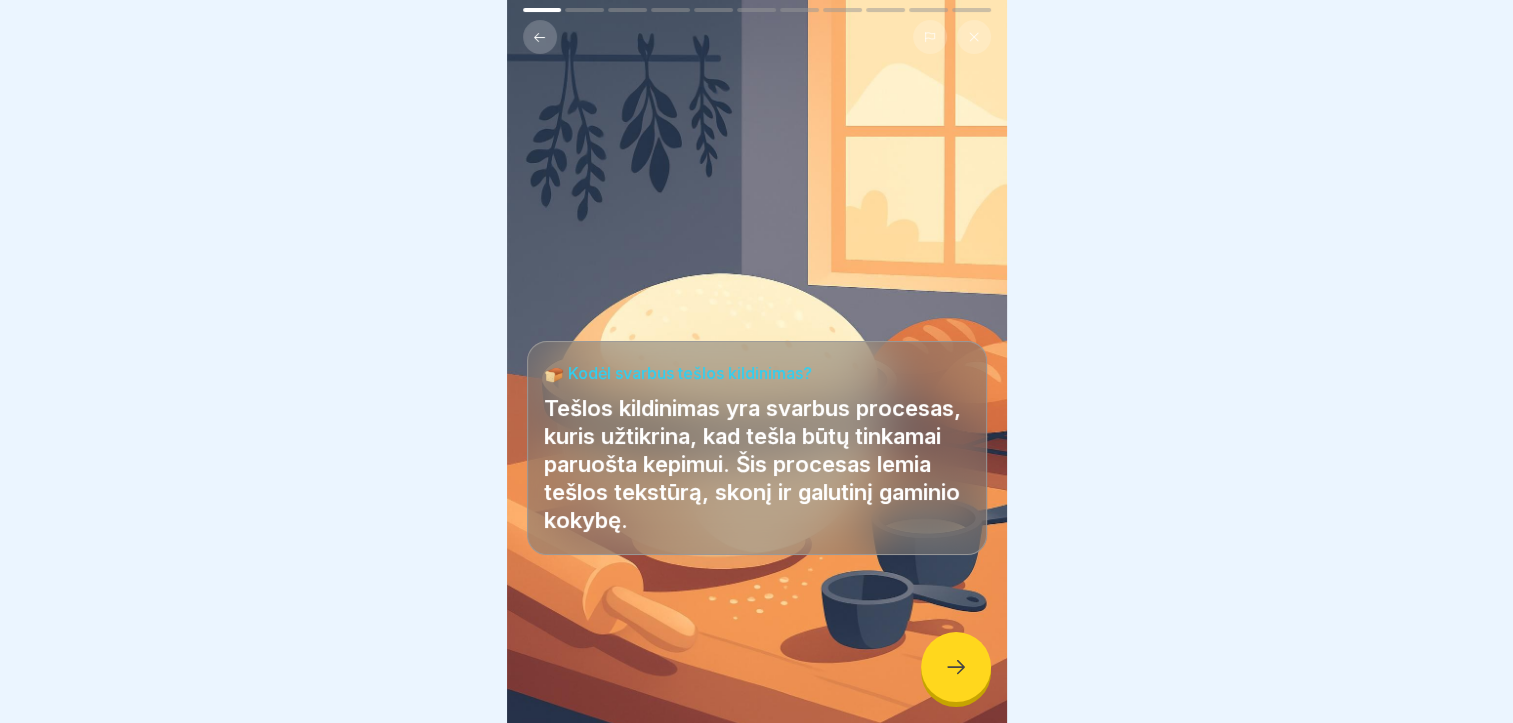 click at bounding box center (956, 667) 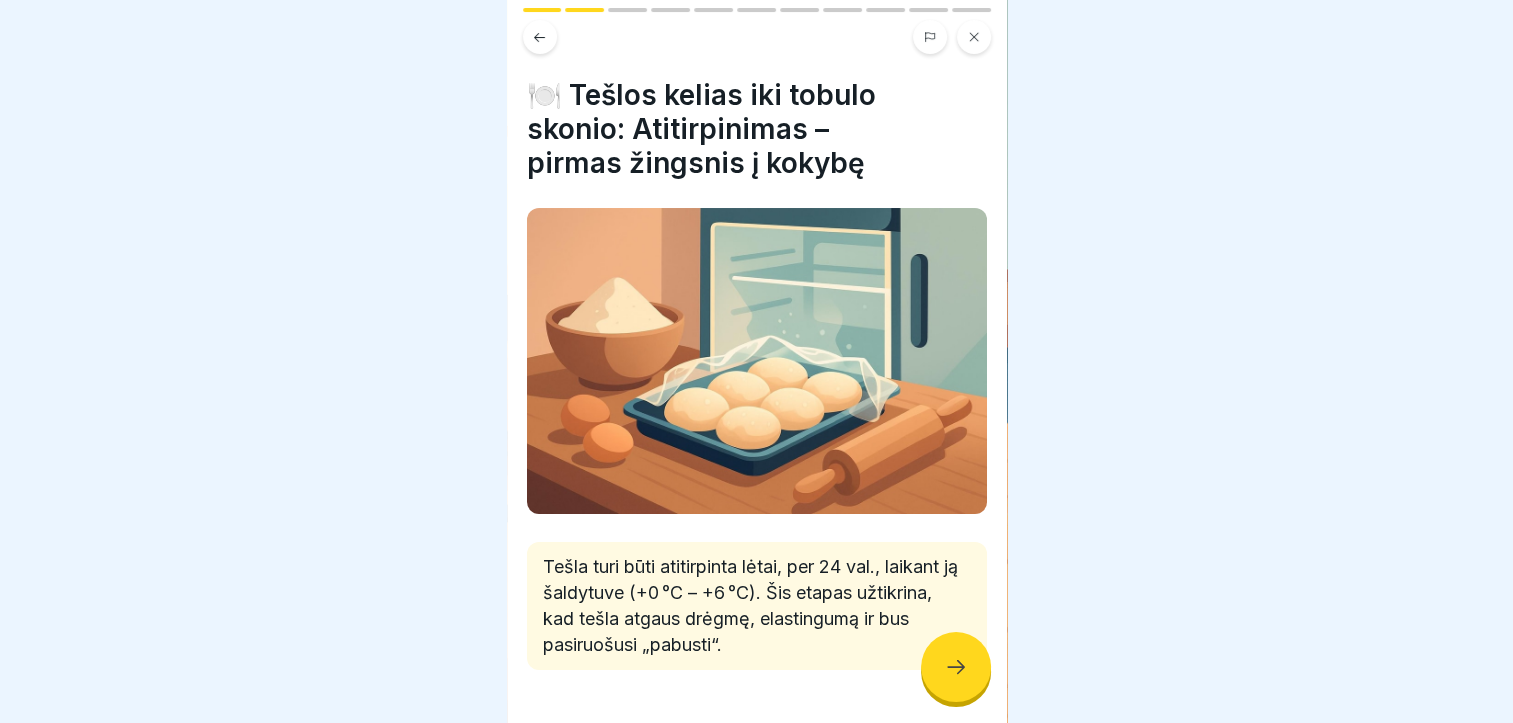 click at bounding box center [956, 667] 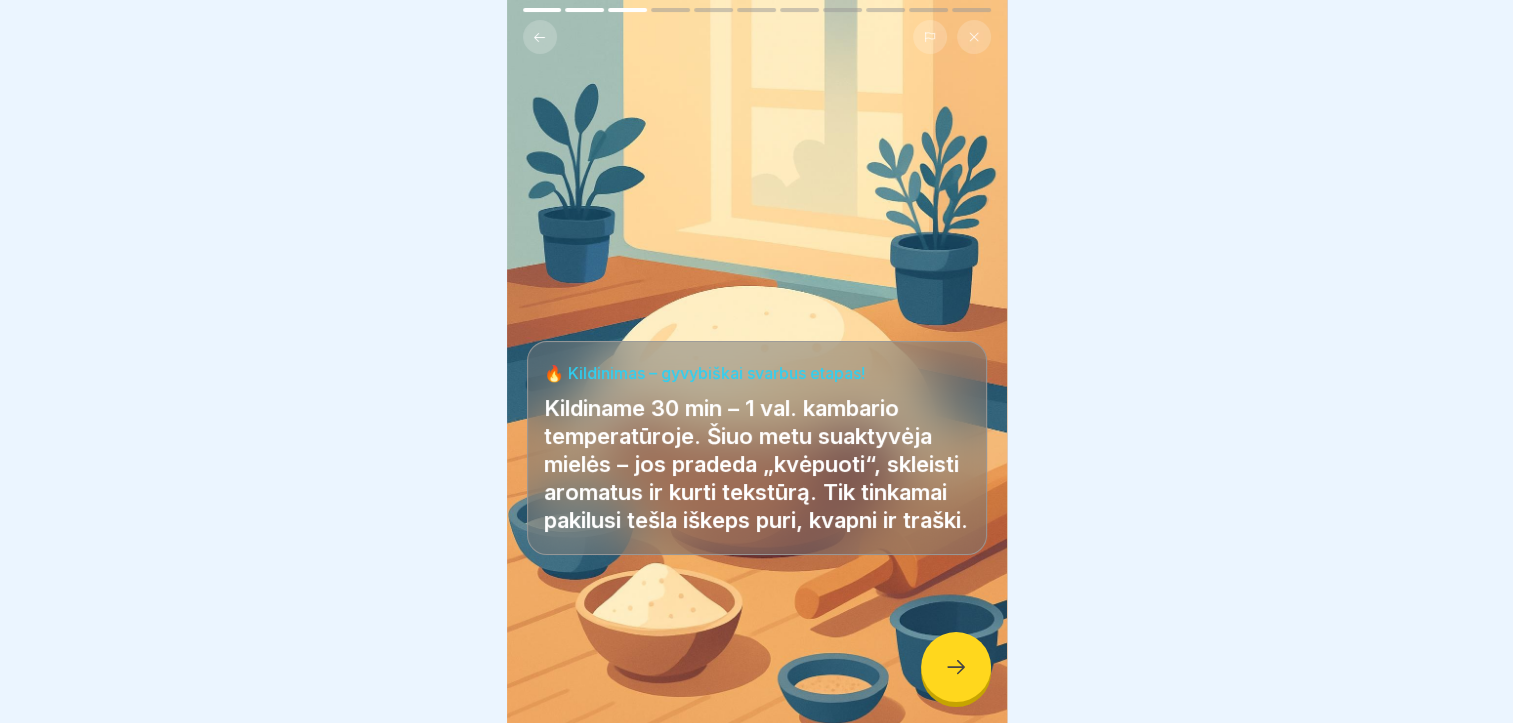 click at bounding box center (956, 667) 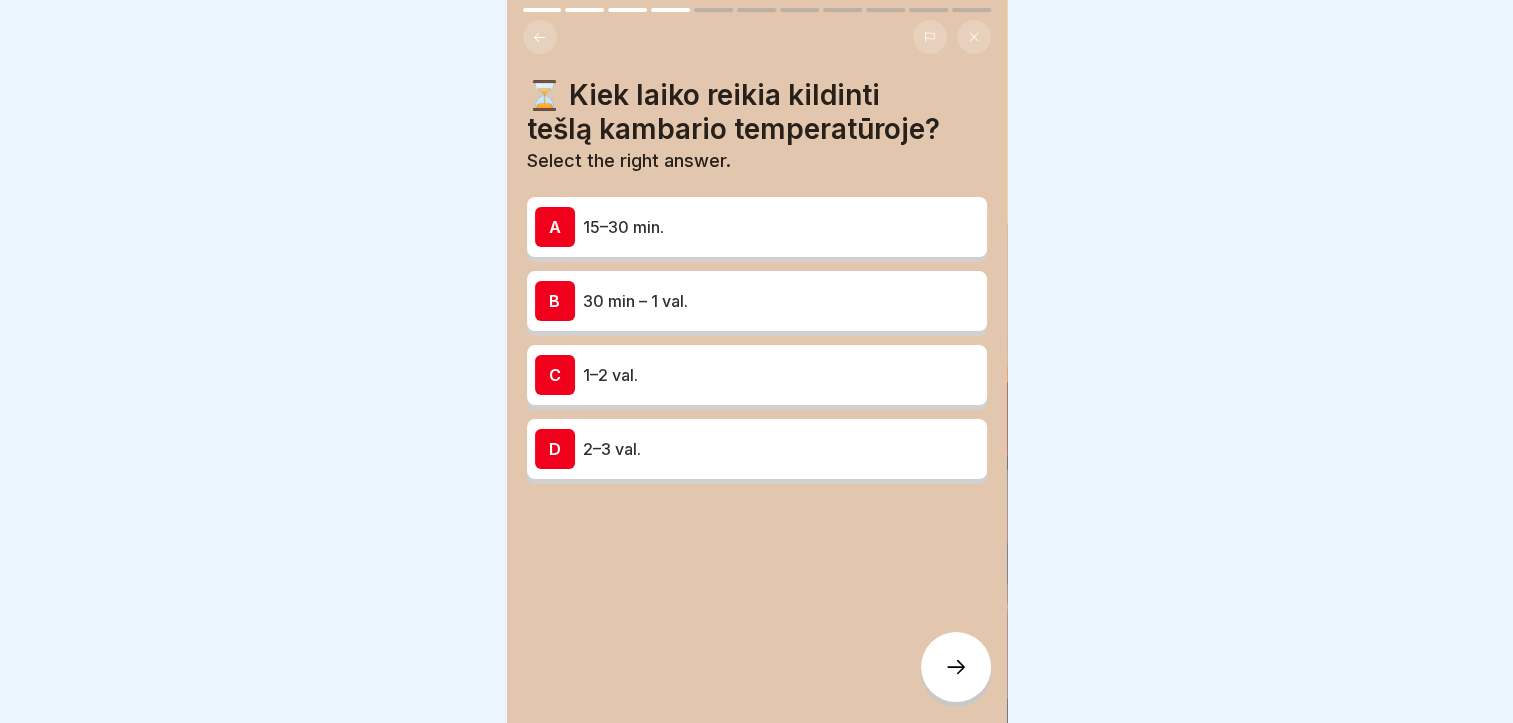 click at bounding box center (956, 667) 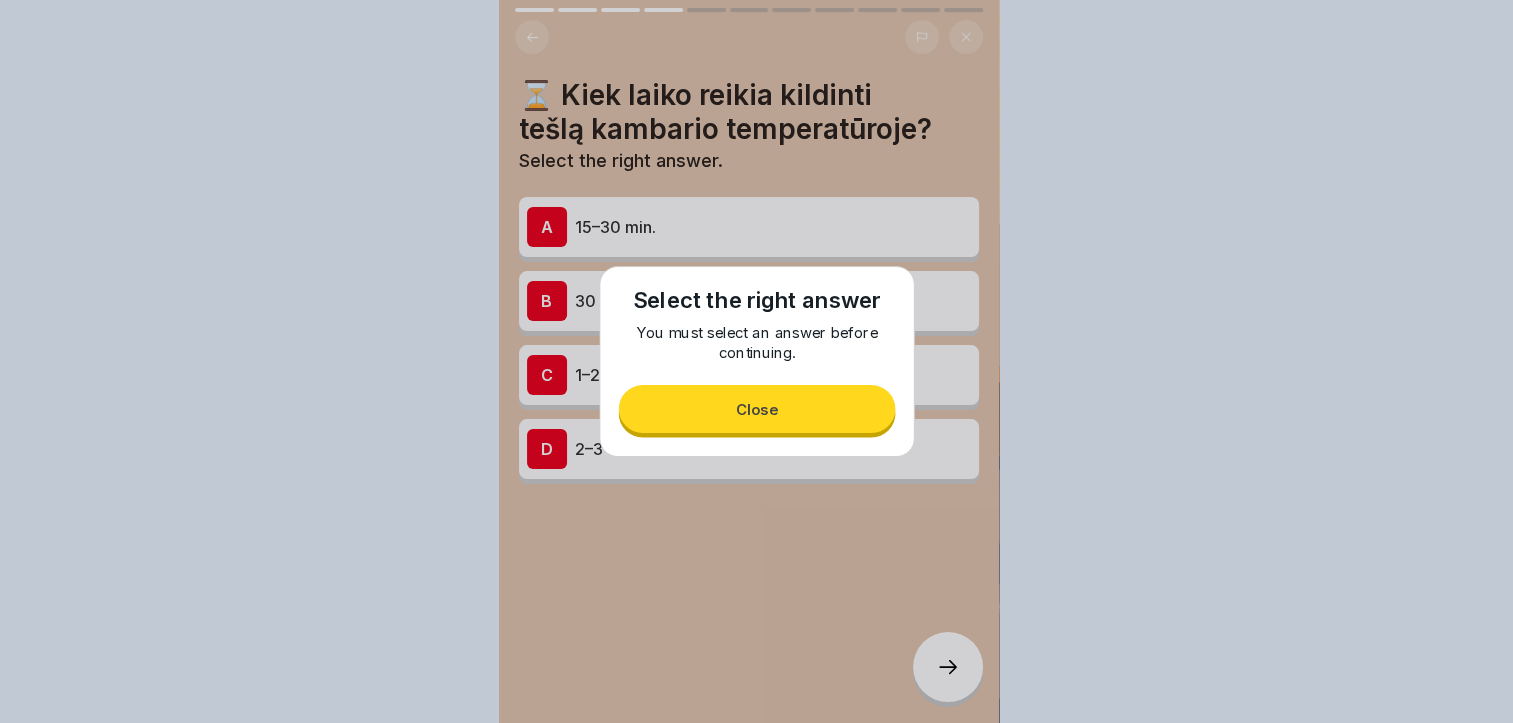 scroll, scrollTop: 0, scrollLeft: 0, axis: both 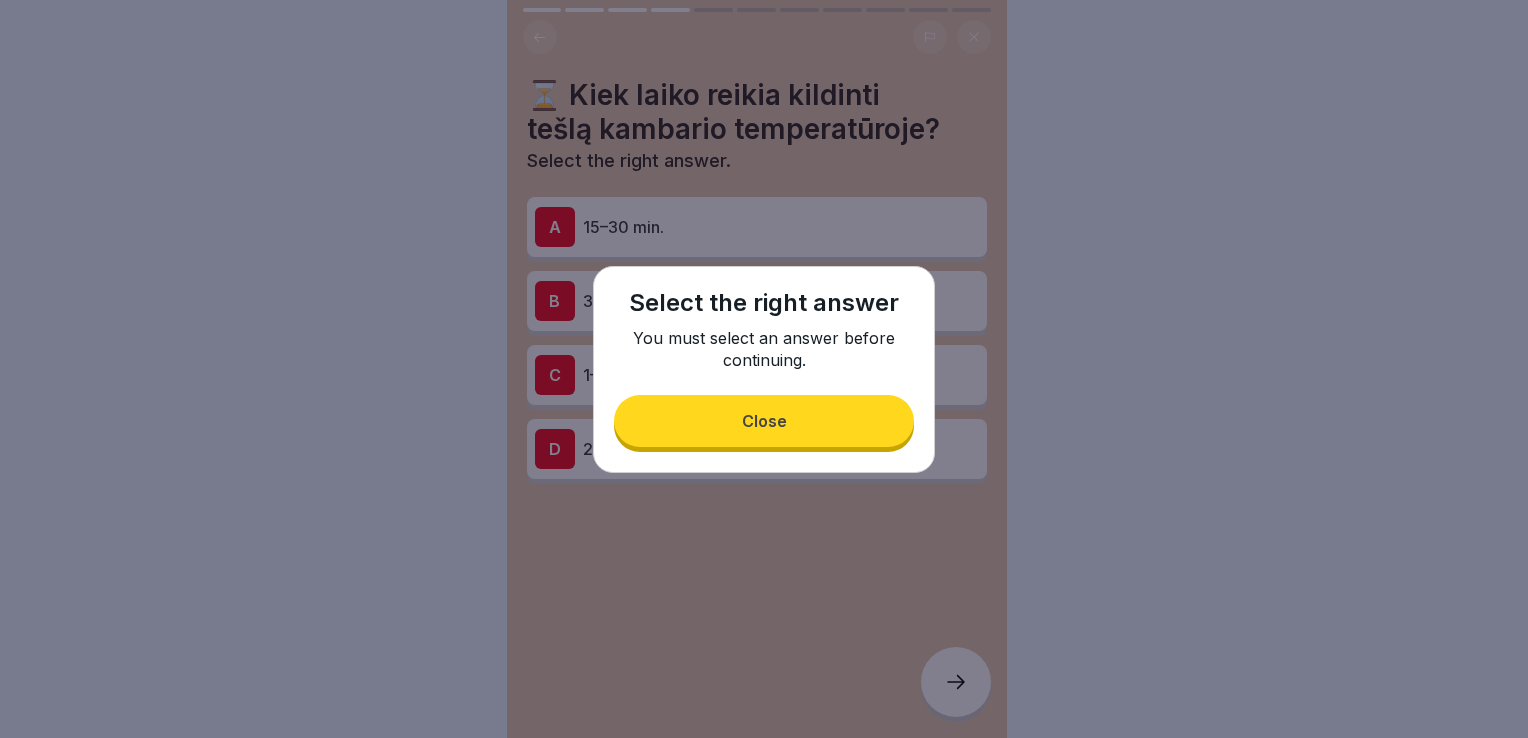 click on "Close" at bounding box center (764, 421) 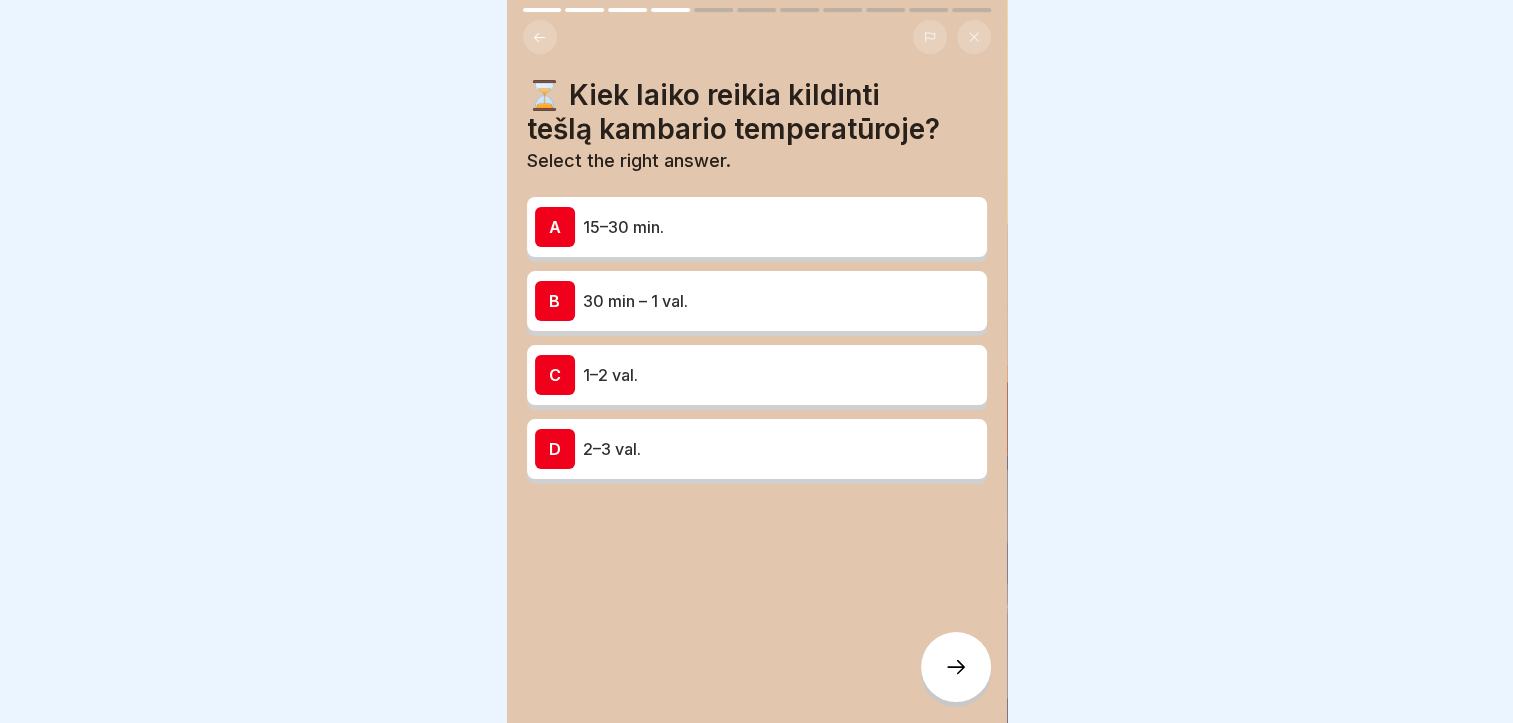 click on "B 30 min – 1 val." at bounding box center [757, 301] 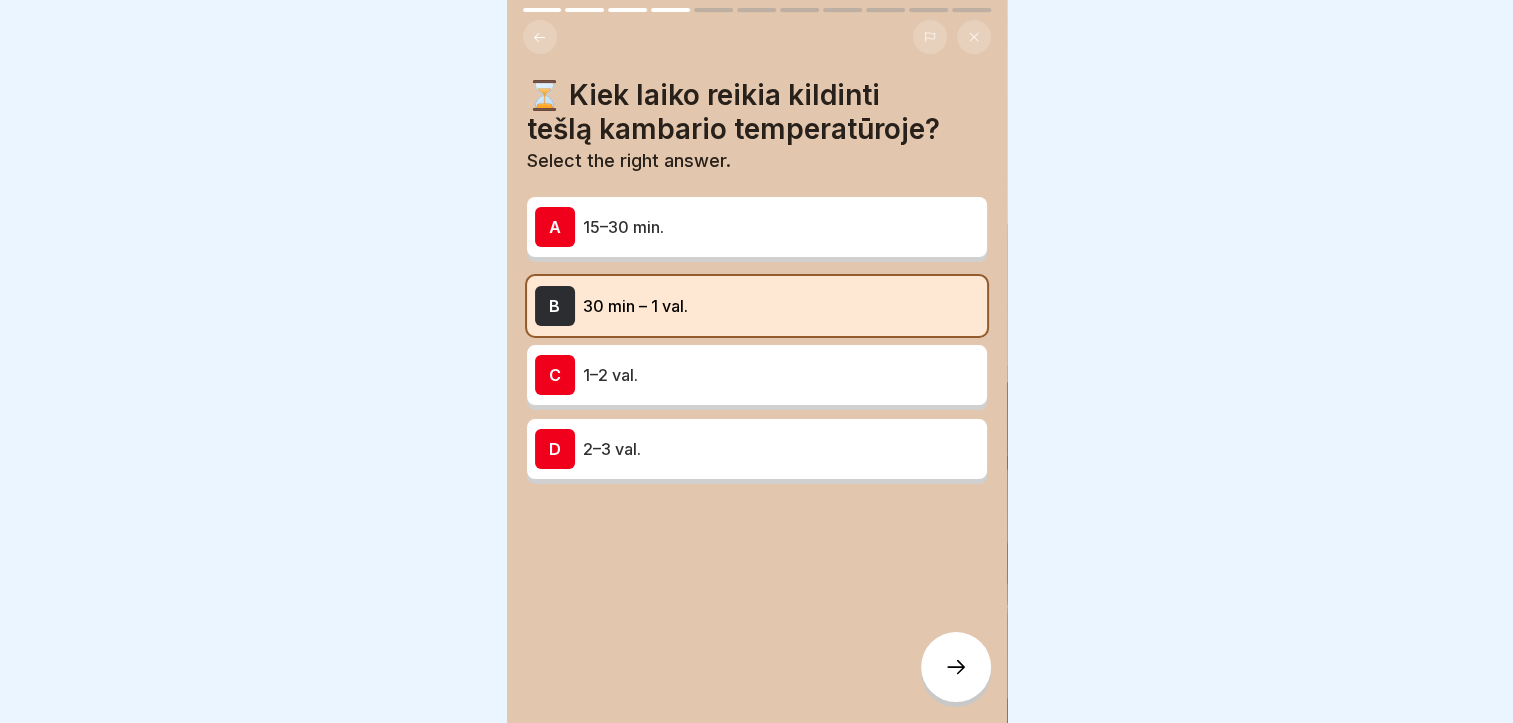 click 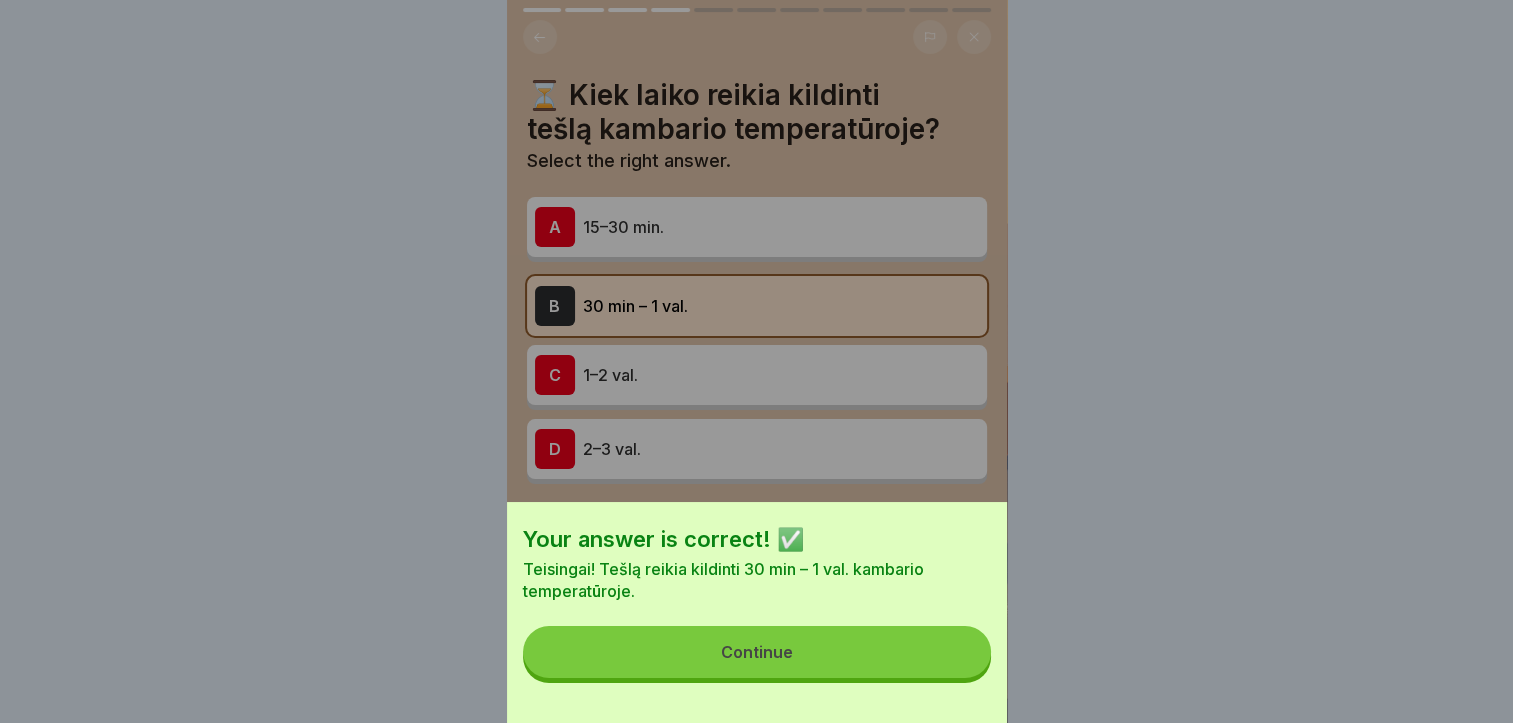 click on "Continue" at bounding box center (757, 652) 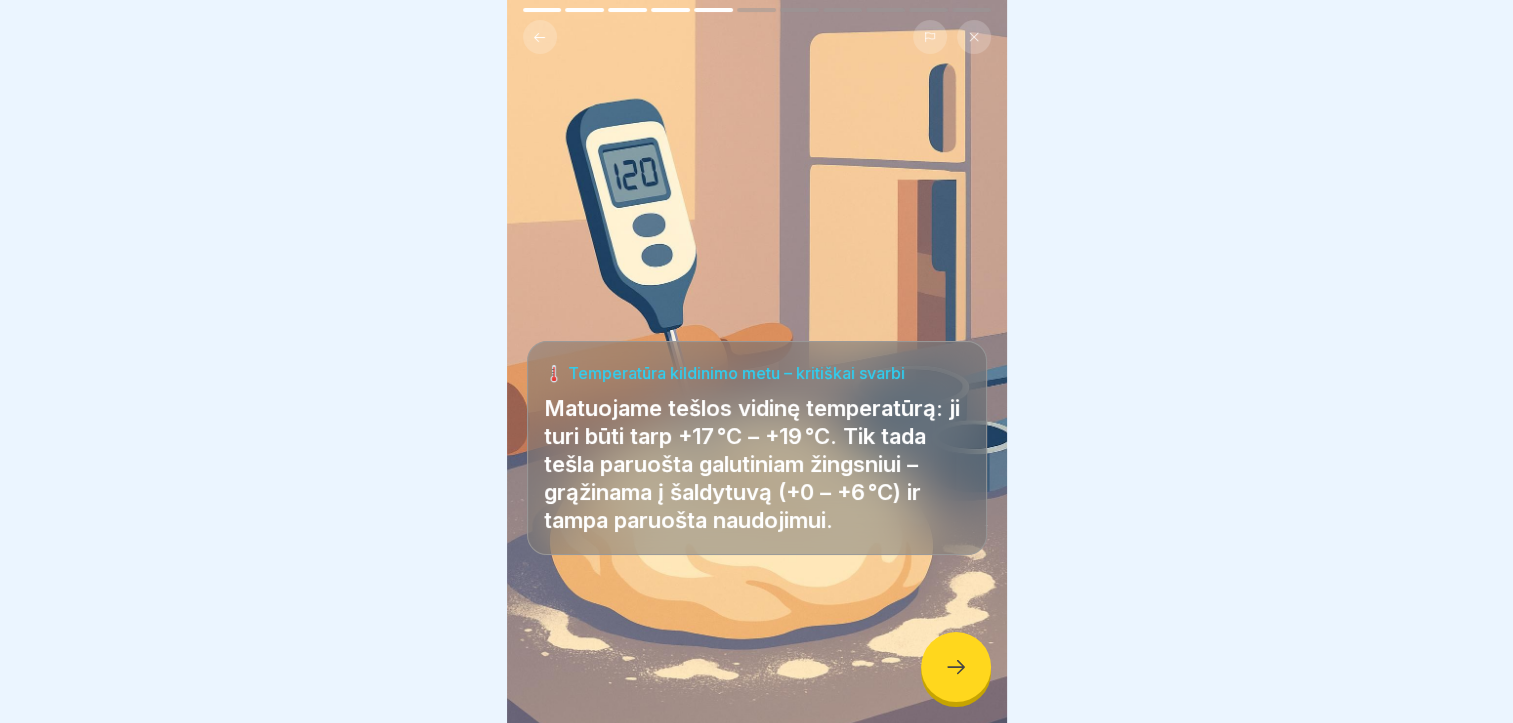 click at bounding box center (956, 667) 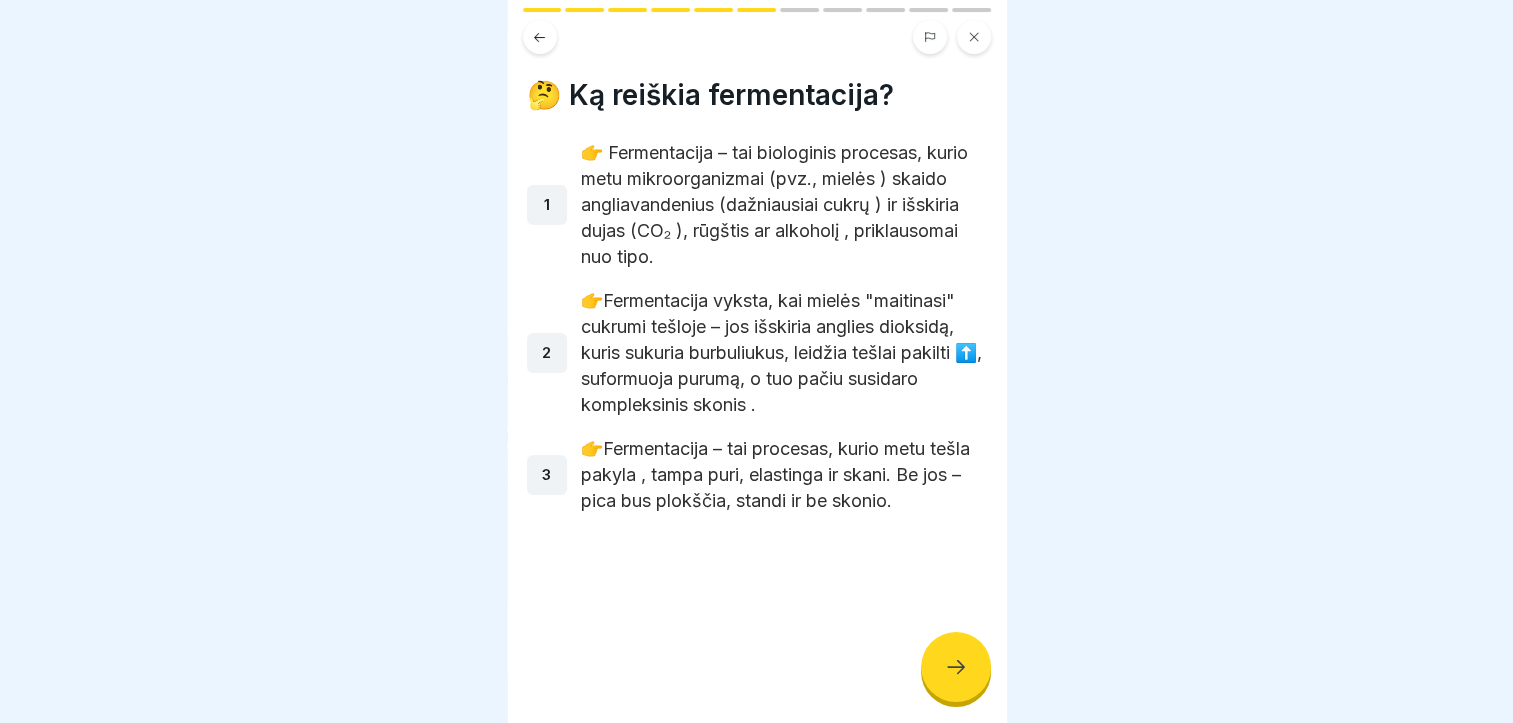 click 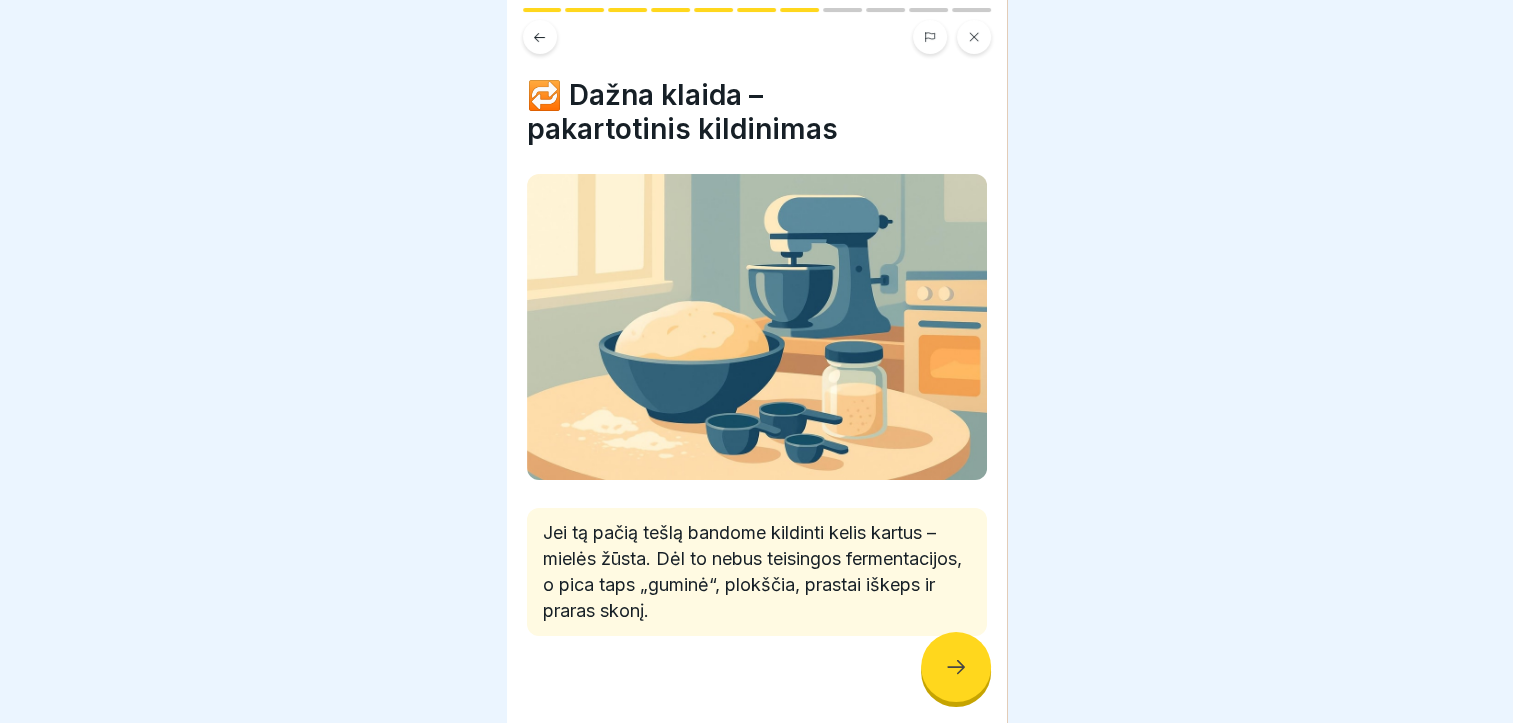 click 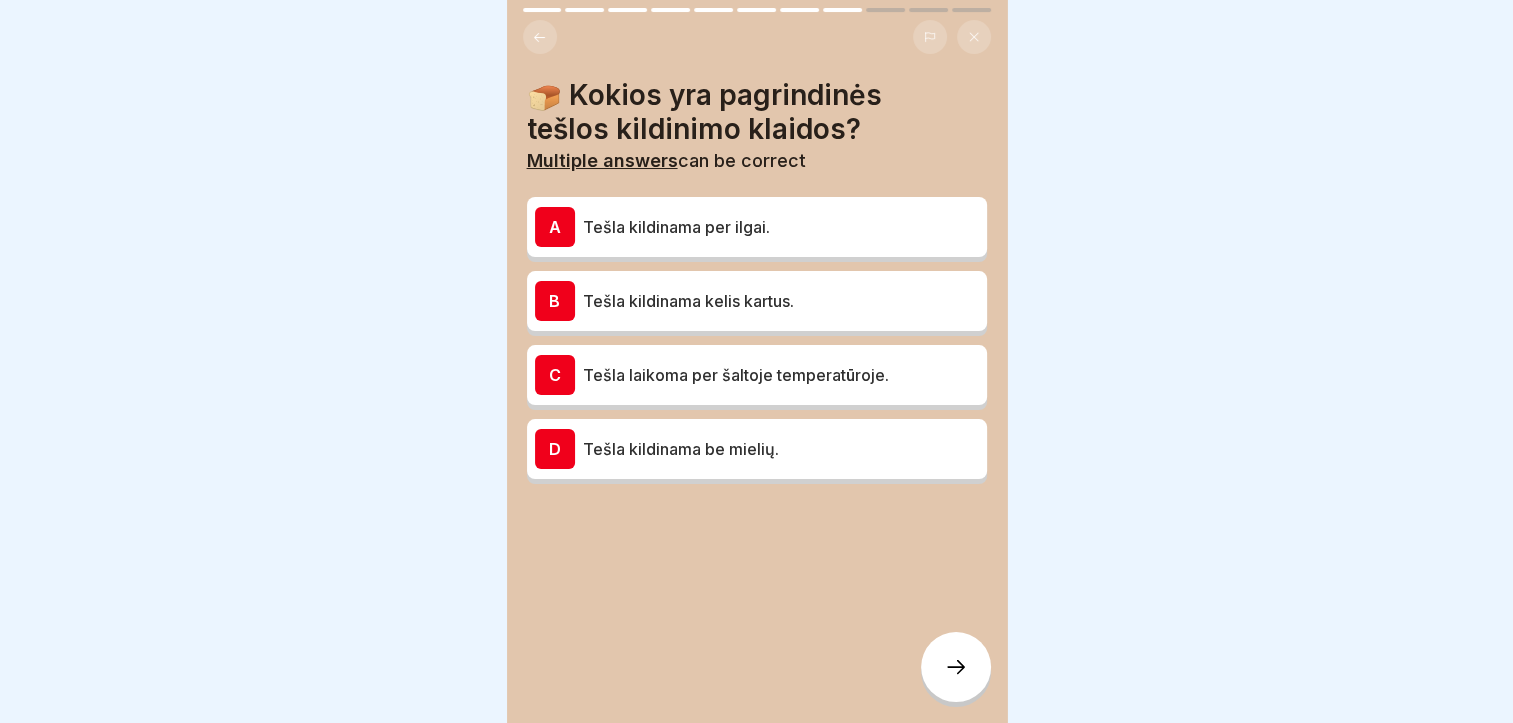 click on "Tešla kildinama kelis kartus." at bounding box center (781, 301) 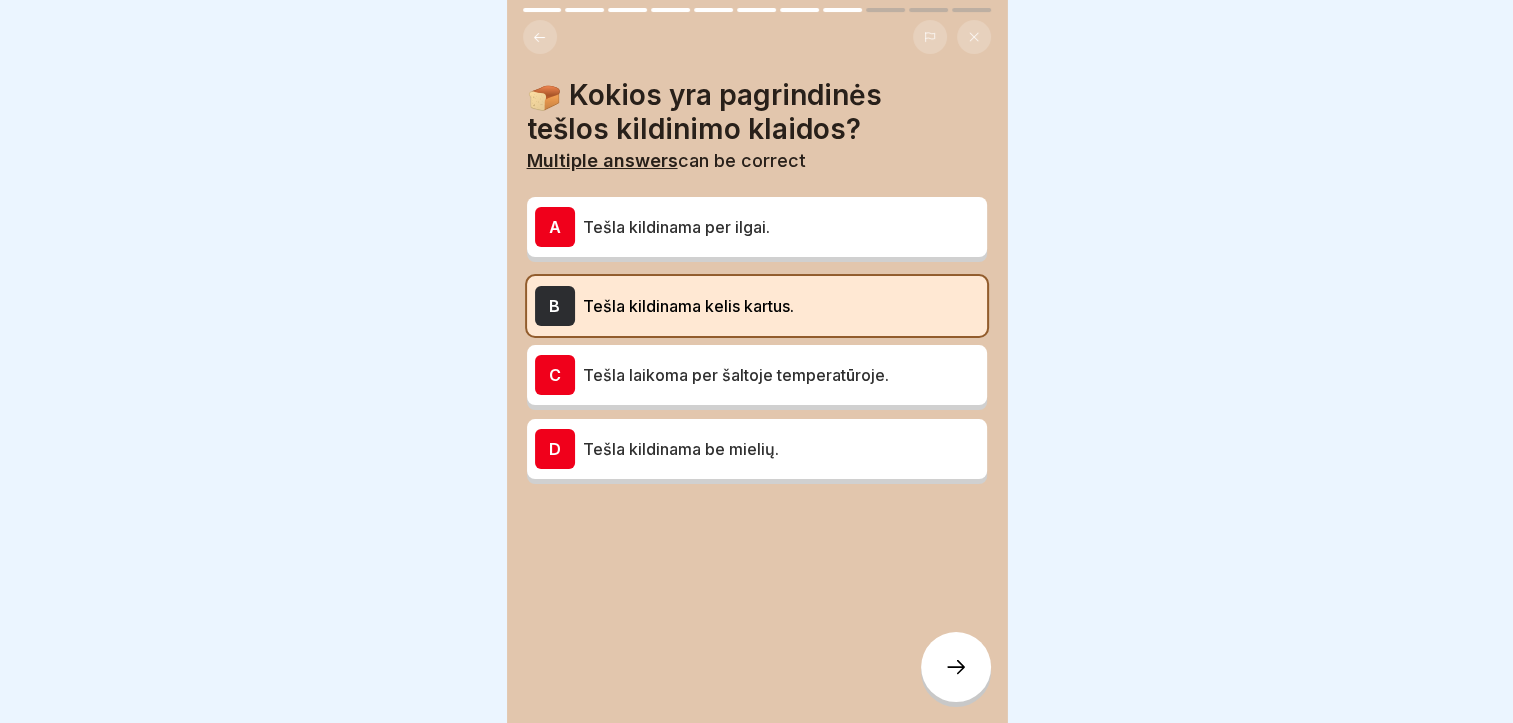 click at bounding box center (956, 667) 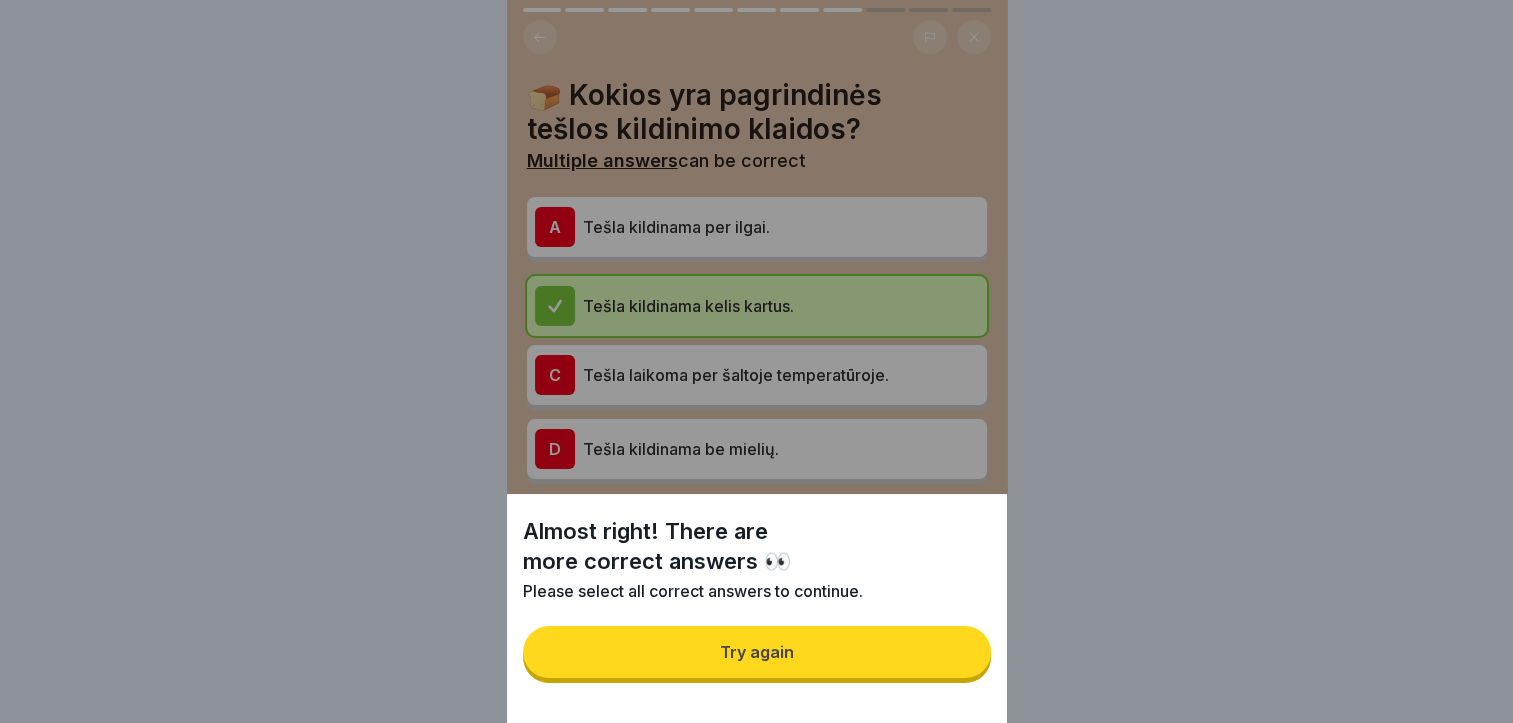 click on "Try again" at bounding box center [757, 652] 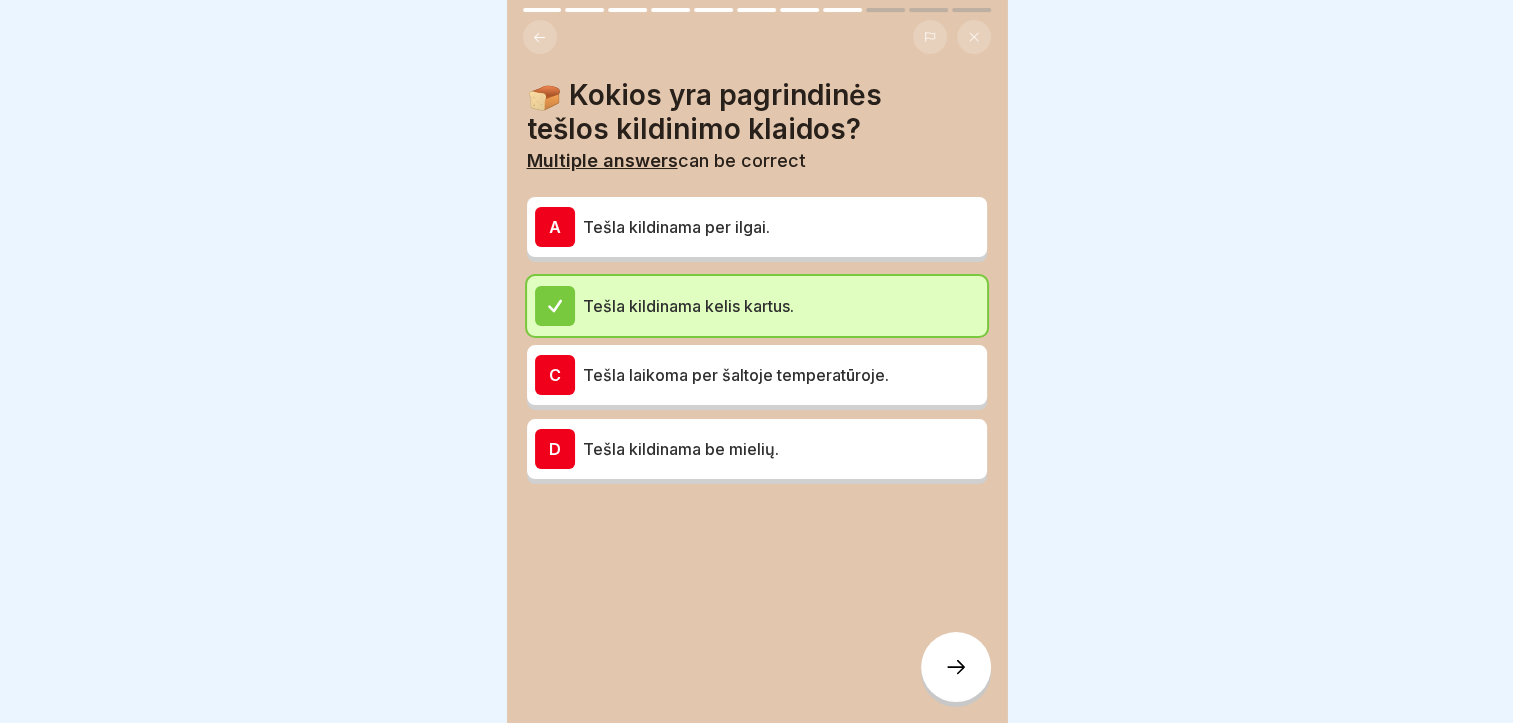 click 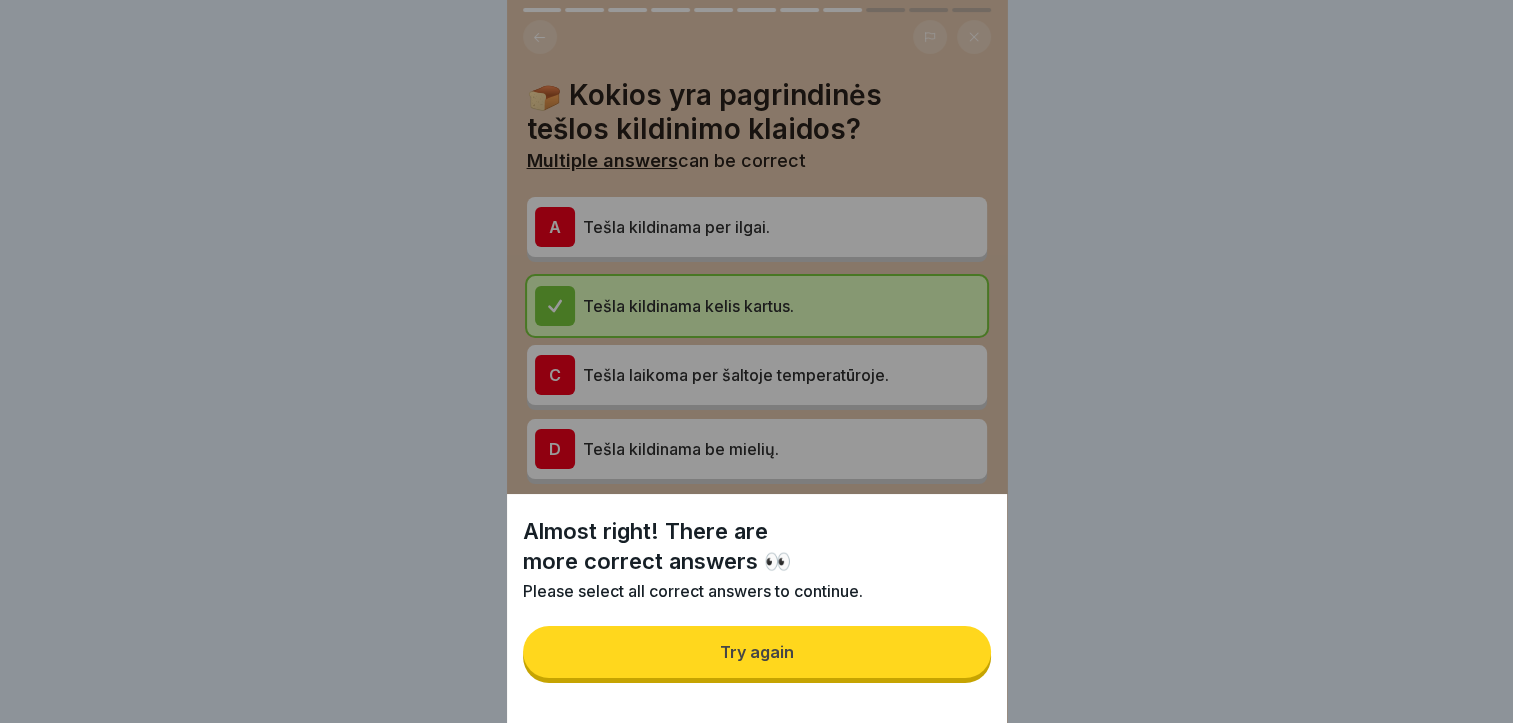 click on "Try again" at bounding box center [757, 652] 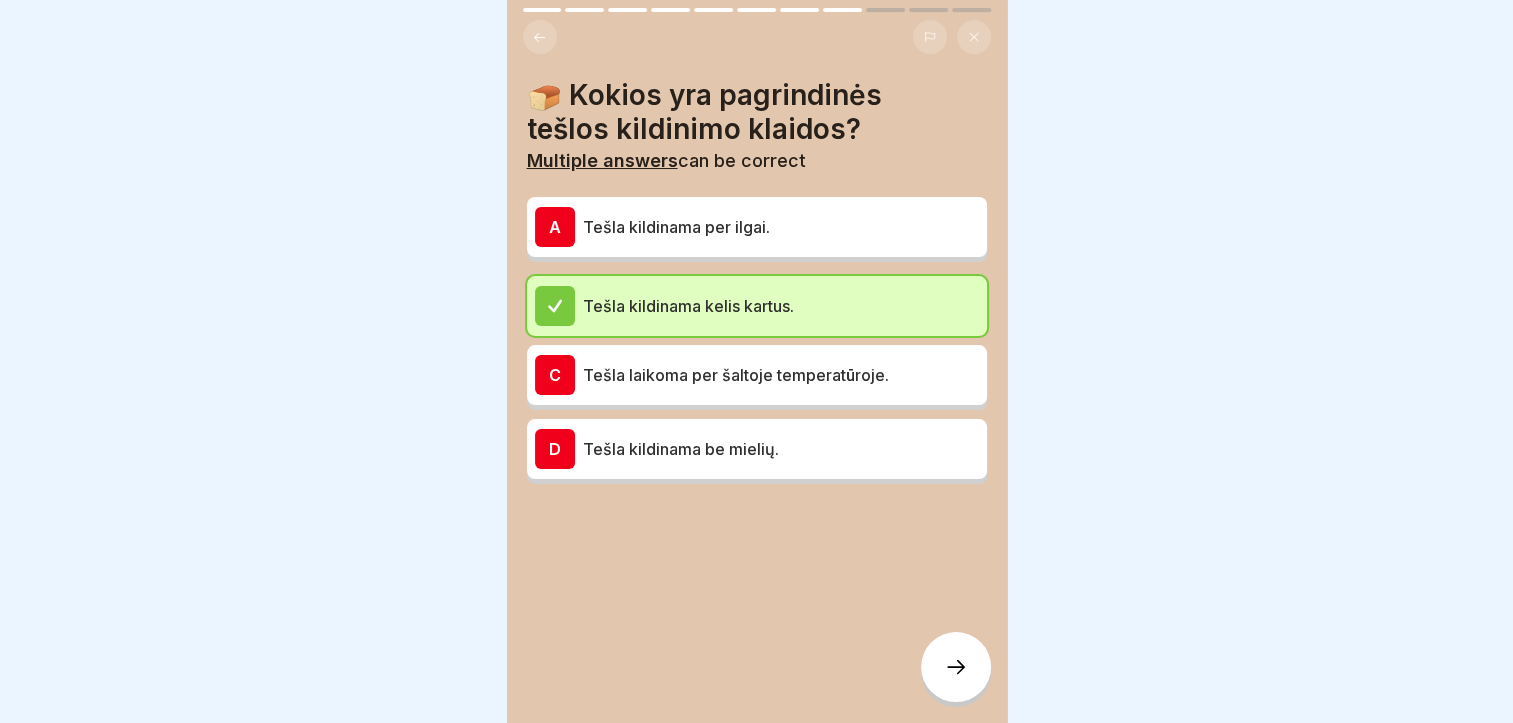 click on "Tešla kildinama per ilgai." at bounding box center (781, 227) 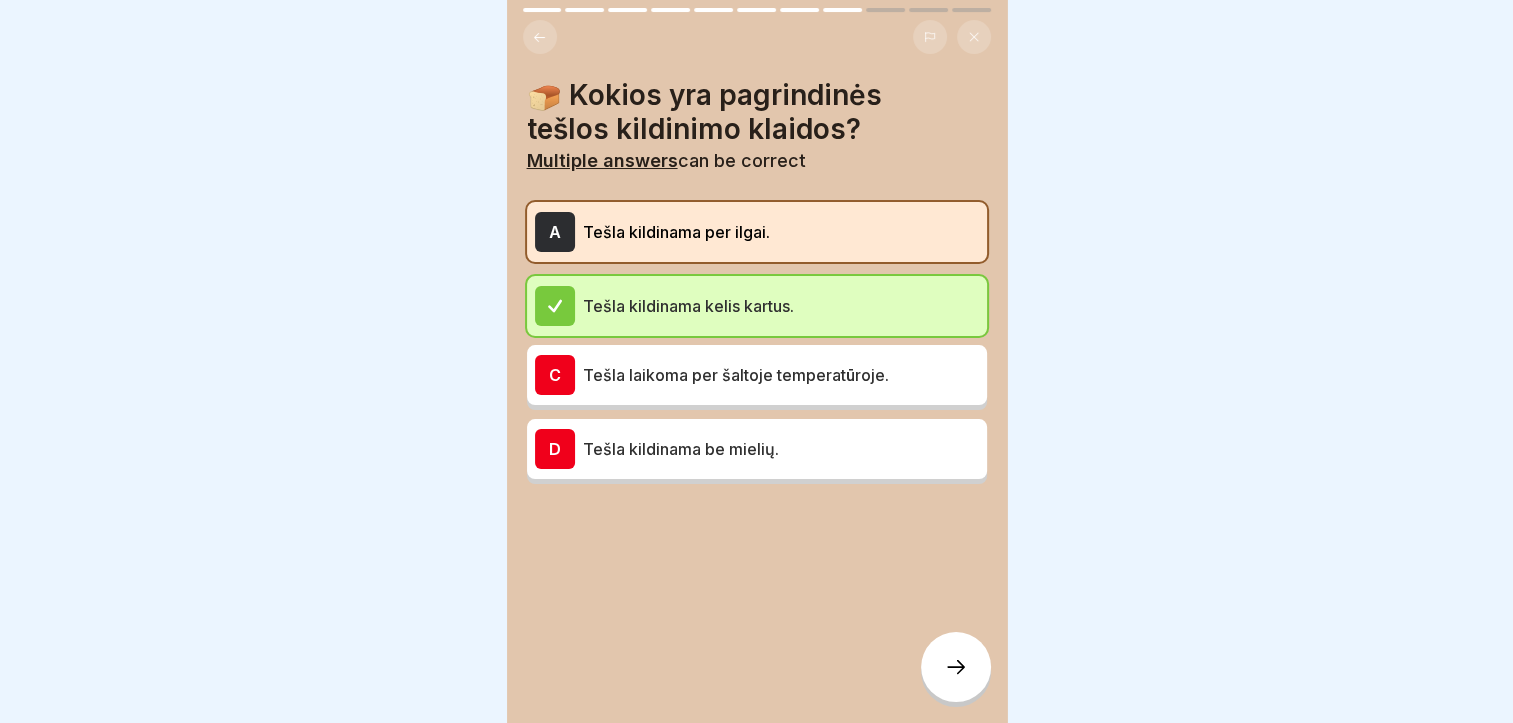 click 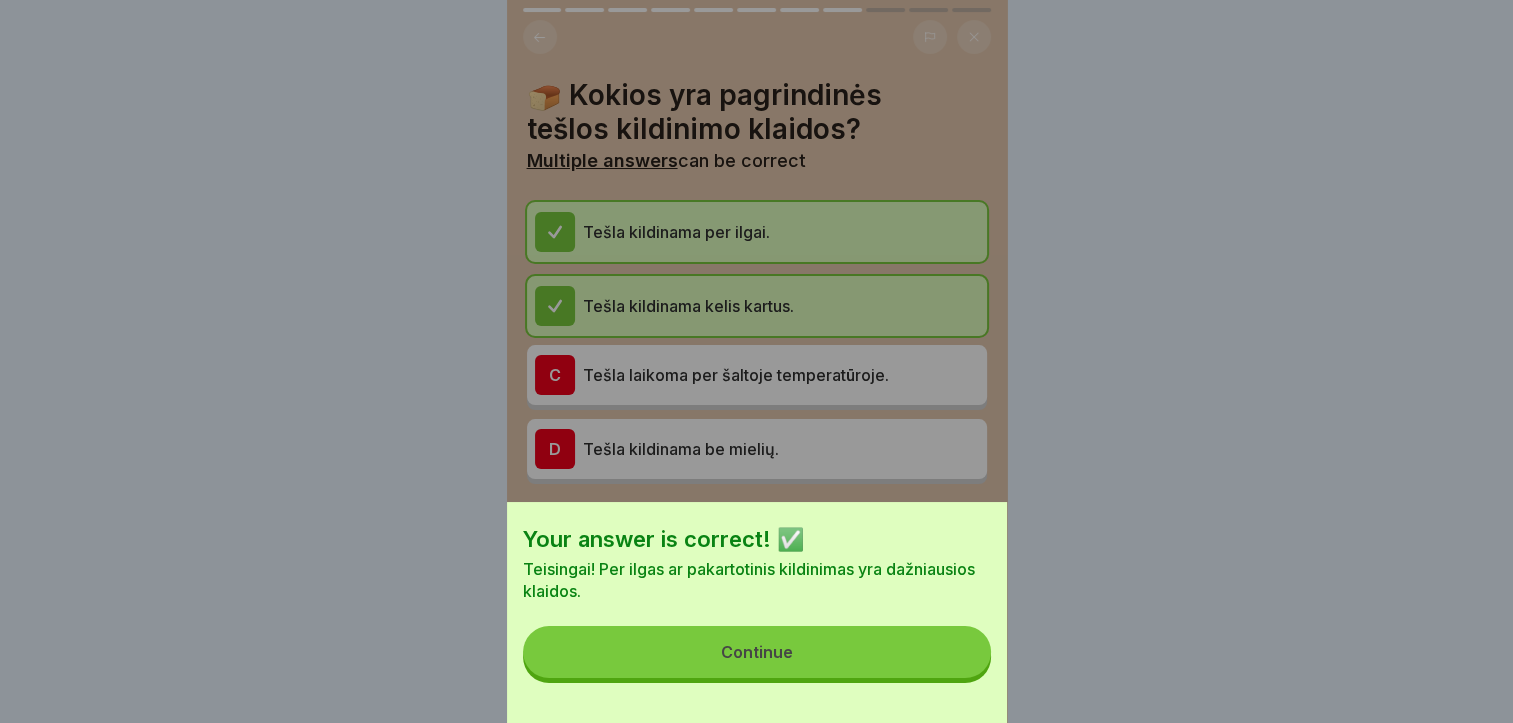 click on "Continue" at bounding box center [757, 652] 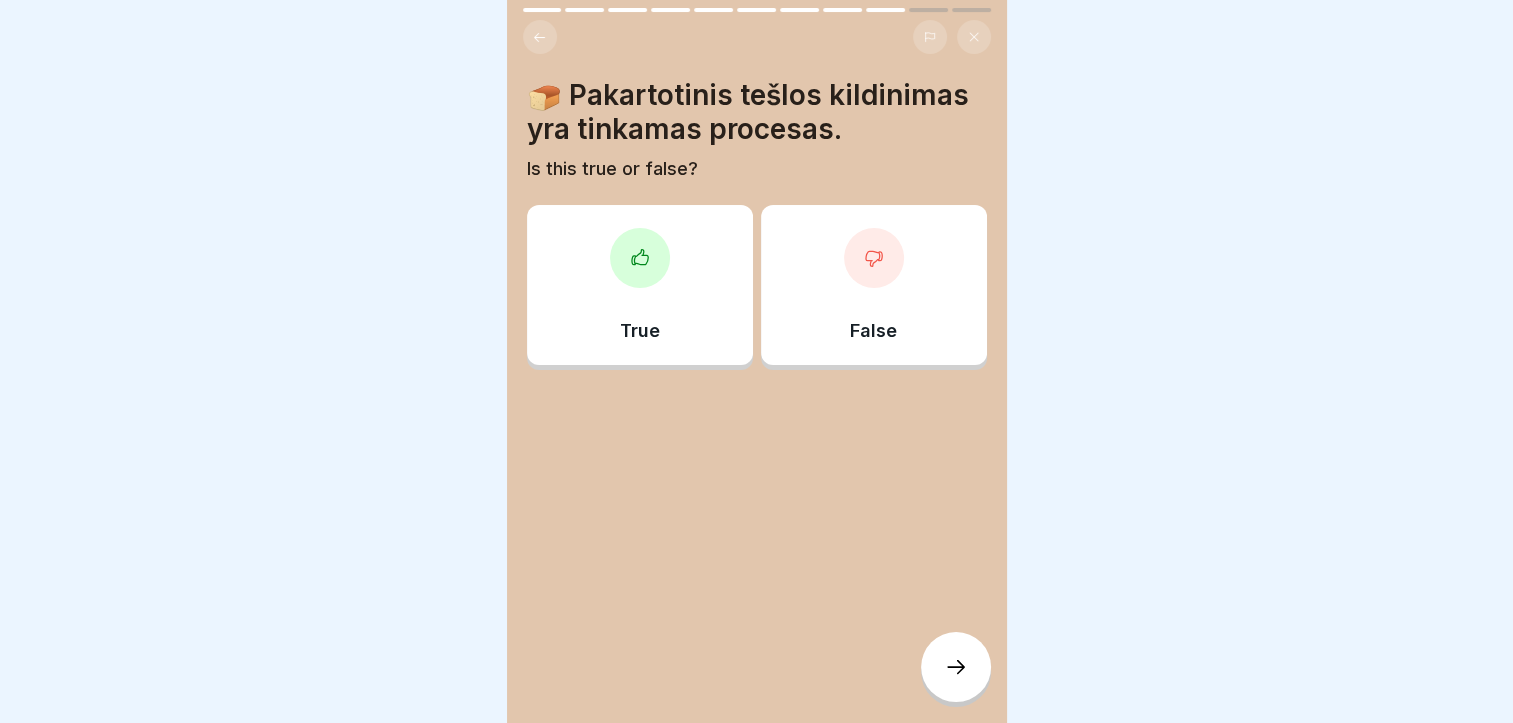click on "False" at bounding box center (874, 285) 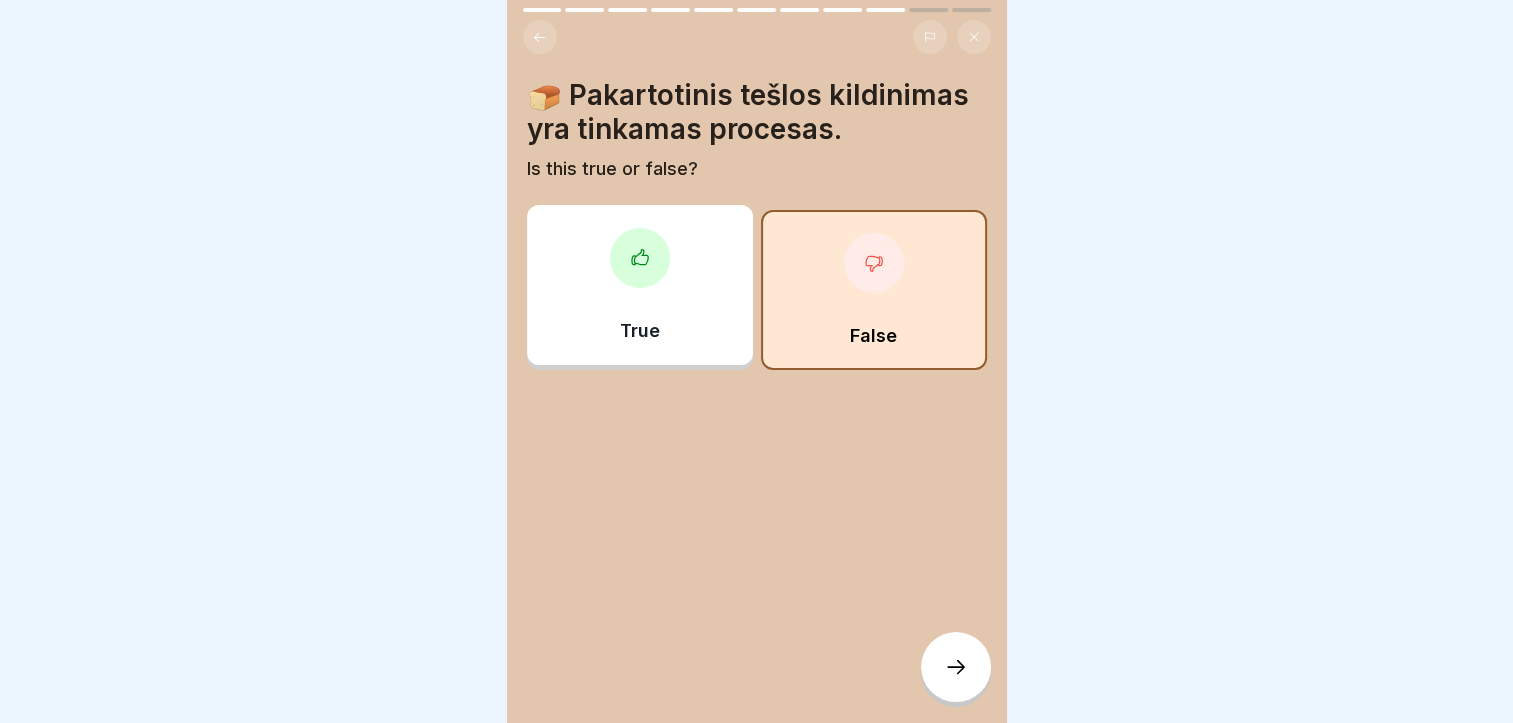 click at bounding box center (956, 667) 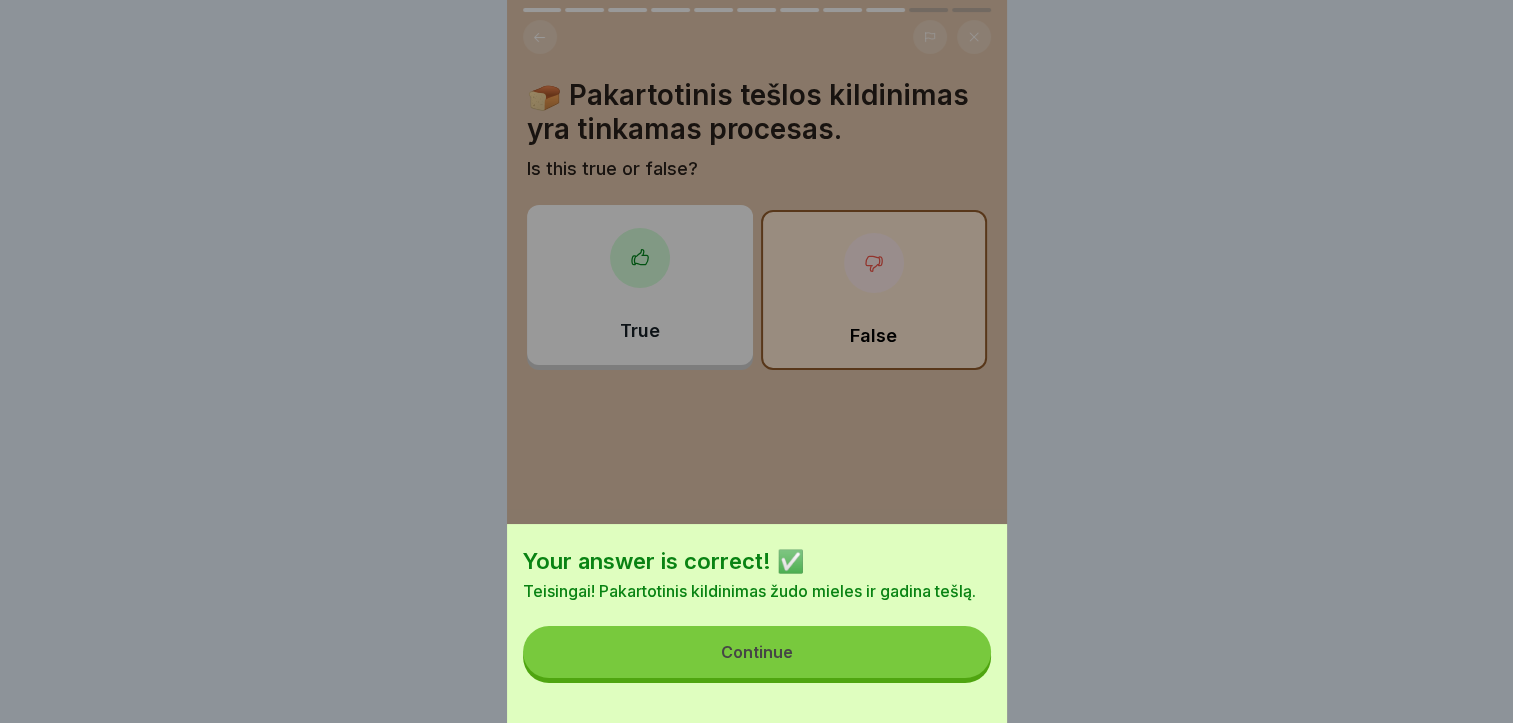 click on "Continue" at bounding box center [757, 652] 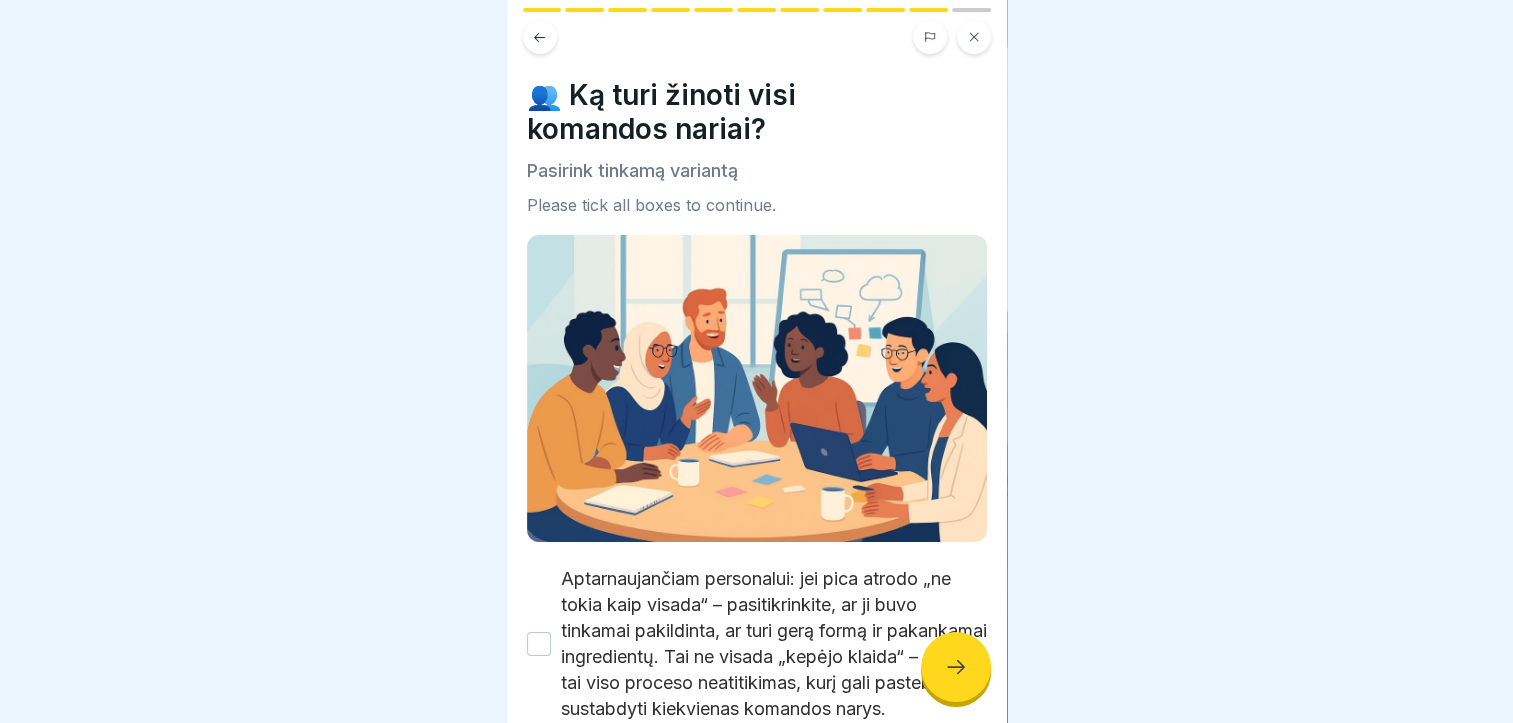 click at bounding box center [956, 667] 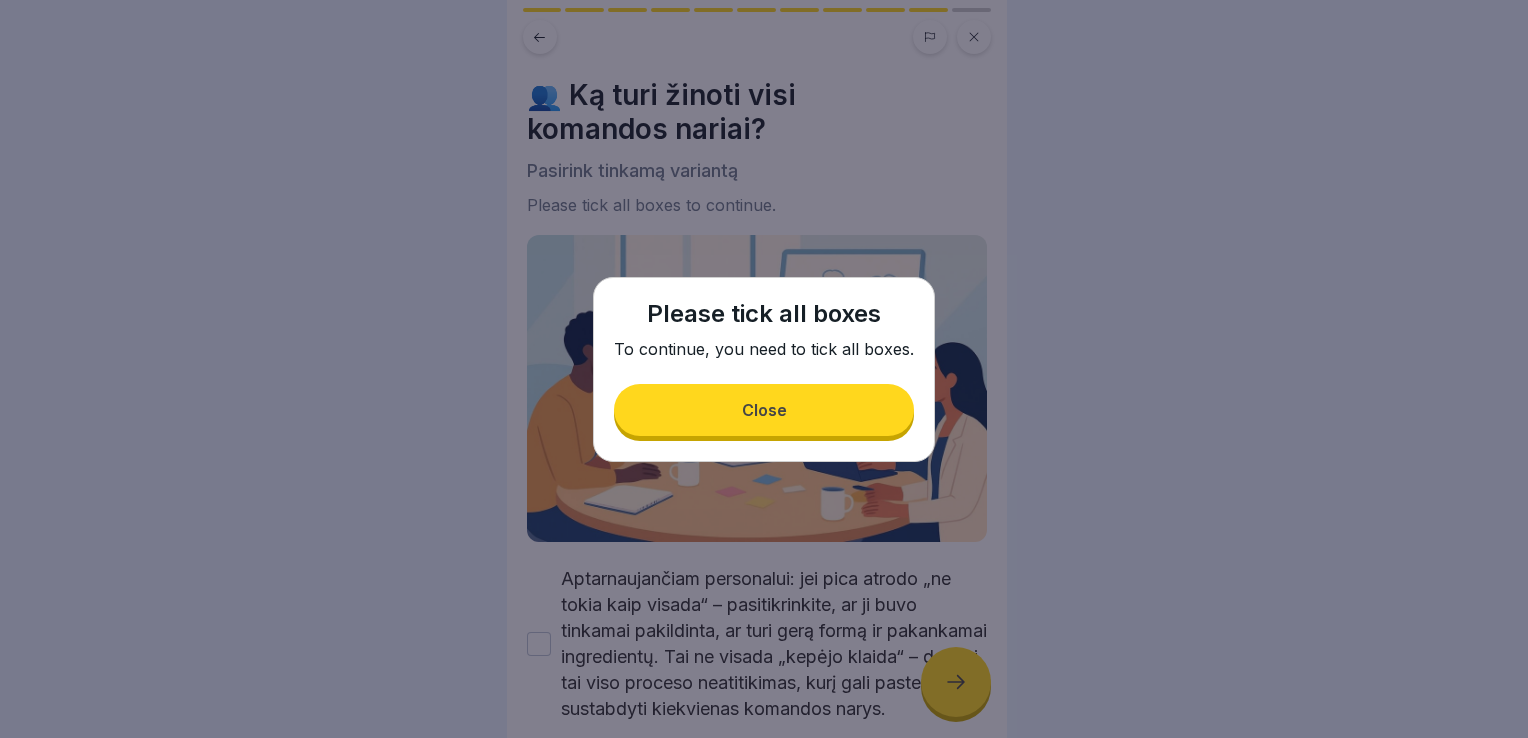 click on "Close" at bounding box center [764, 410] 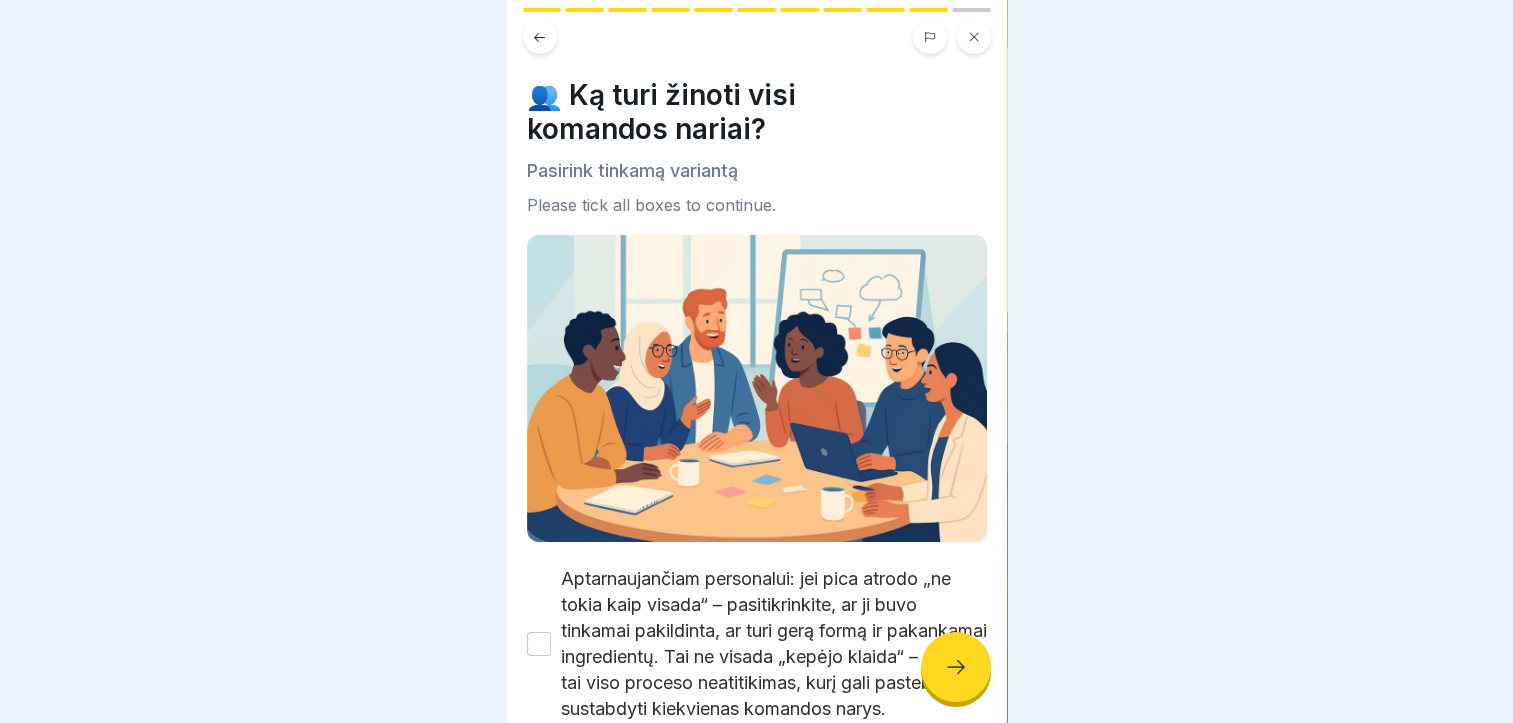 click on "Aptarnaujančiam personalui: jei pica atrodo „ne tokia kaip visada“ – pasitikrinkite, ar ji buvo tinkamai pakildinta, ar turi gerą formą ir pakankamai ingredientų. Tai ne visada „kepėjo klaida“ – dažnai tai viso proceso neatitikimas, kurį gali pastebėti ir sustabdyti kiekvienas komandos narys." at bounding box center (539, 644) 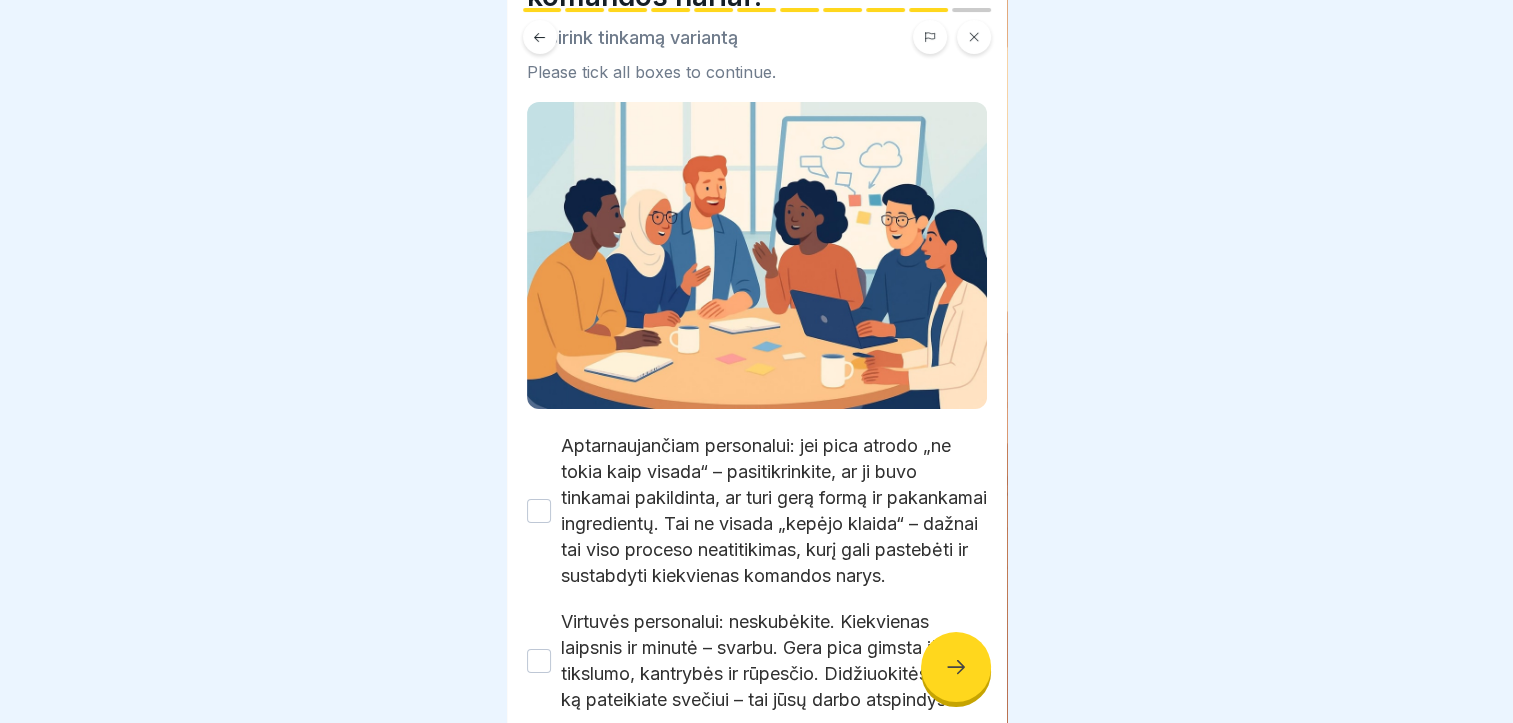 scroll, scrollTop: 284, scrollLeft: 0, axis: vertical 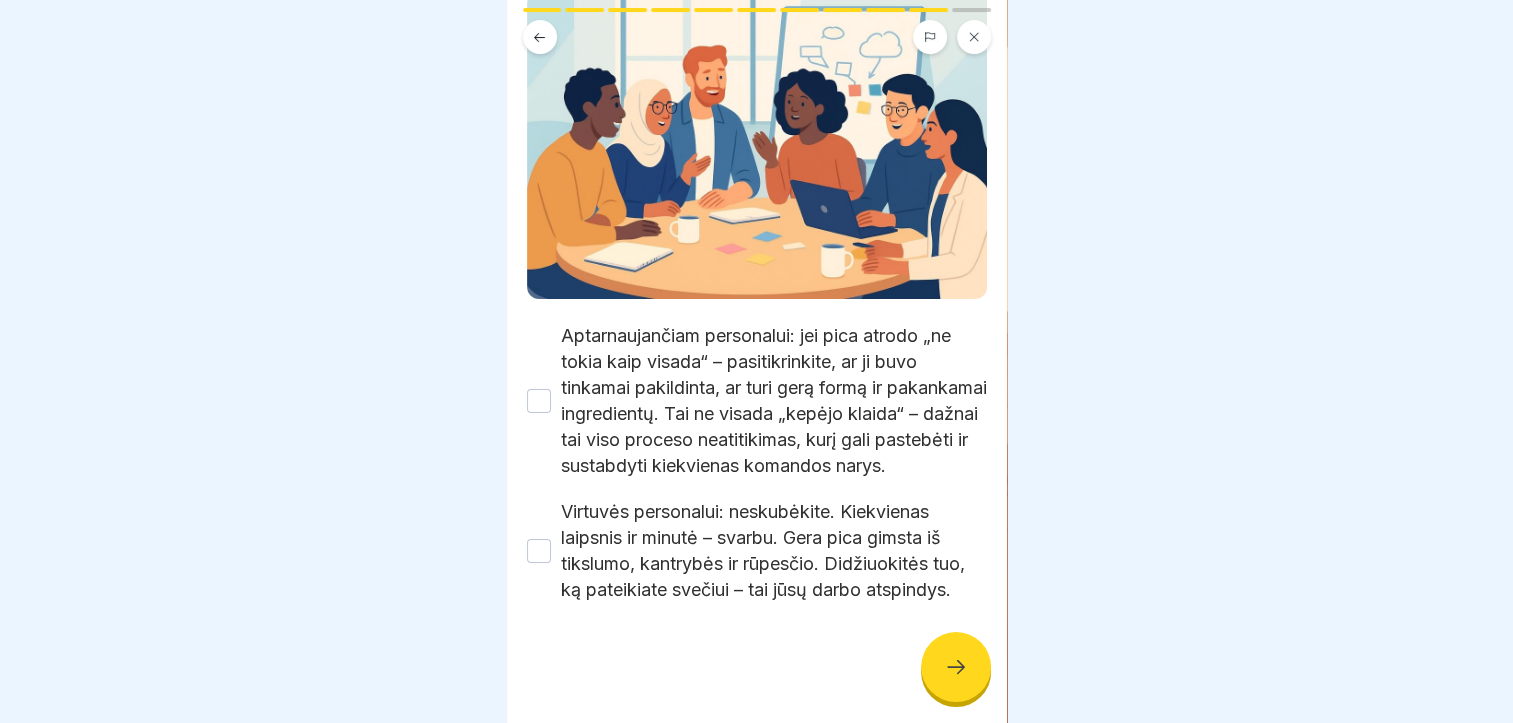 click on "Aptarnaujančiam personalui: jei pica atrodo „ne tokia kaip visada“ – pasitikrinkite, ar ji buvo tinkamai pakildinta, ar turi gerą formą ir pakankamai ingredientų. Tai ne visada „kepėjo klaida“ – dažnai tai viso proceso neatitikimas, kurį gali pastebėti ir sustabdyti kiekvienas komandos narys." at bounding box center (539, 401) 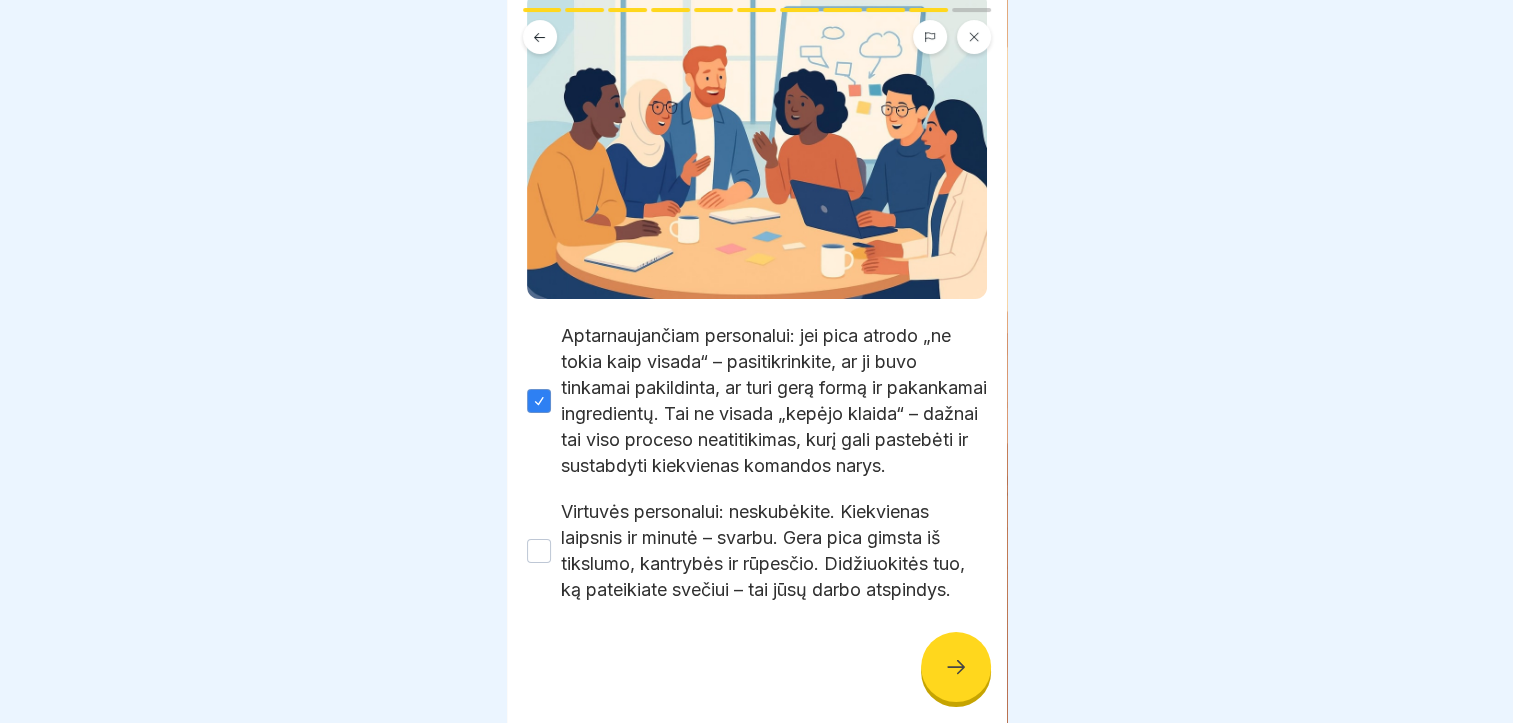 click on "Virtuvės personalui: neskubėkite. Kiekvienas laipsnis ir minutė – svarbu. Gera pica gimsta iš tikslumo, kantrybės ir rūpesčio. Didžiuokitės tuo, ką pateikiate svečiui – tai jūsų darbo atspindys." at bounding box center (539, 551) 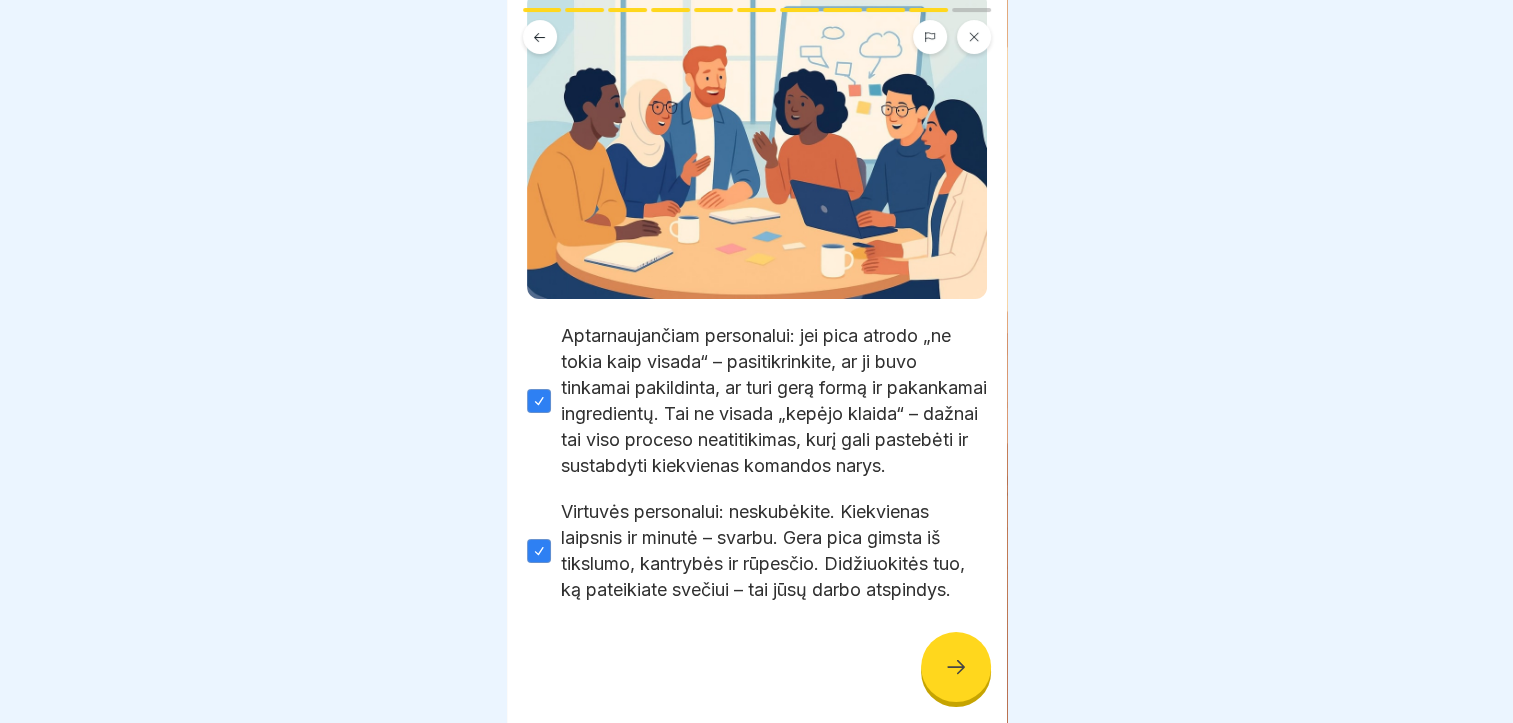 click at bounding box center [956, 667] 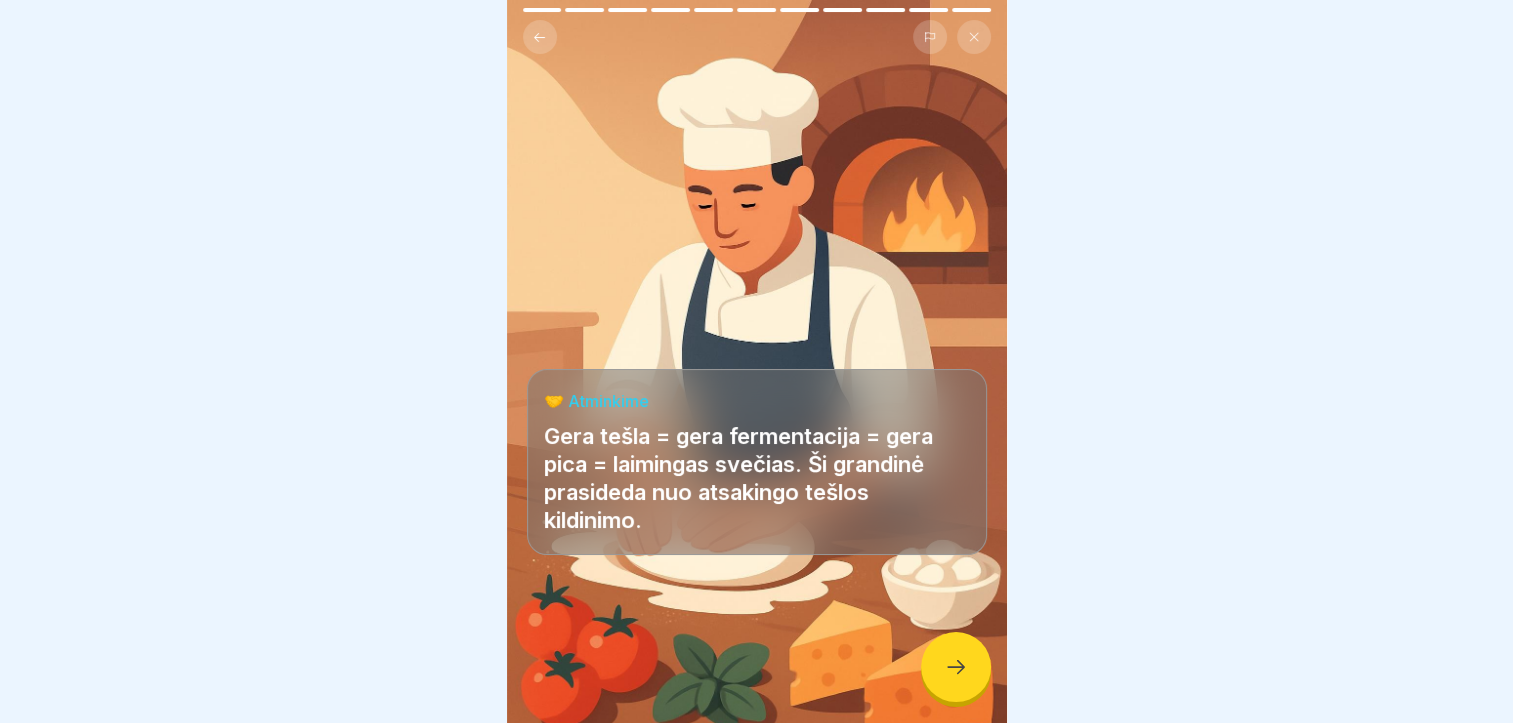 click at bounding box center (956, 667) 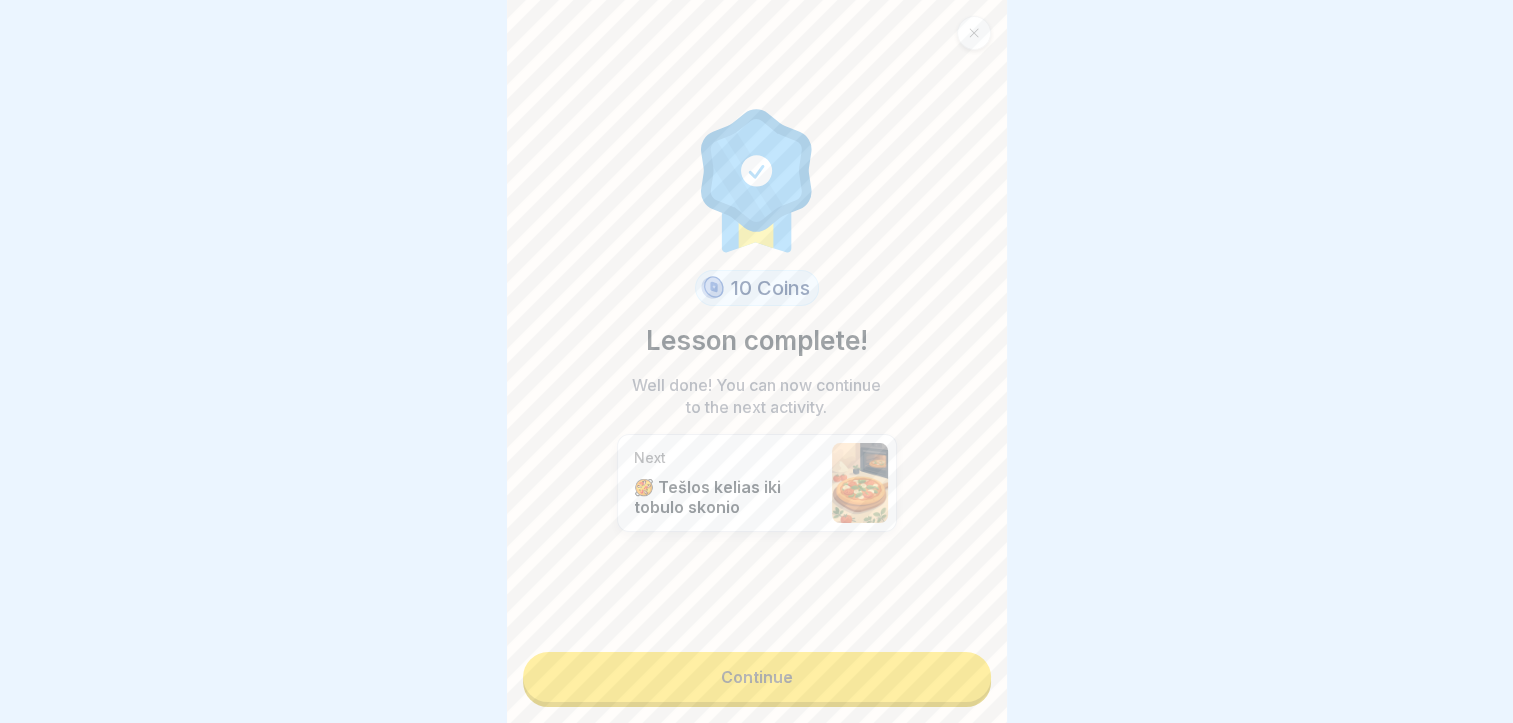 click on "Continue" at bounding box center [757, 677] 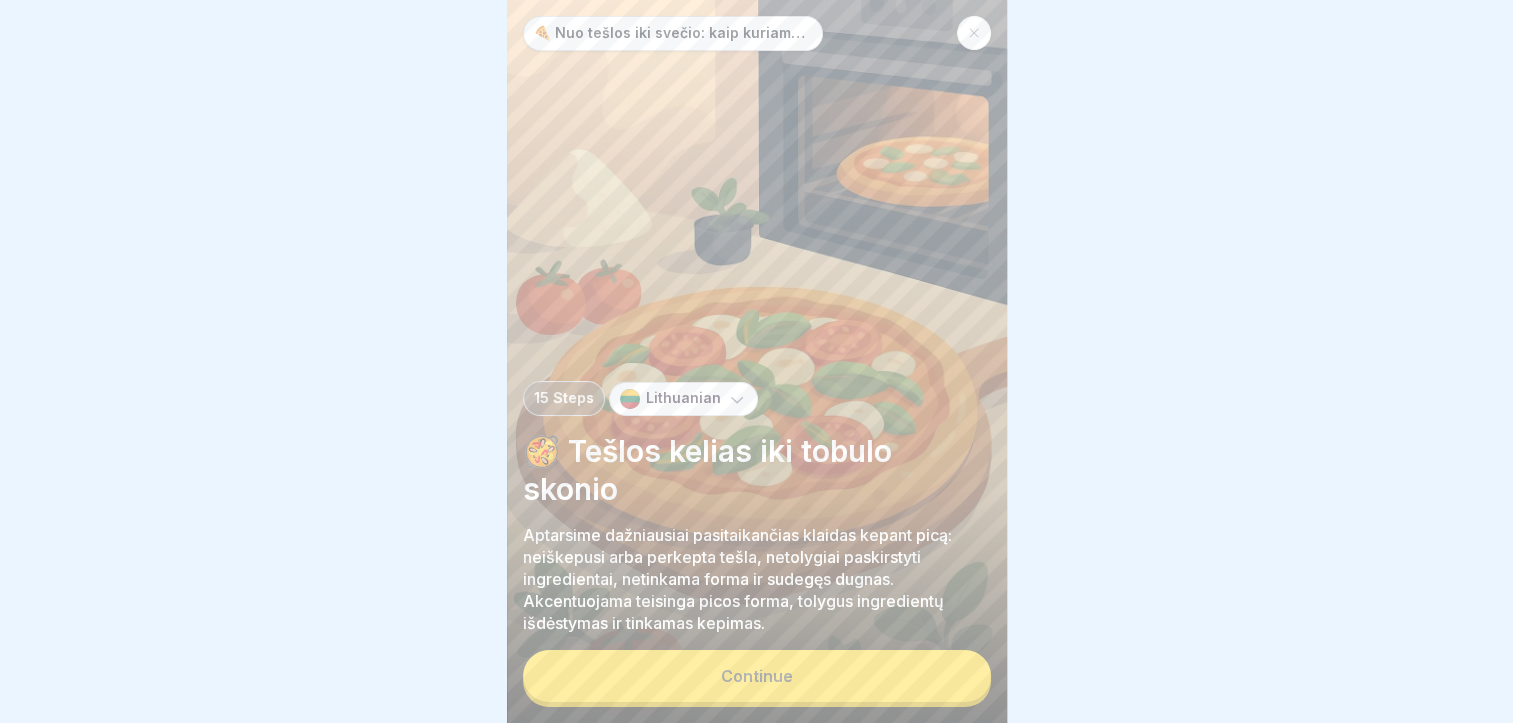 click on "Continue" at bounding box center [757, 676] 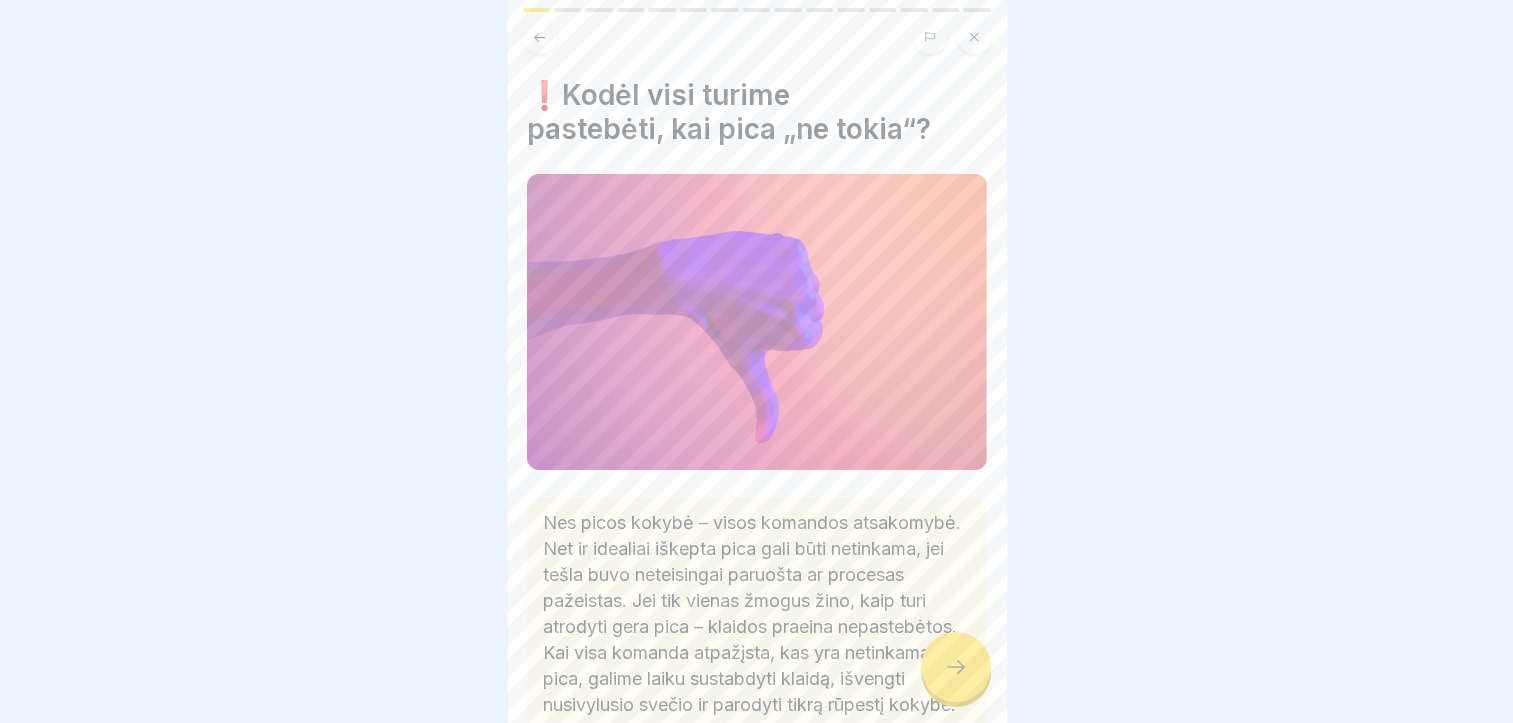 click 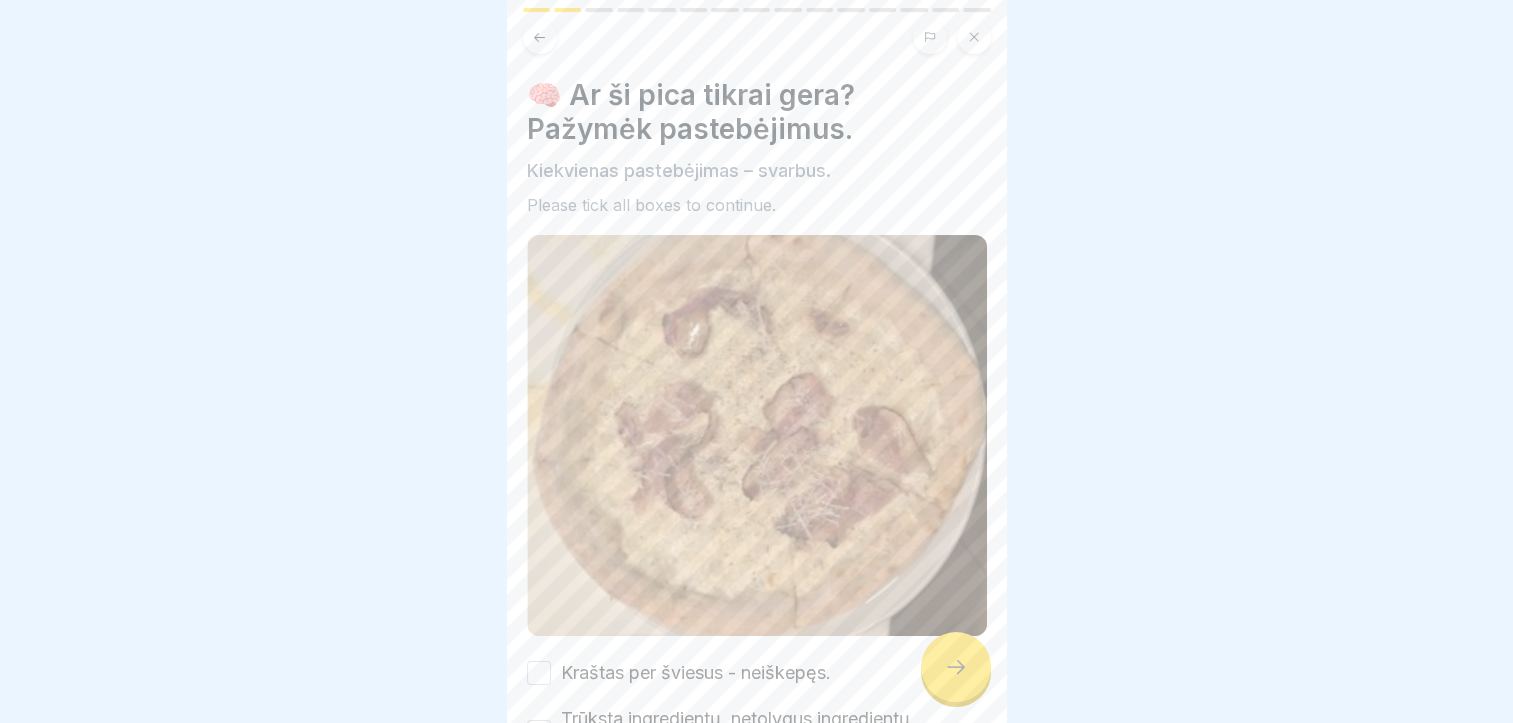 scroll, scrollTop: 141, scrollLeft: 0, axis: vertical 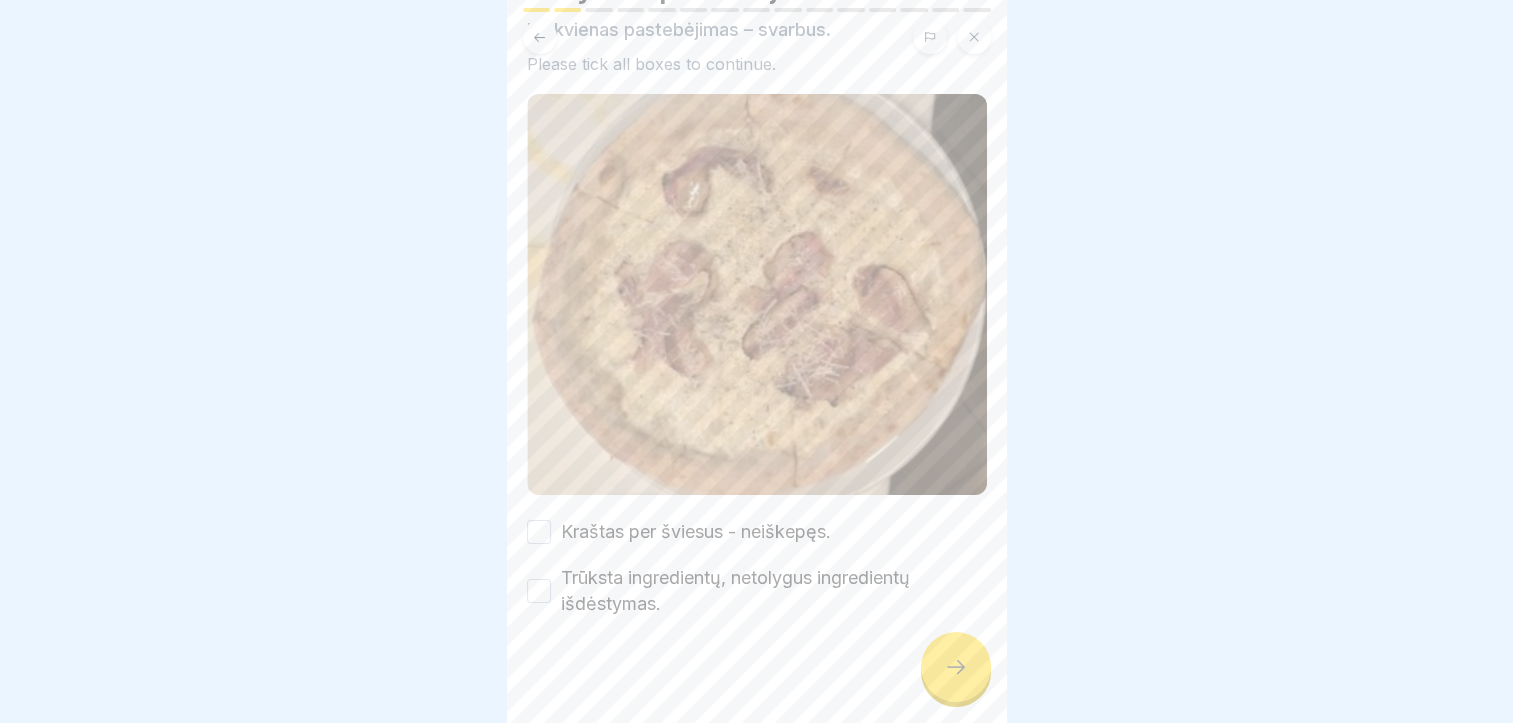 click on "Kraštas per šviesus - neiškepęs." at bounding box center (539, 532) 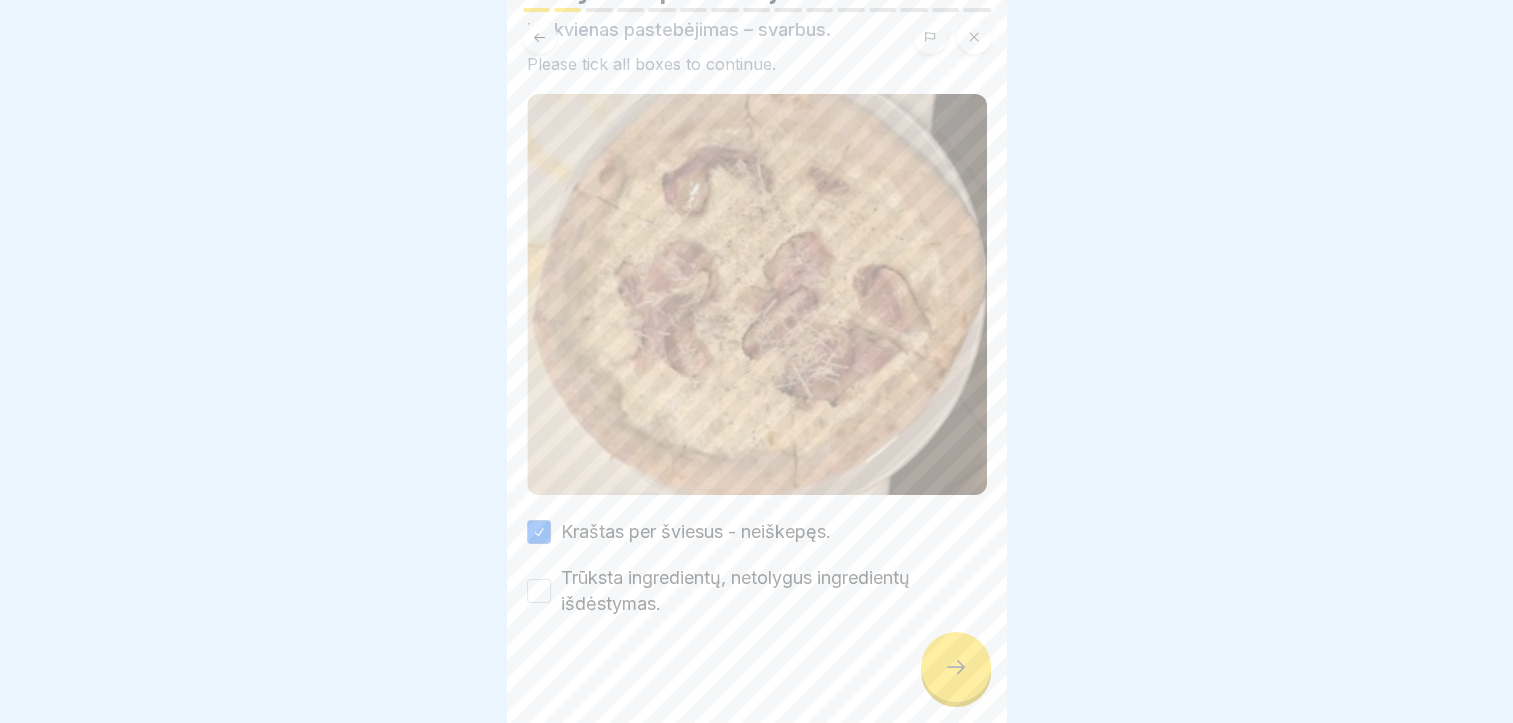 click on "Trūksta ingredientų, netolygus ingredientų išdėstymas." at bounding box center (539, 591) 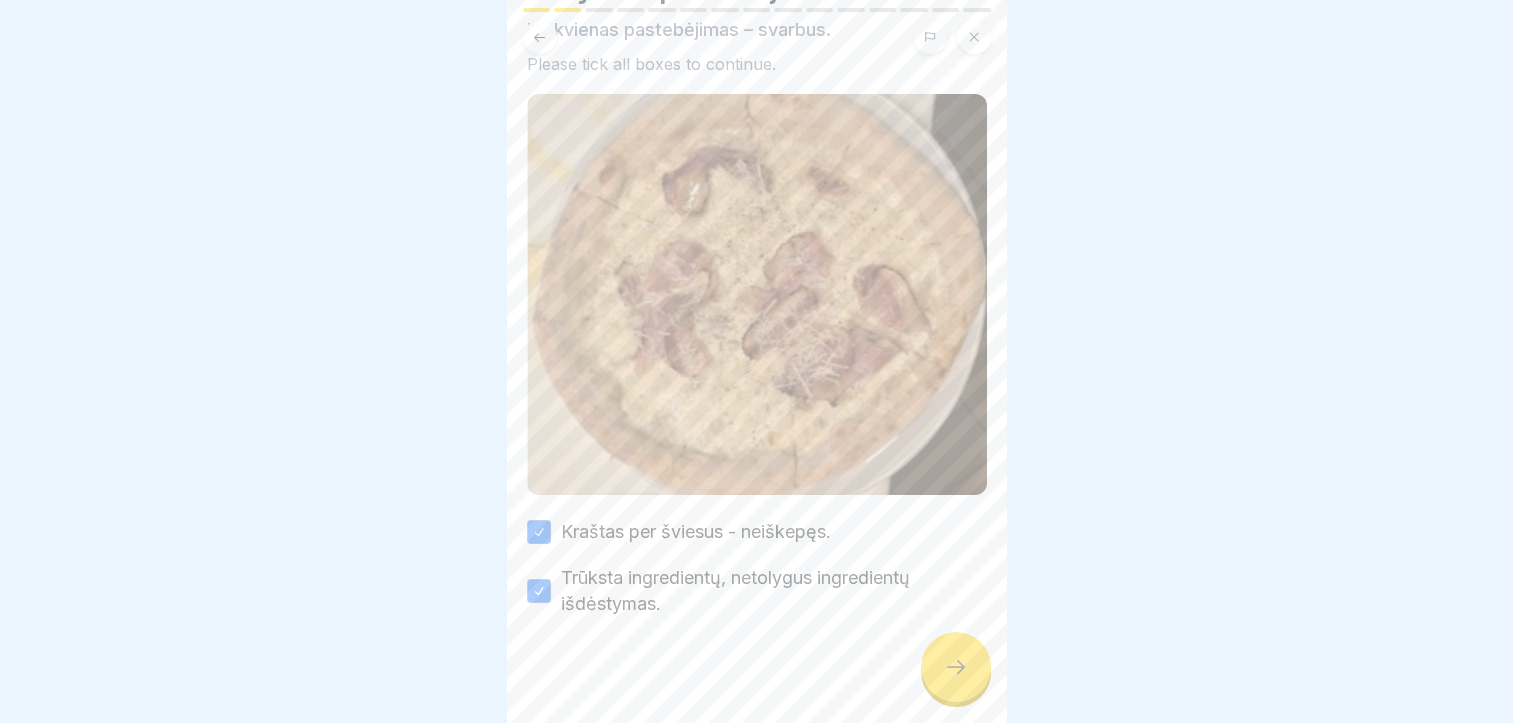 click at bounding box center [956, 667] 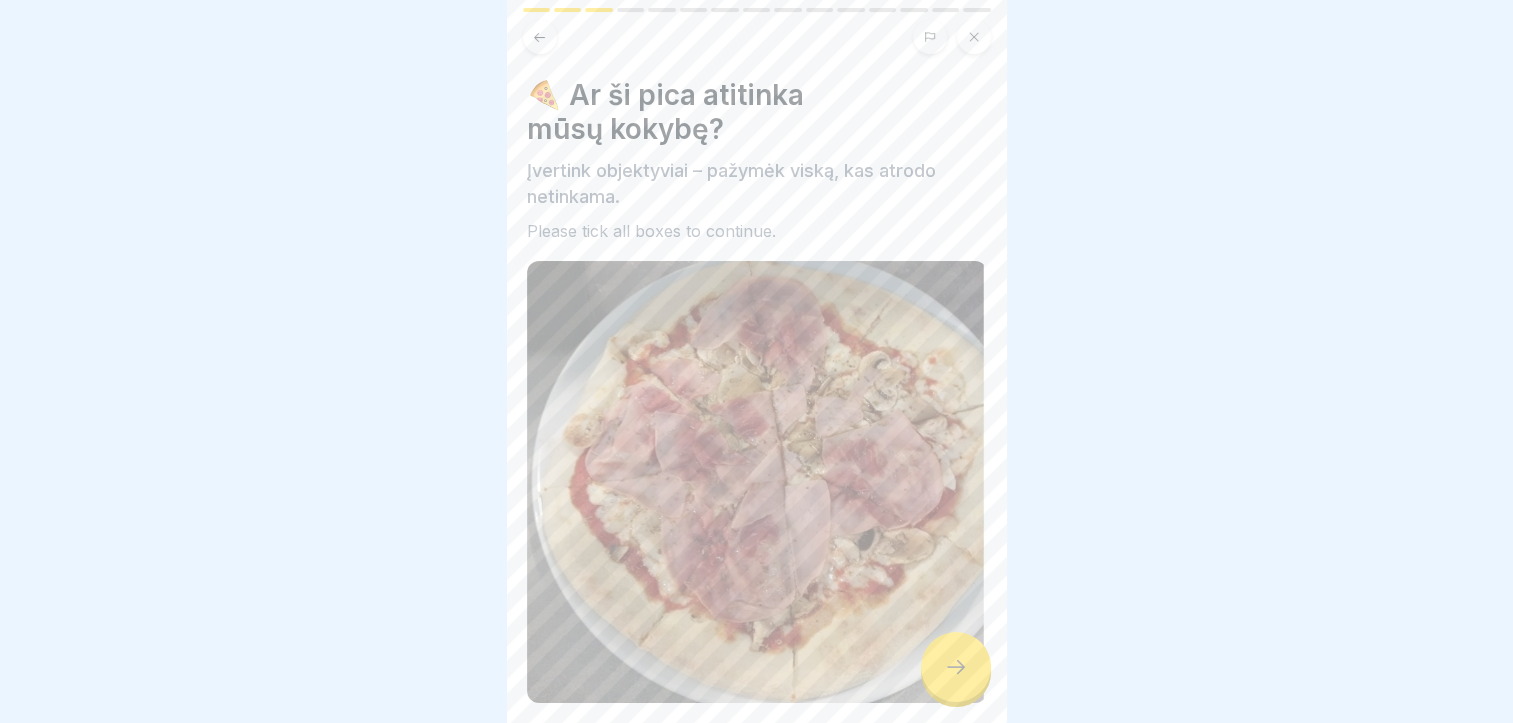 scroll, scrollTop: 181, scrollLeft: 0, axis: vertical 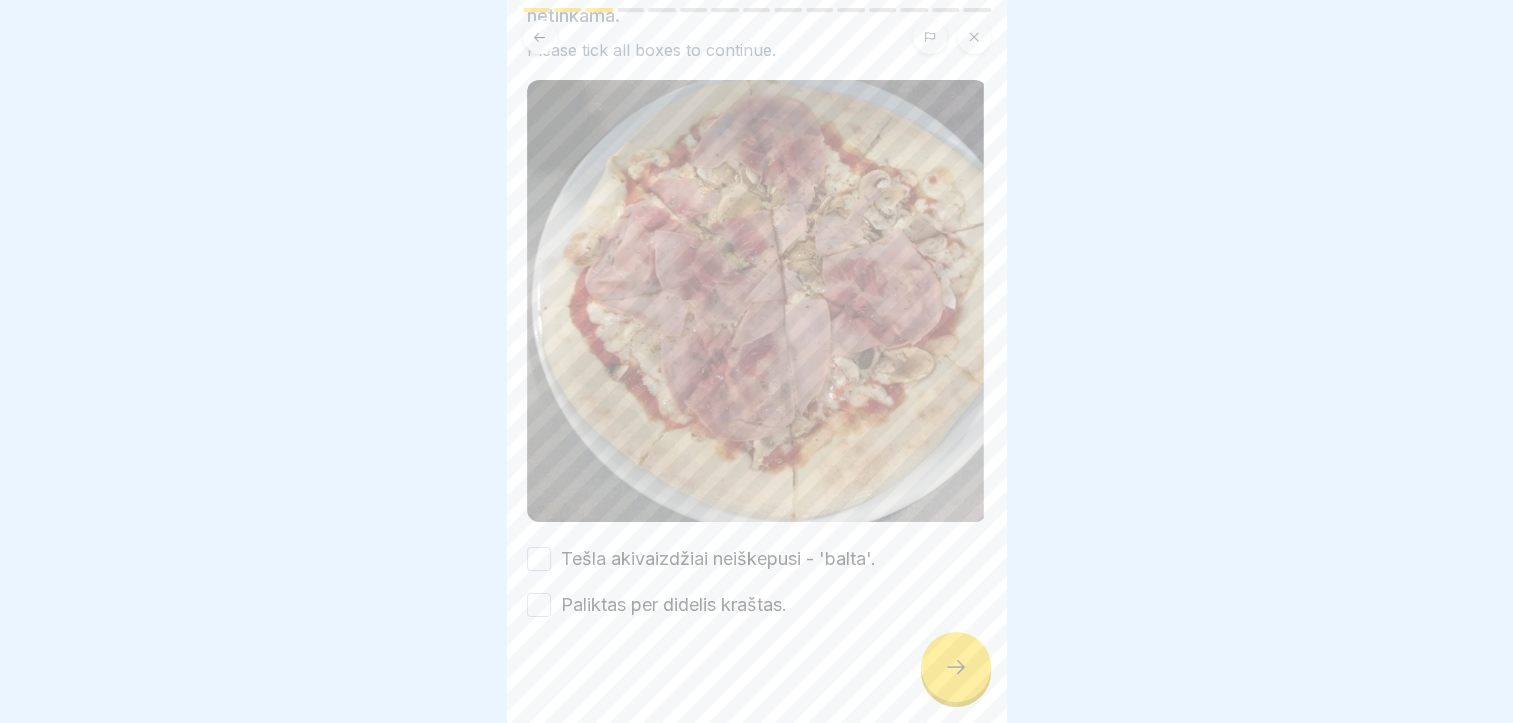 click on "Tešla akivaizdžiai neiškepusi - 'balta'." at bounding box center [539, 559] 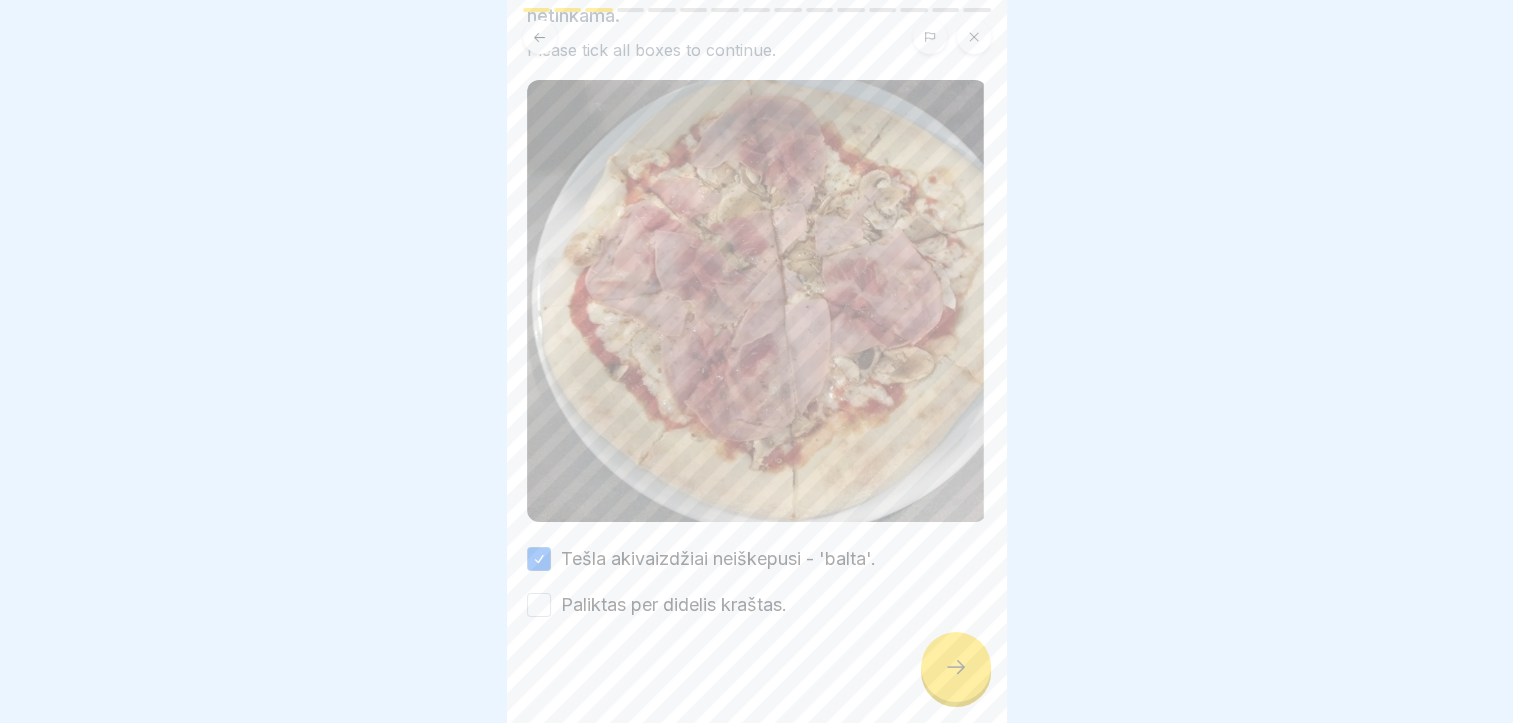 click on "Paliktas per didelis kraštas." at bounding box center [539, 605] 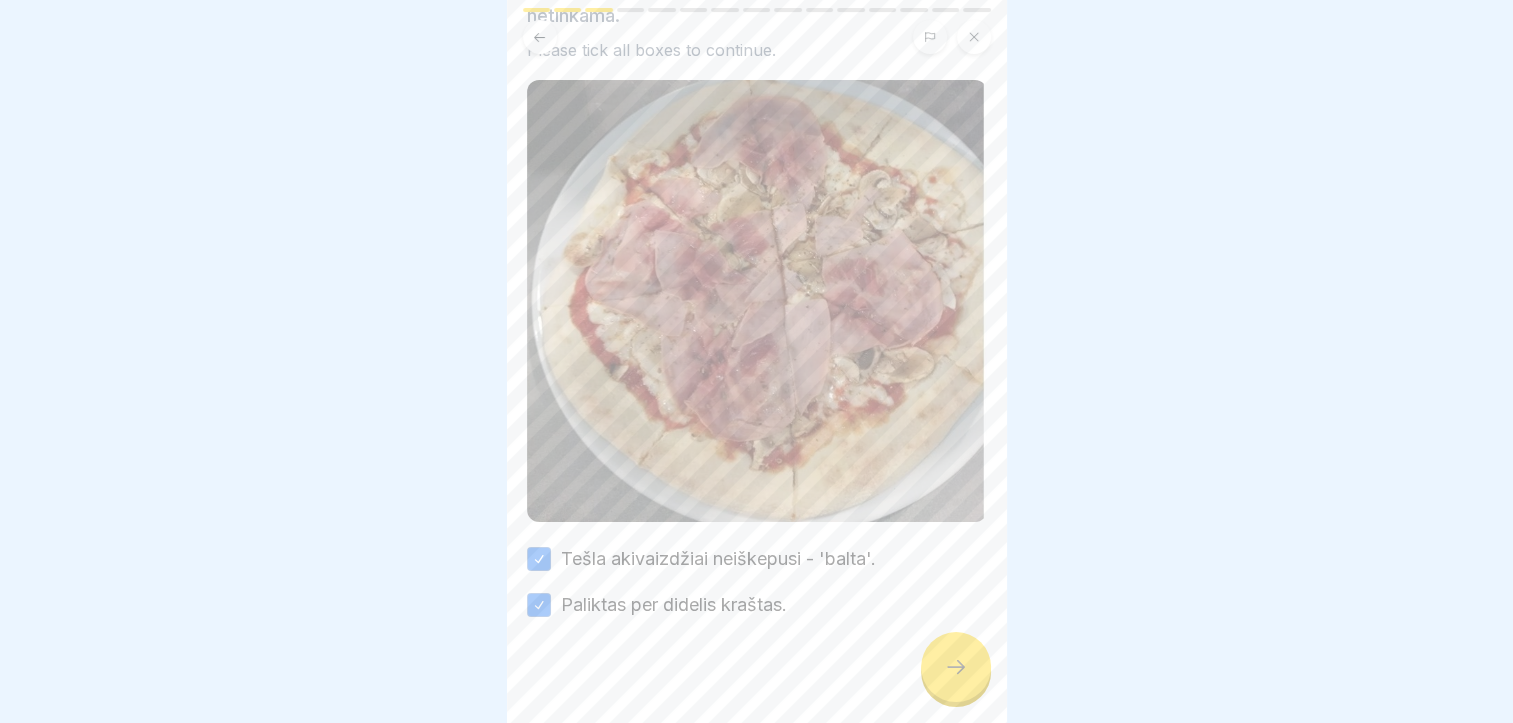 click 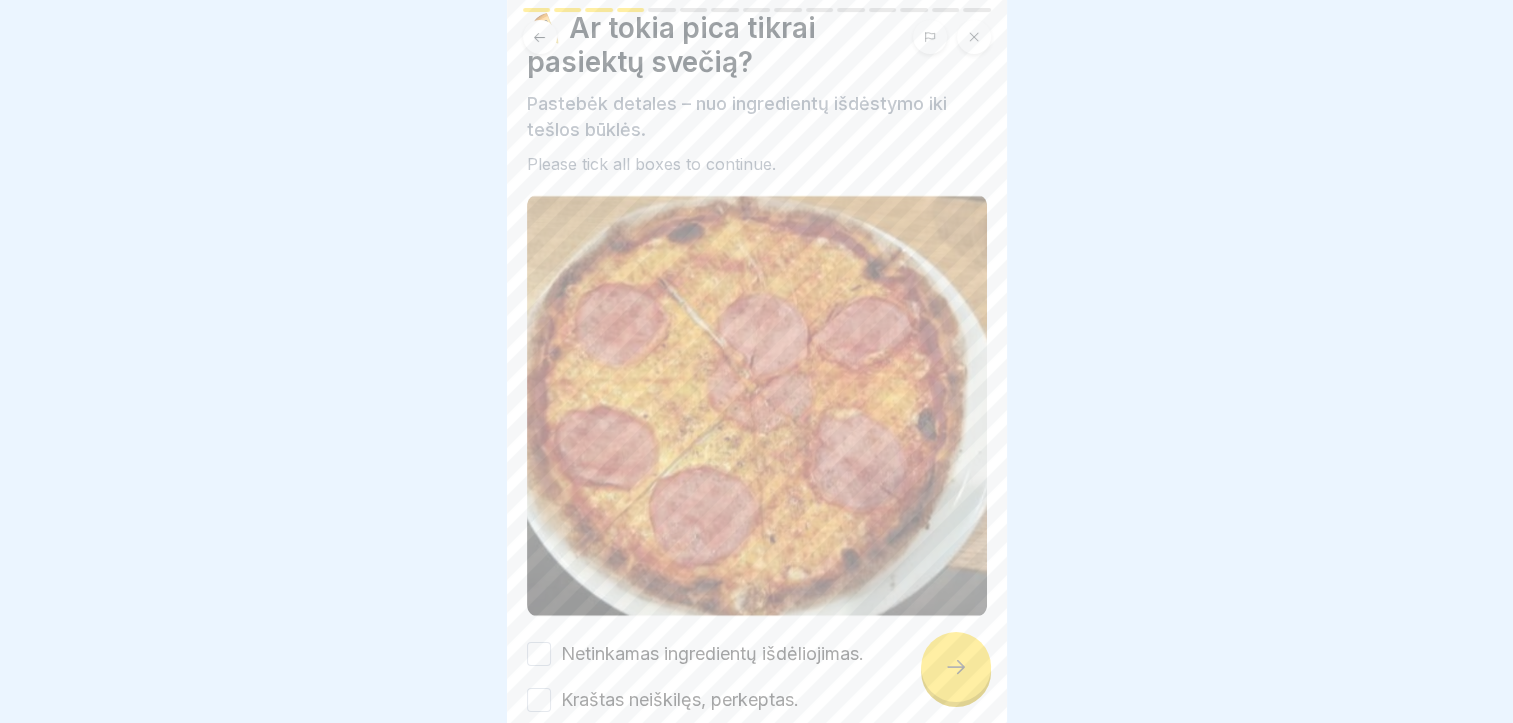 scroll, scrollTop: 100, scrollLeft: 0, axis: vertical 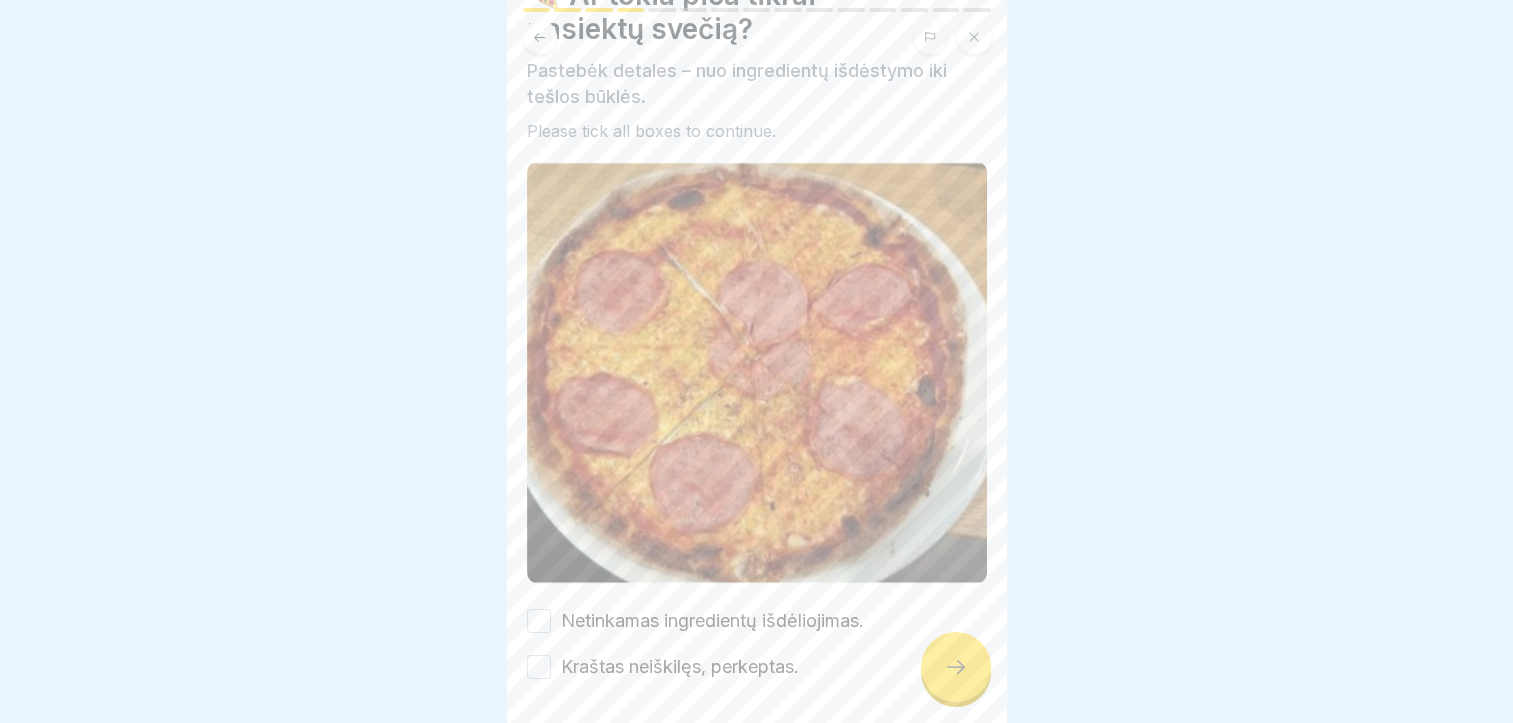 click on "Netinkamas ingredientų išdėliojimas." at bounding box center (757, 621) 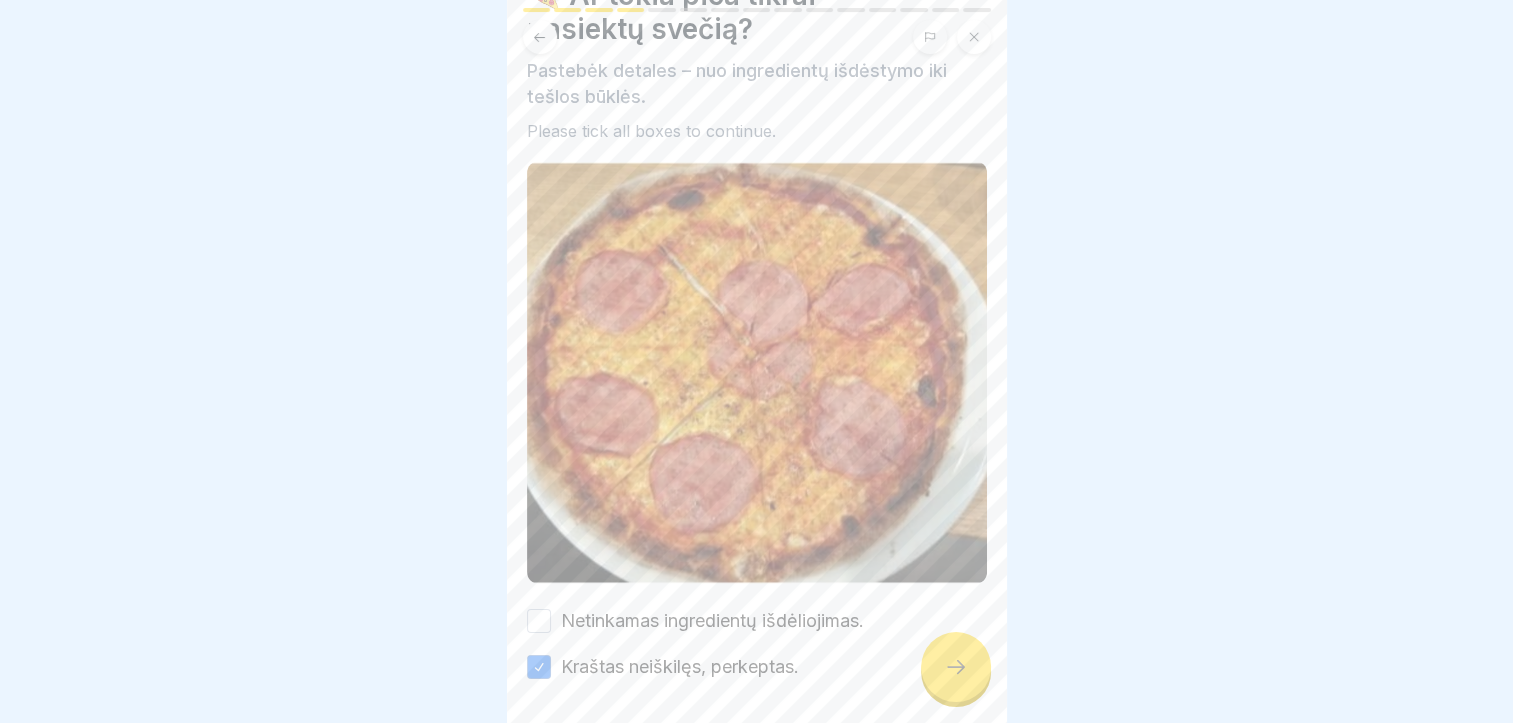click on "Netinkamas ingredientų išdėliojimas." at bounding box center (539, 621) 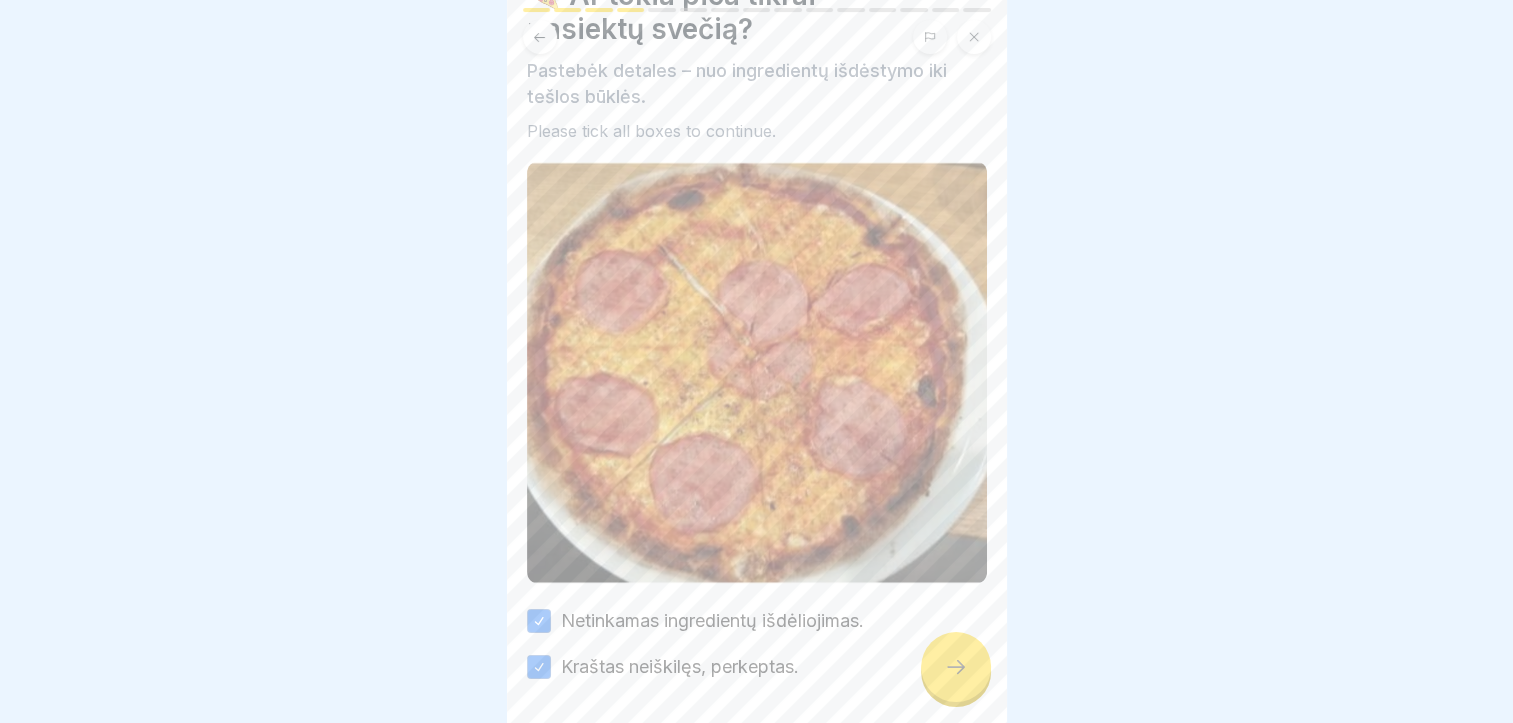 click at bounding box center [956, 667] 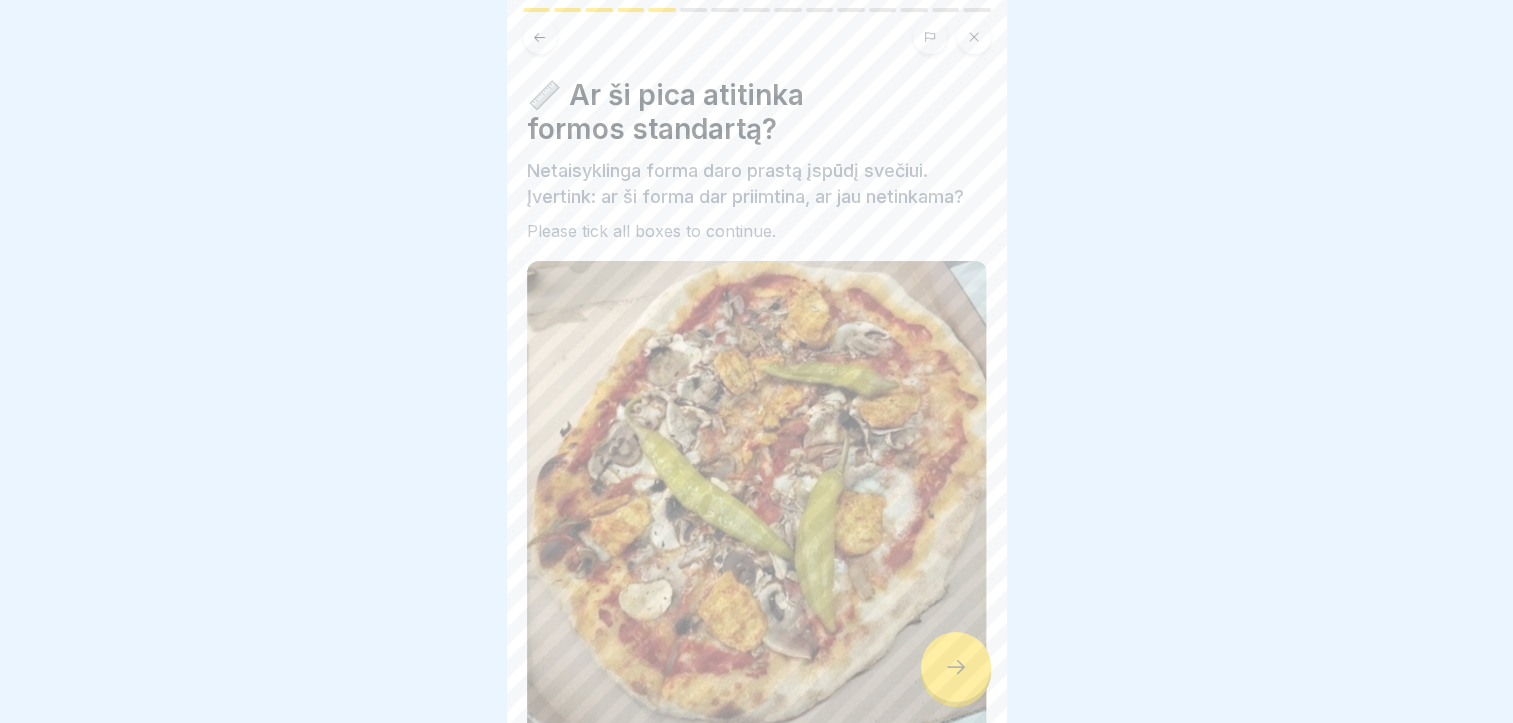 click at bounding box center [956, 667] 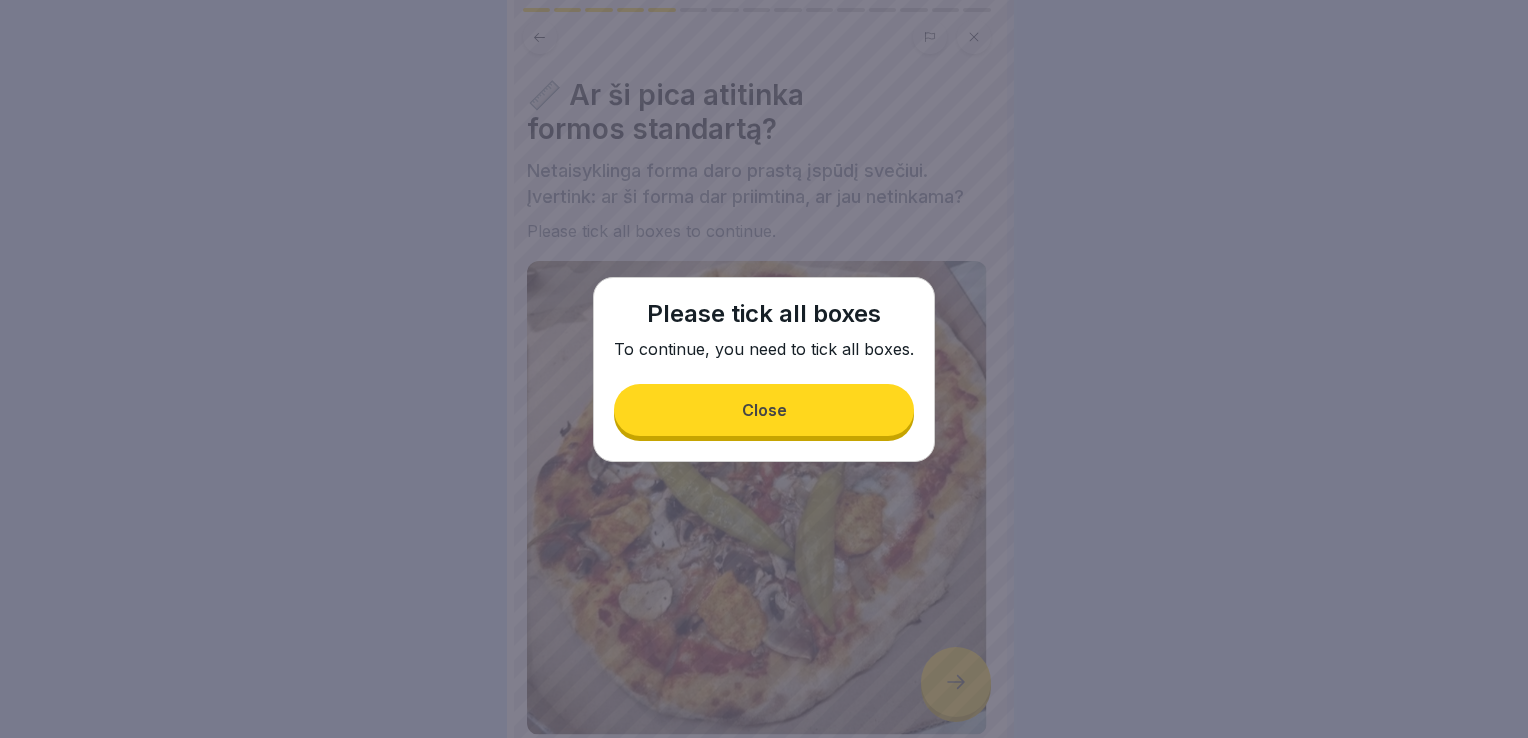 click on "Close" at bounding box center [764, 410] 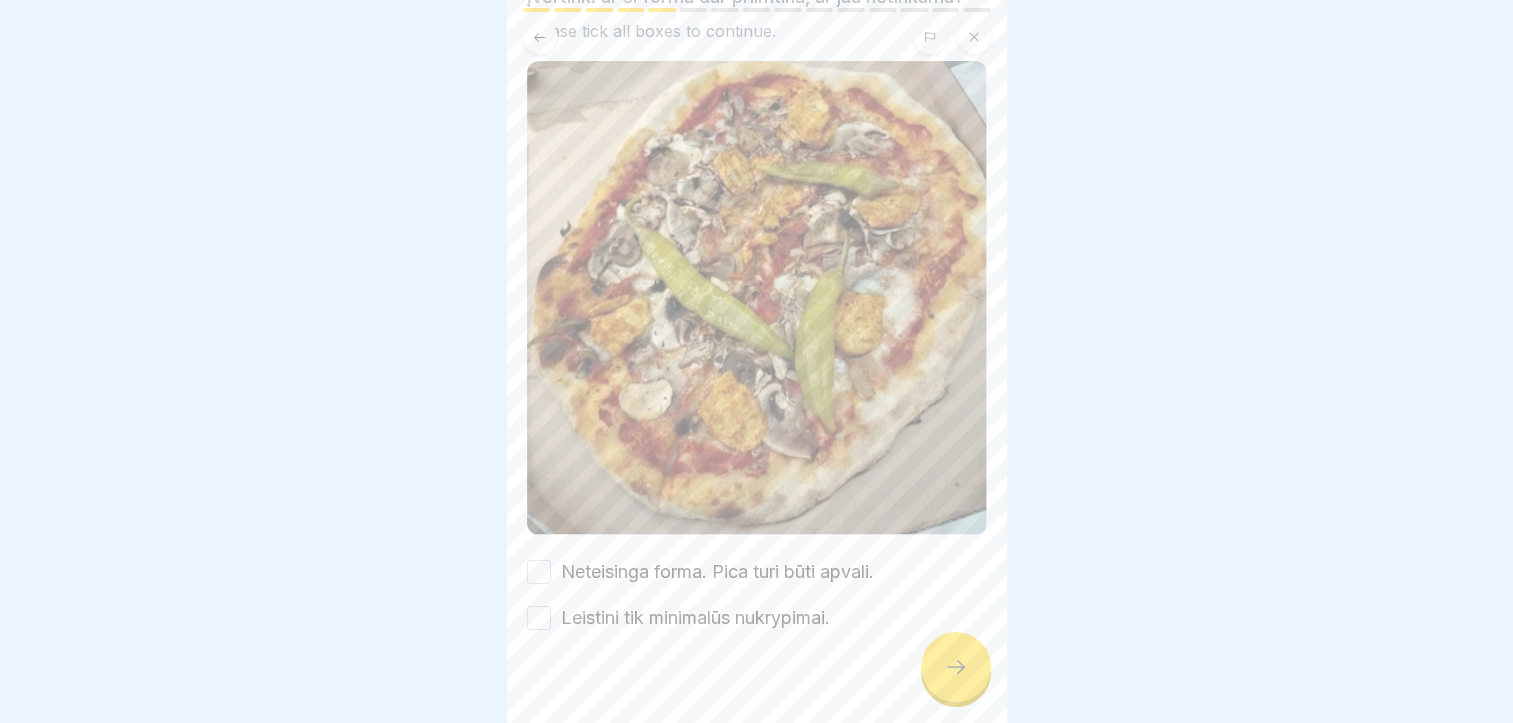 scroll, scrollTop: 212, scrollLeft: 0, axis: vertical 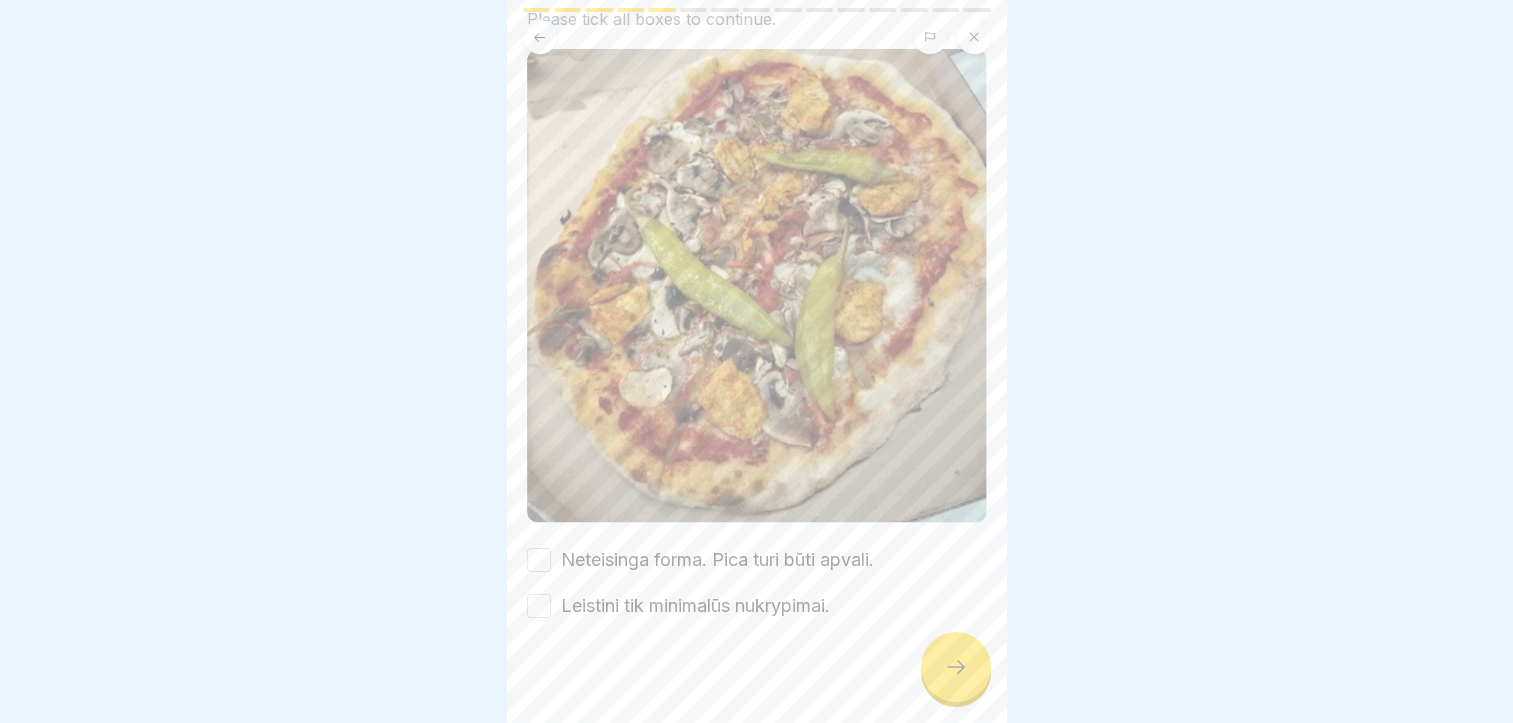 click on "Neteisinga forma. Pica turi būti apvali." at bounding box center (539, 560) 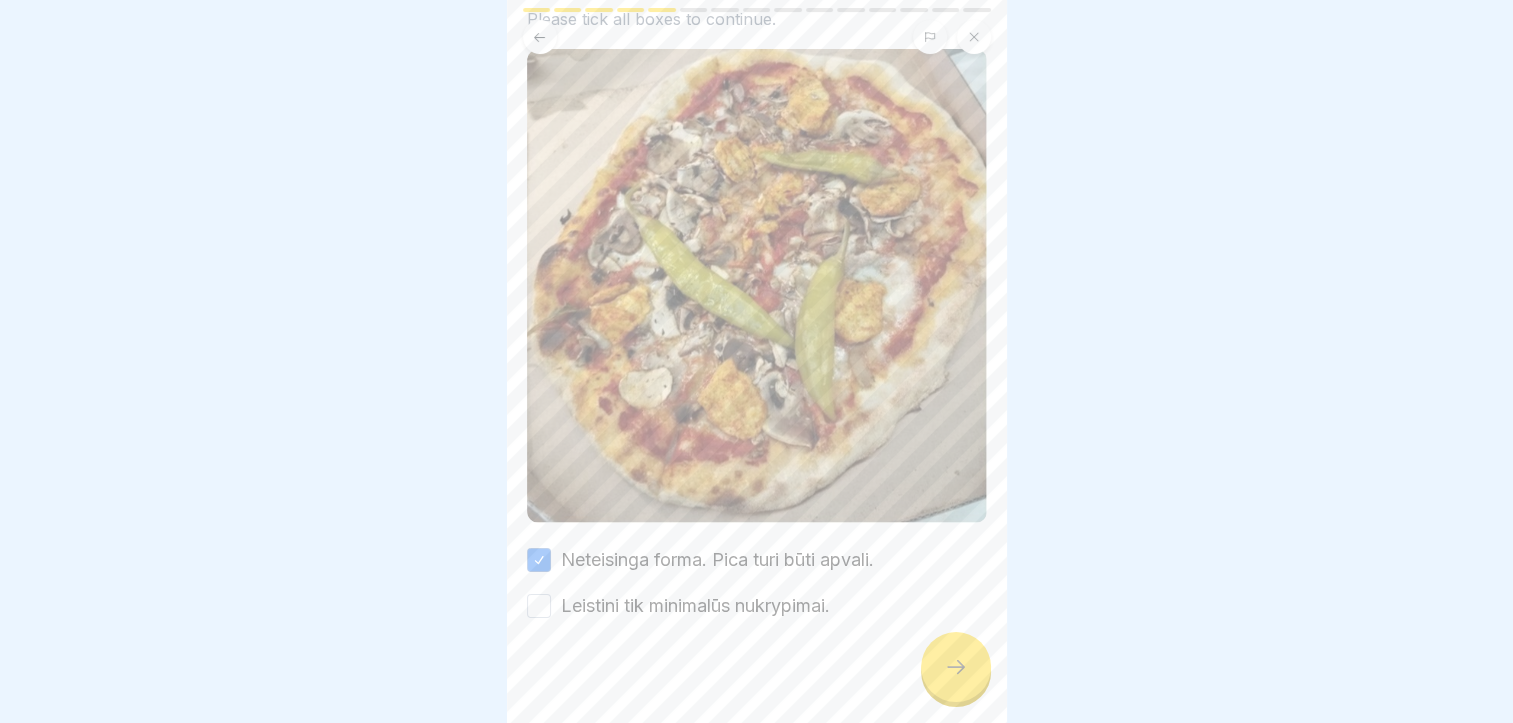 click on "Leistini tik minimalūs nukrypimai." at bounding box center [539, 606] 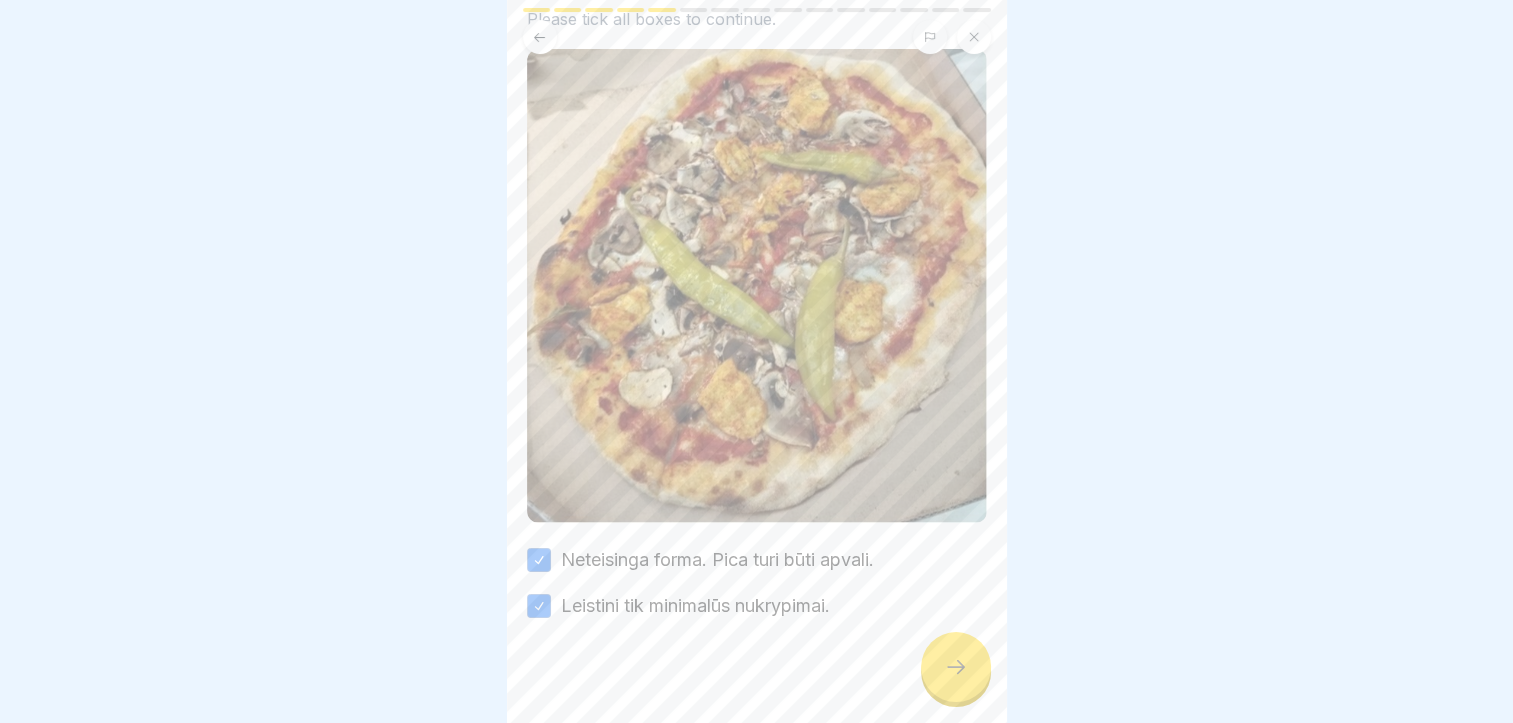 click 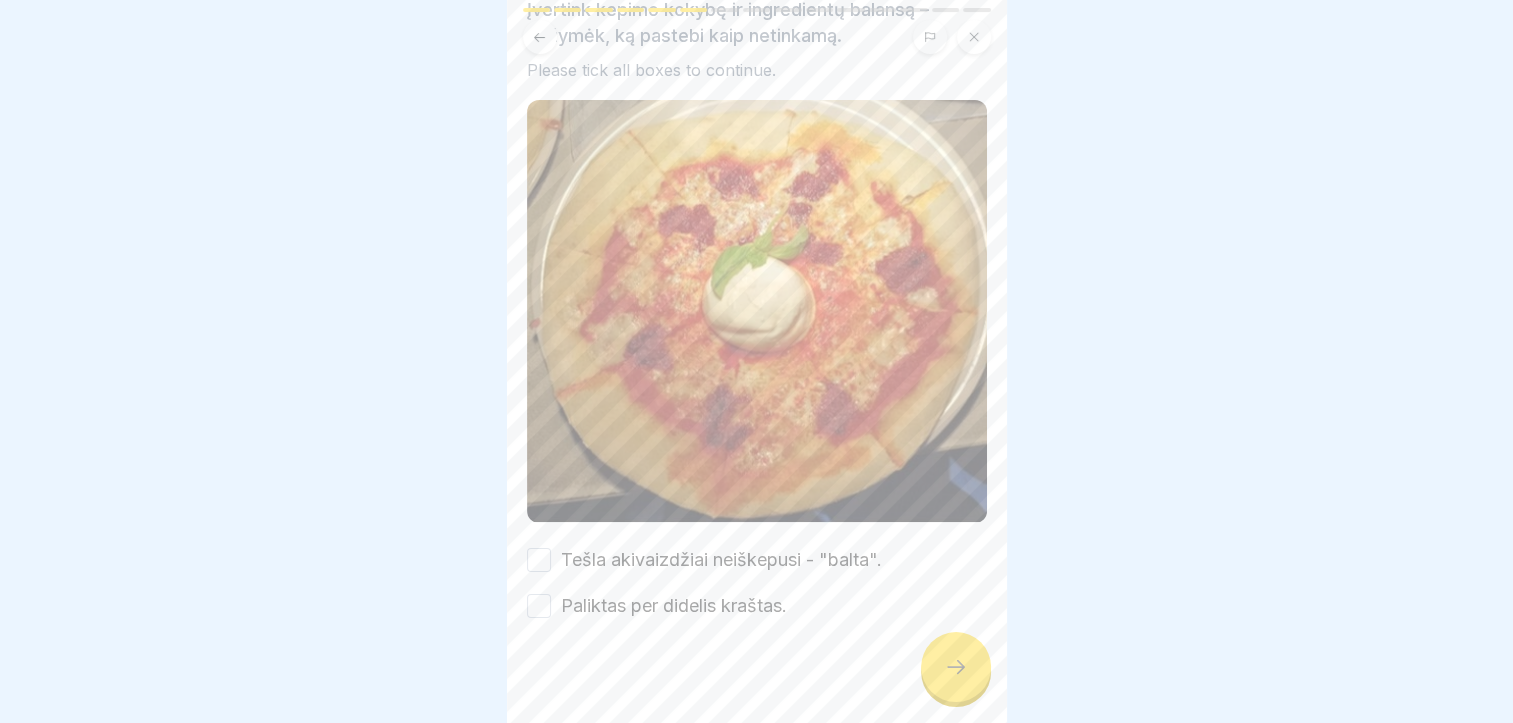 scroll, scrollTop: 162, scrollLeft: 0, axis: vertical 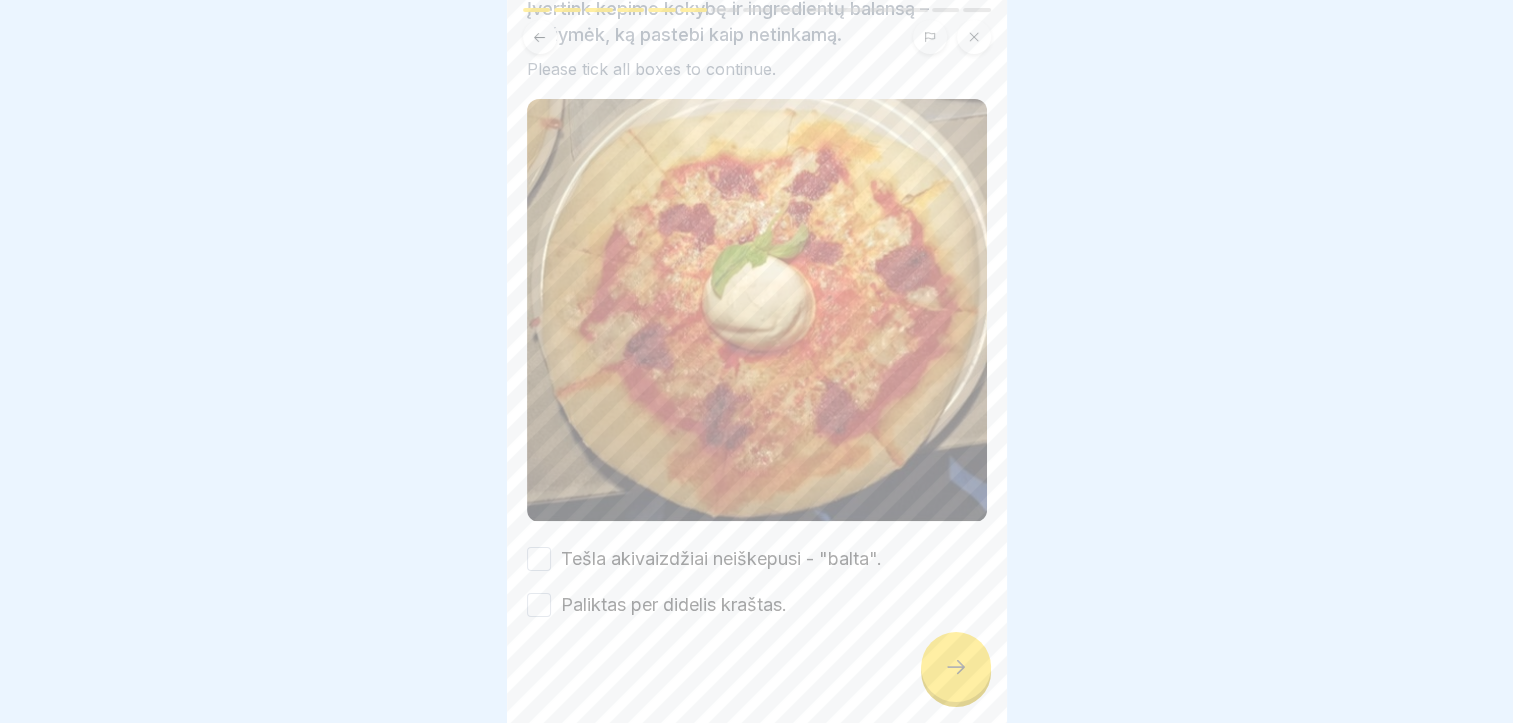 click on "Tešla akivaizdžiai neiškepusi - "balta"." at bounding box center [539, 559] 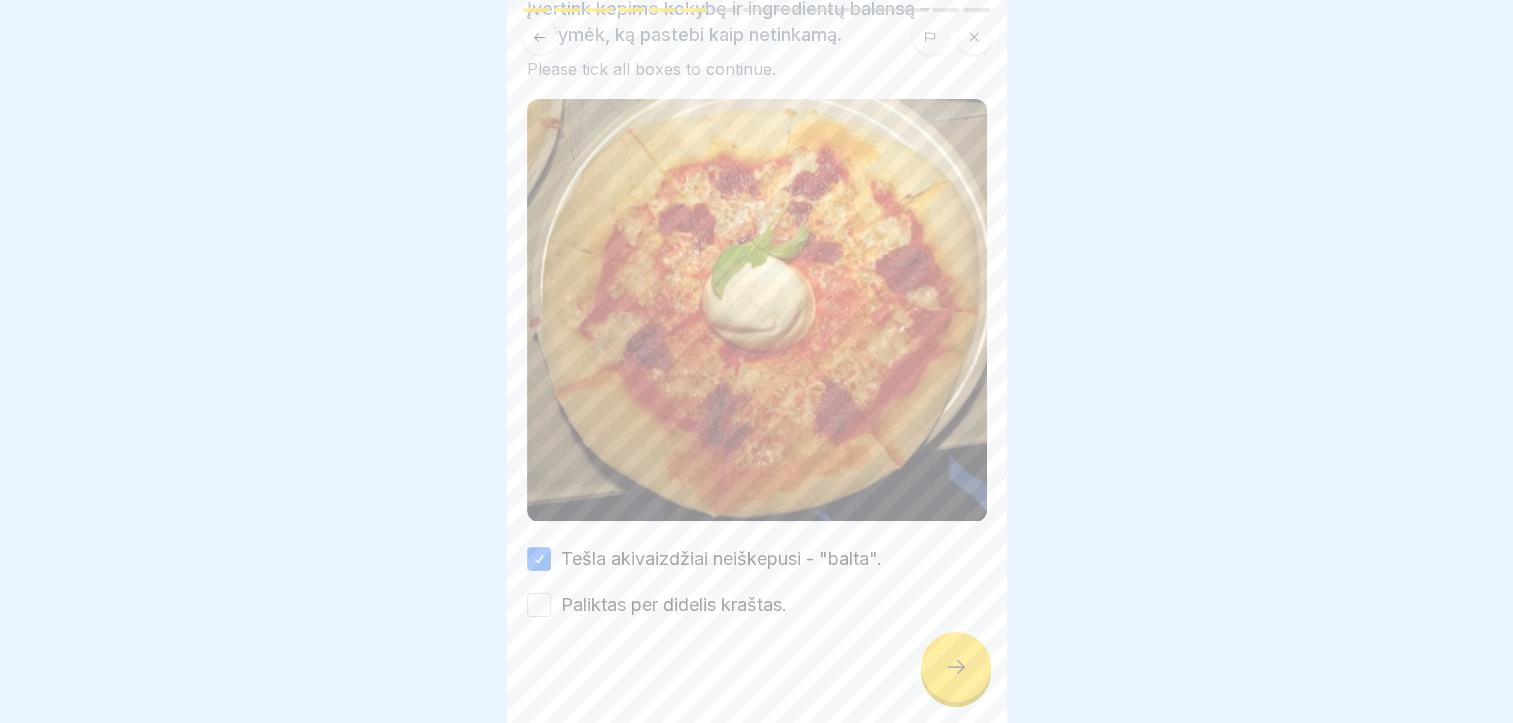 click on "Paliktas per didelis kraštas." at bounding box center (539, 605) 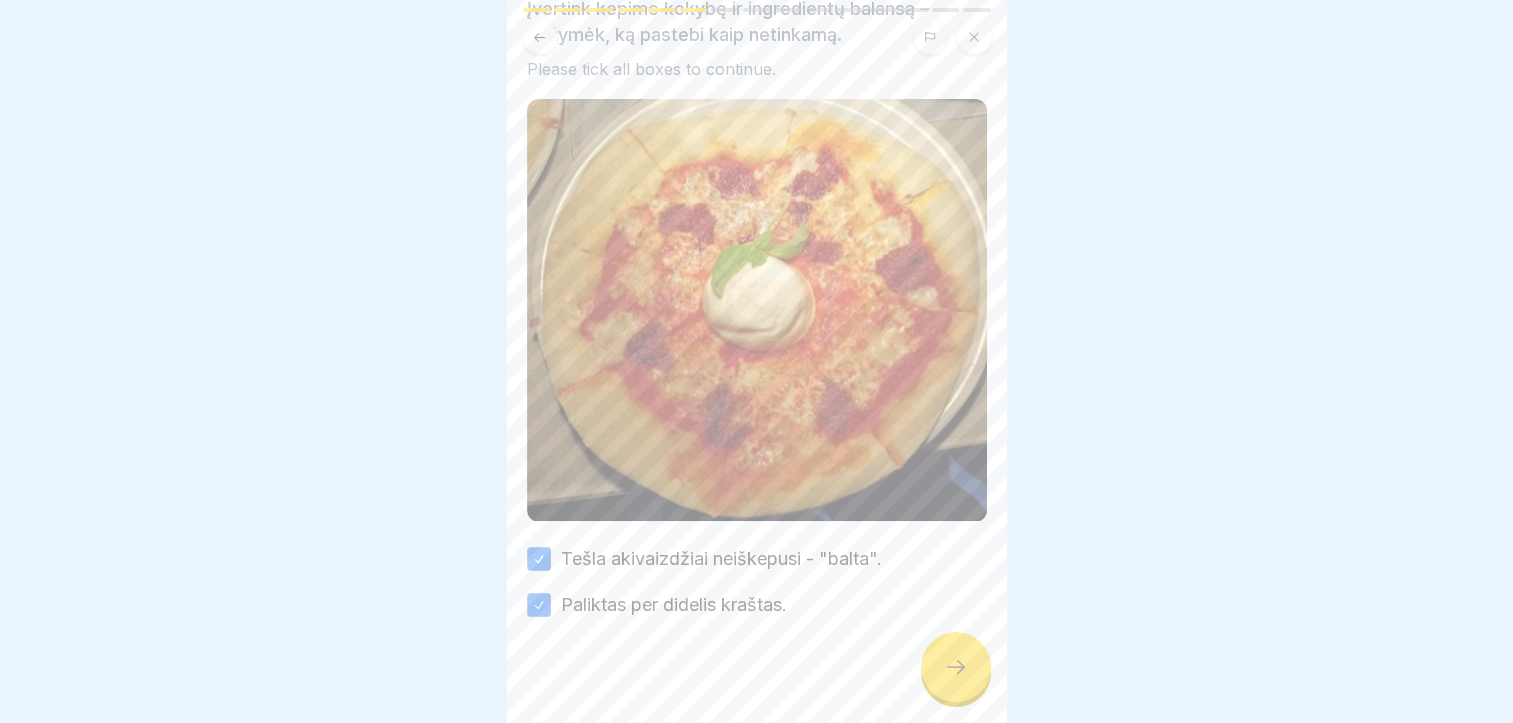 click 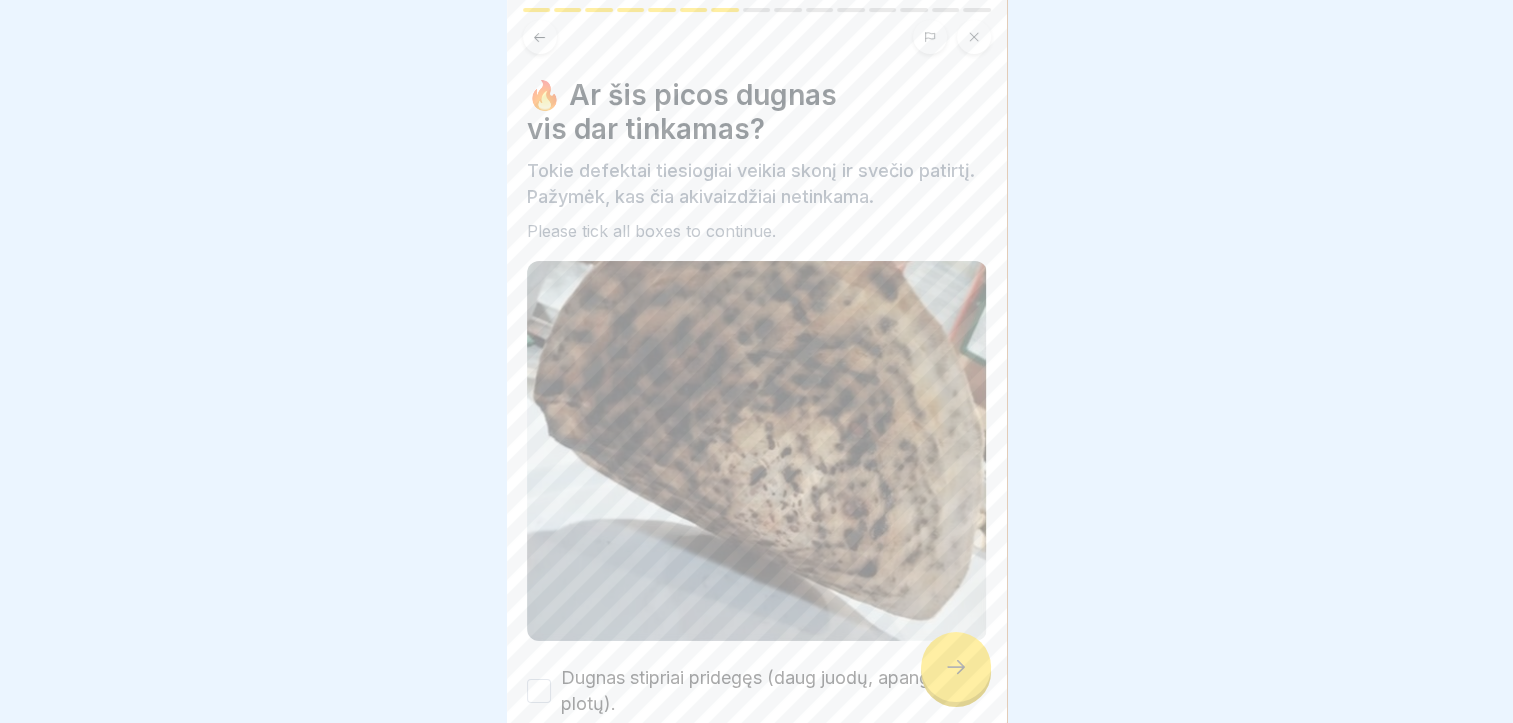 click on "Dugnas stipriai pridegęs (daug juodų, apanglėjusių plotų)." at bounding box center [539, 691] 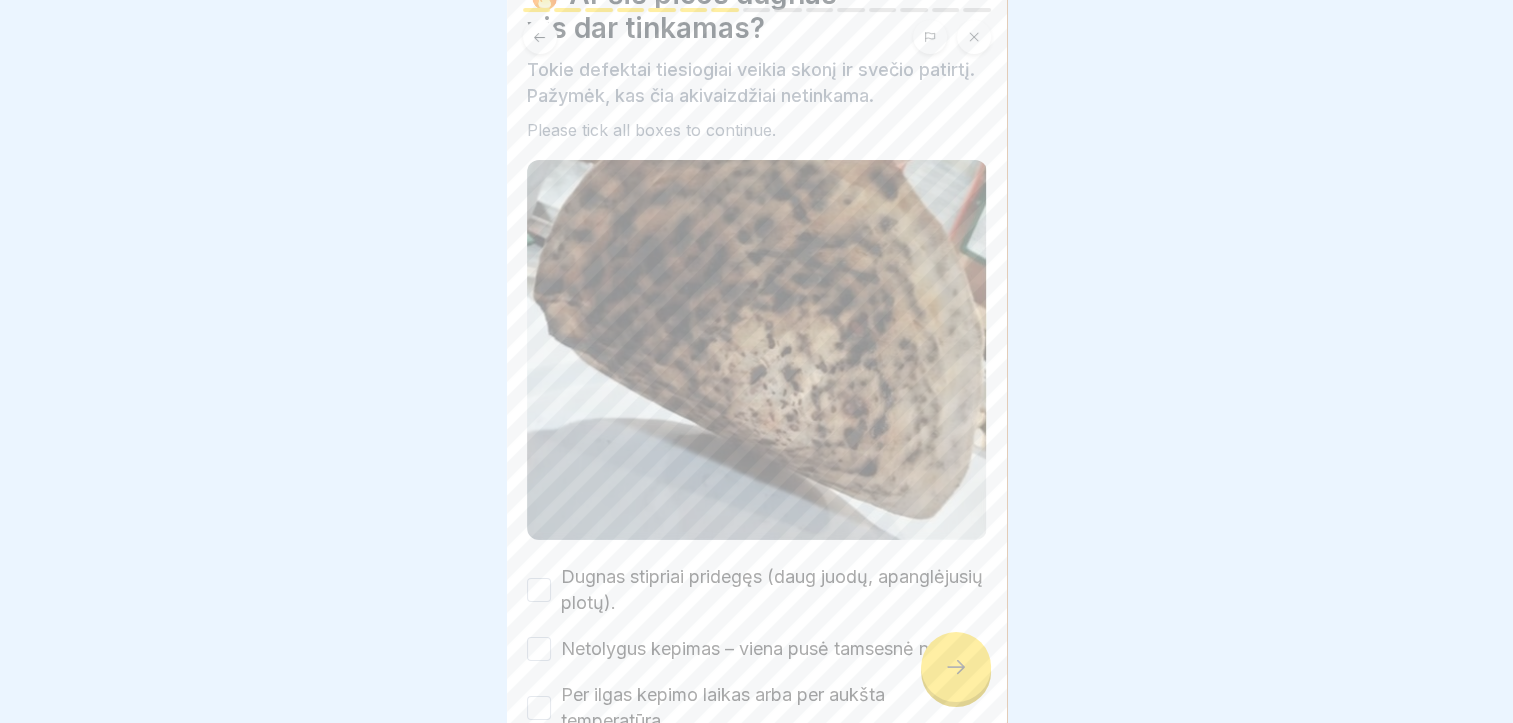 scroll, scrollTop: 200, scrollLeft: 0, axis: vertical 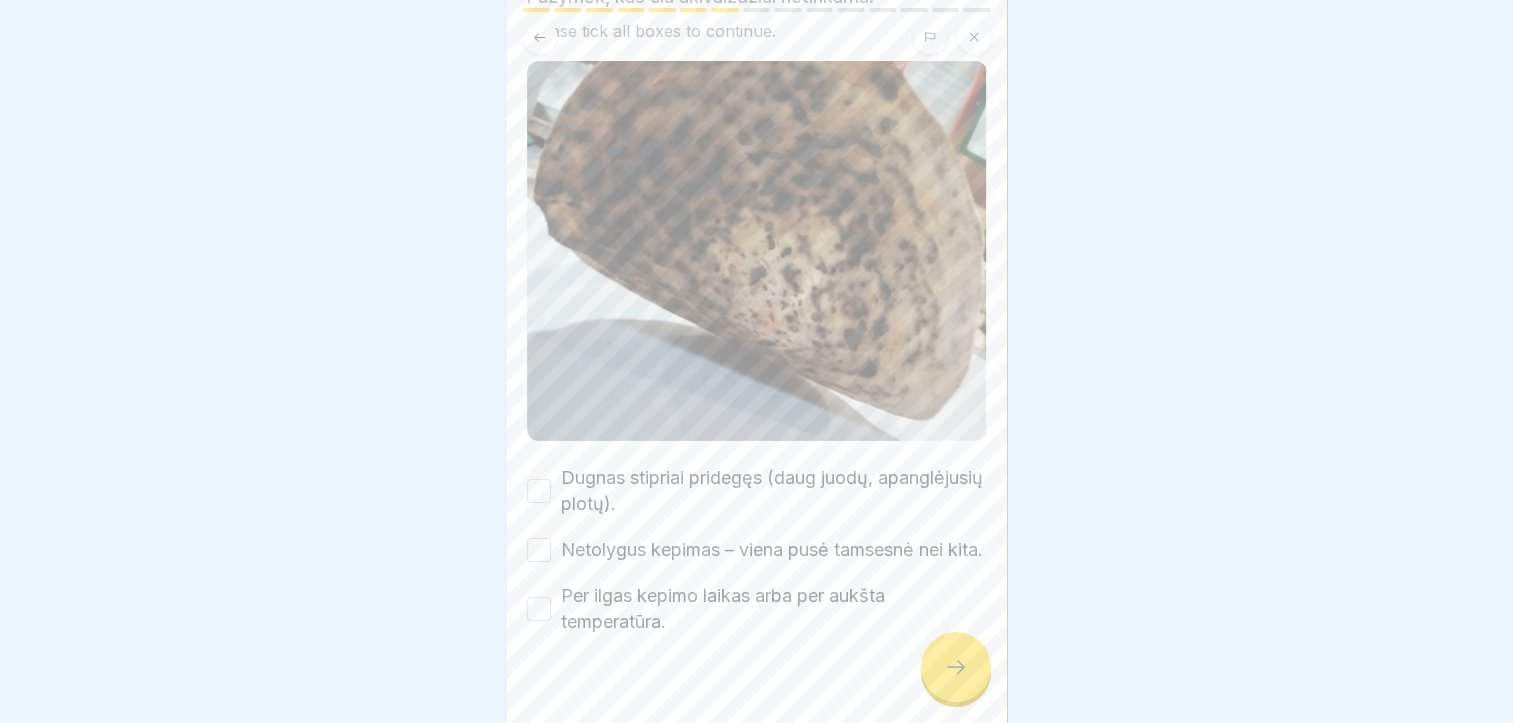 click on "Dugnas stipriai pridegęs (daug juodų, apanglėjusių plotų)." at bounding box center [539, 491] 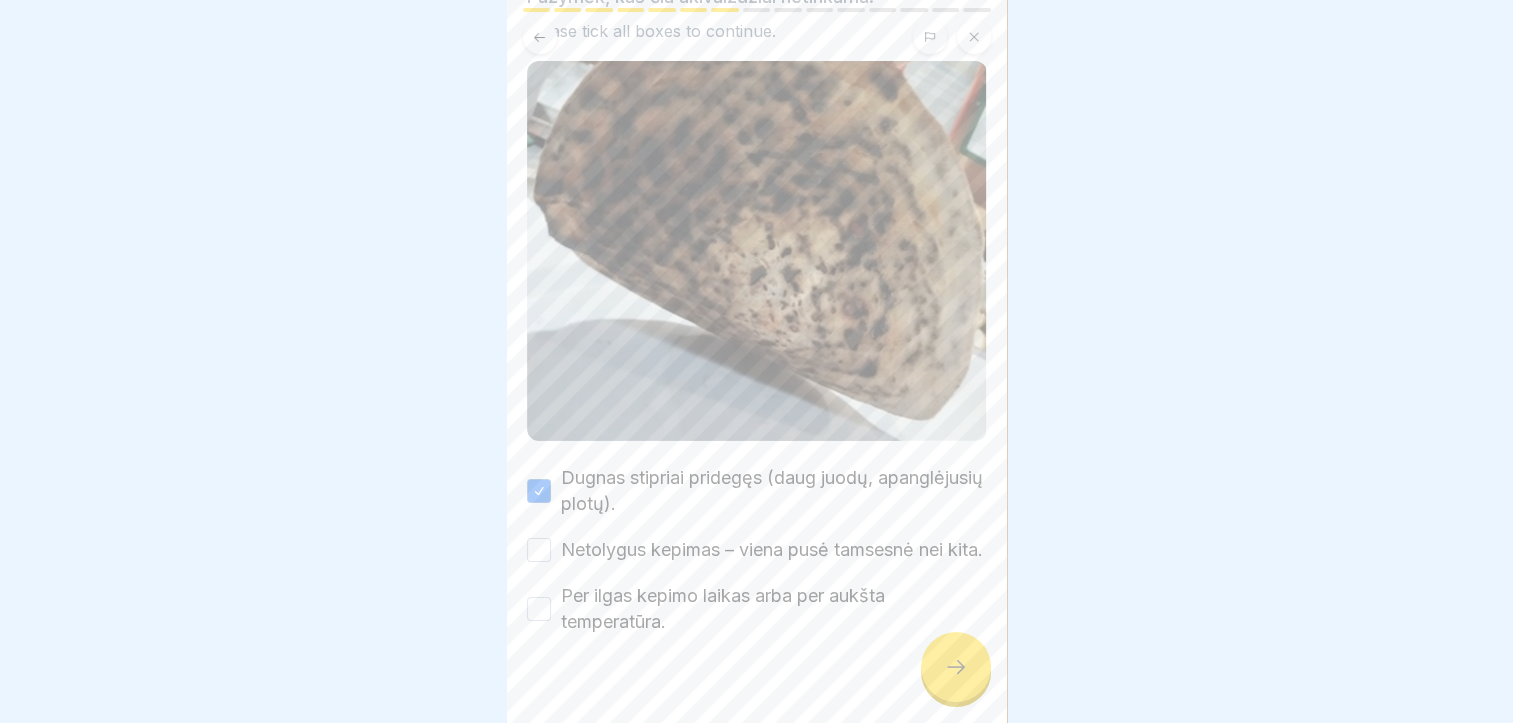 click on "Netolygus kepimas – viena pusė tamsesnė nei kita." at bounding box center (539, 550) 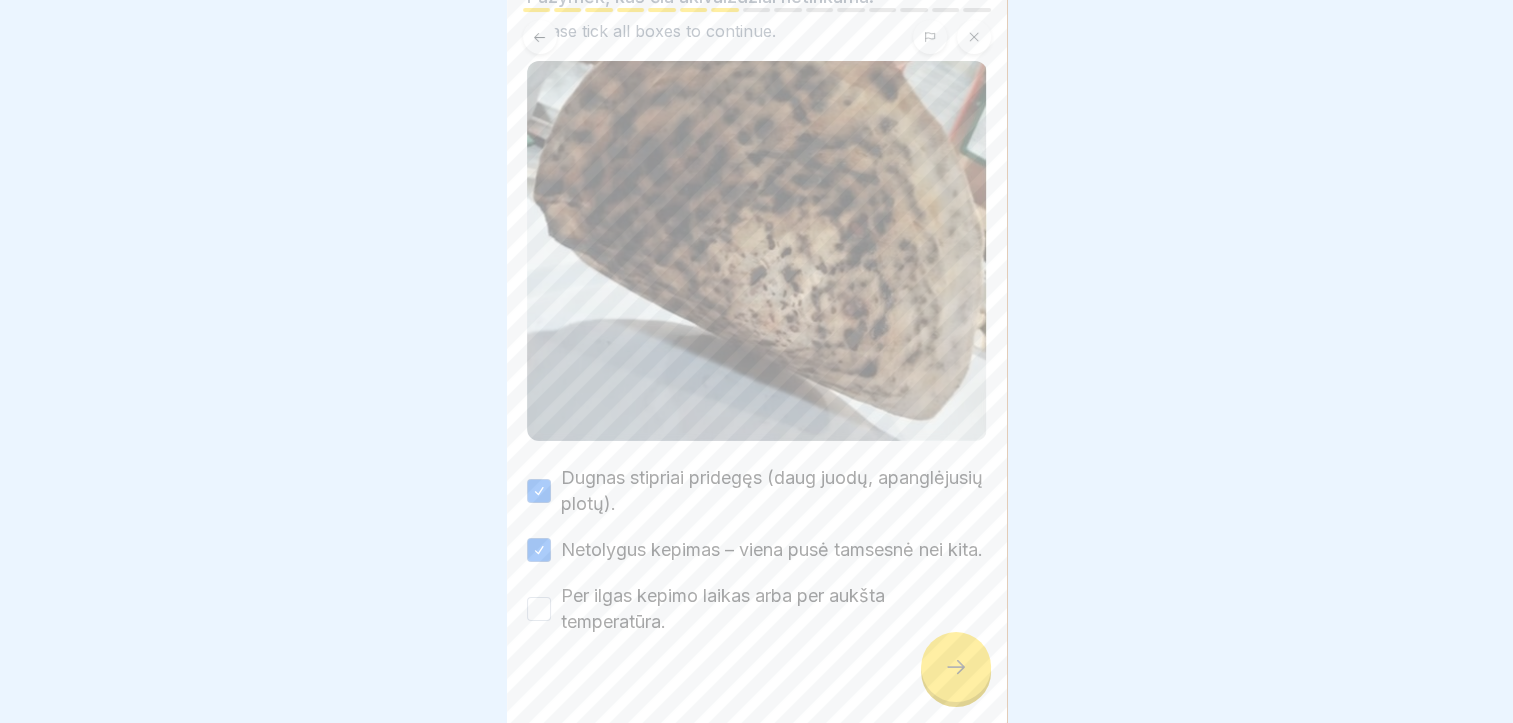 click on "Per ilgas kepimo laikas arba per aukšta temperatūra." at bounding box center [539, 609] 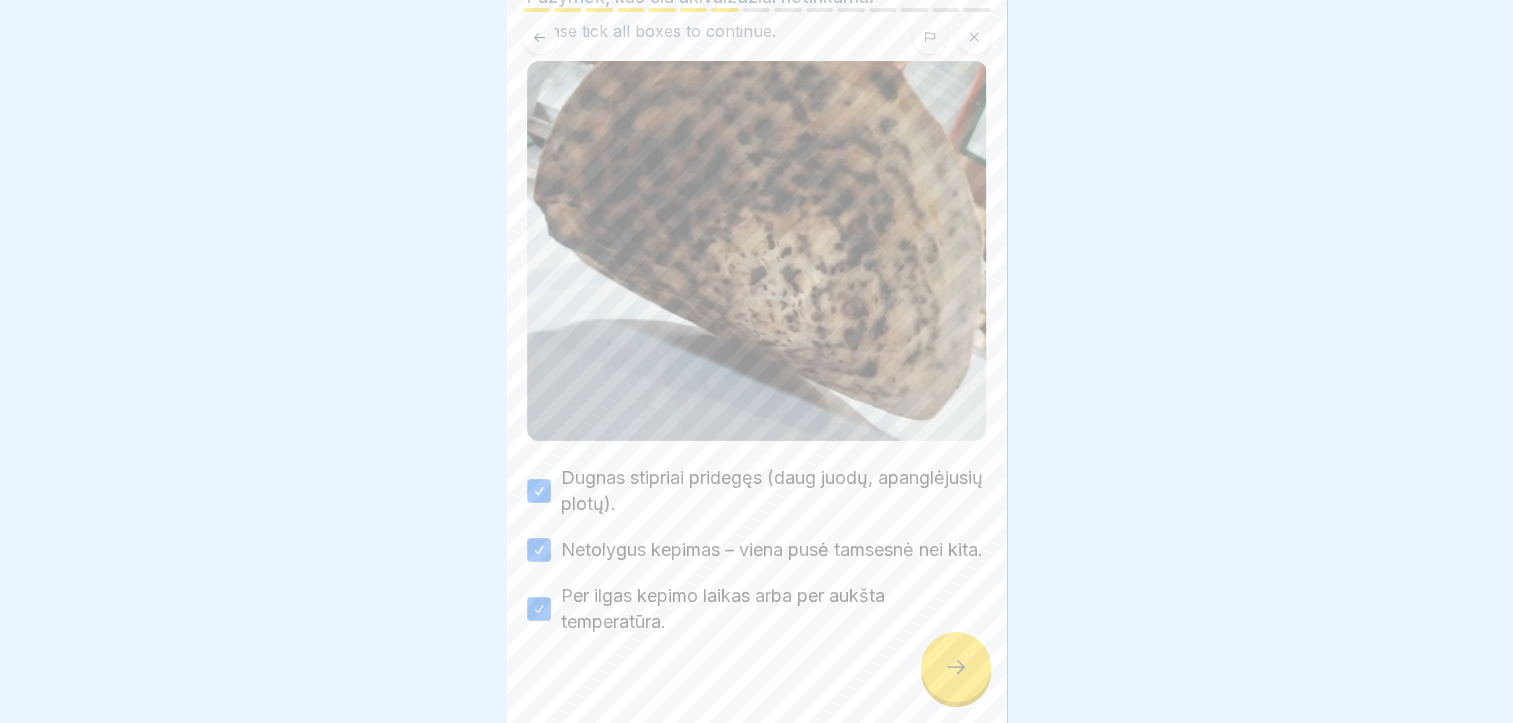 click at bounding box center [956, 667] 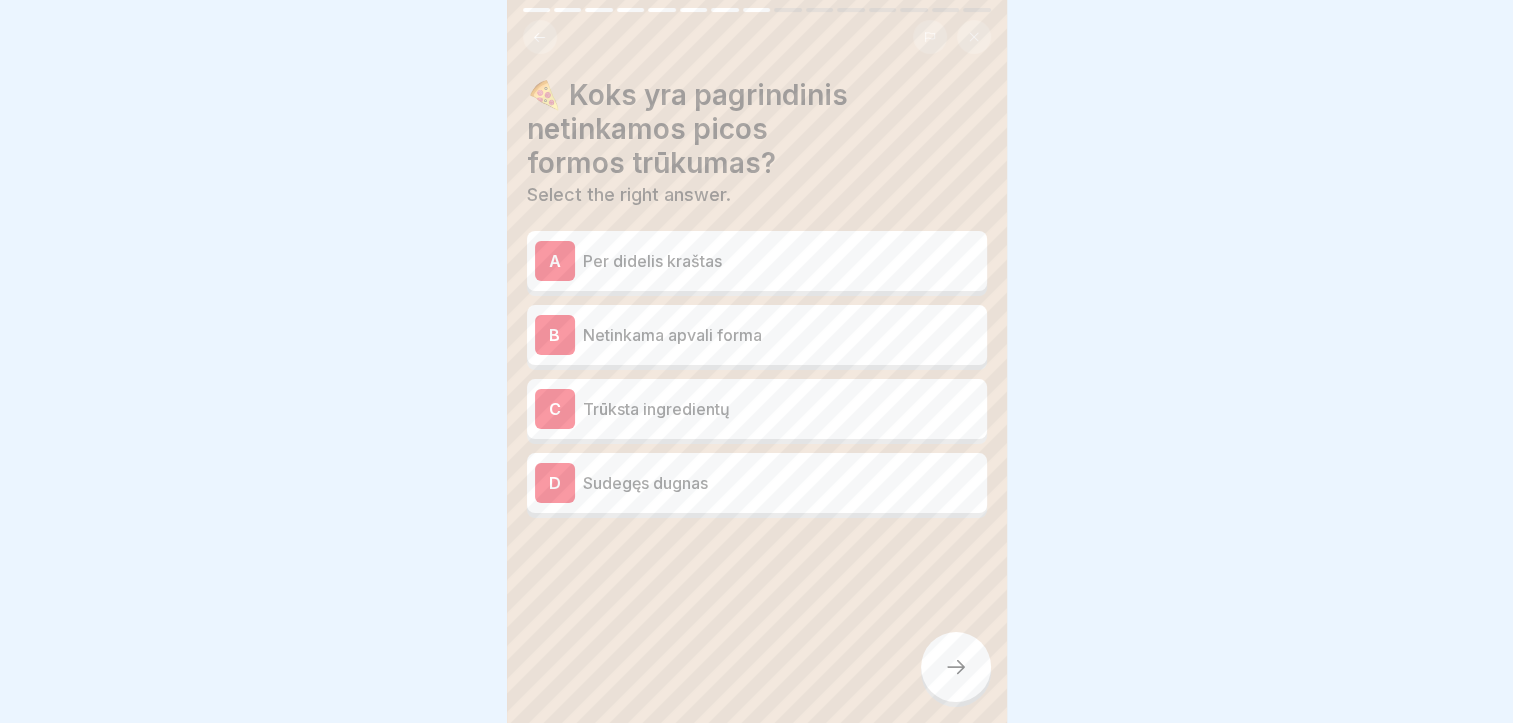 click on "A" at bounding box center (555, 261) 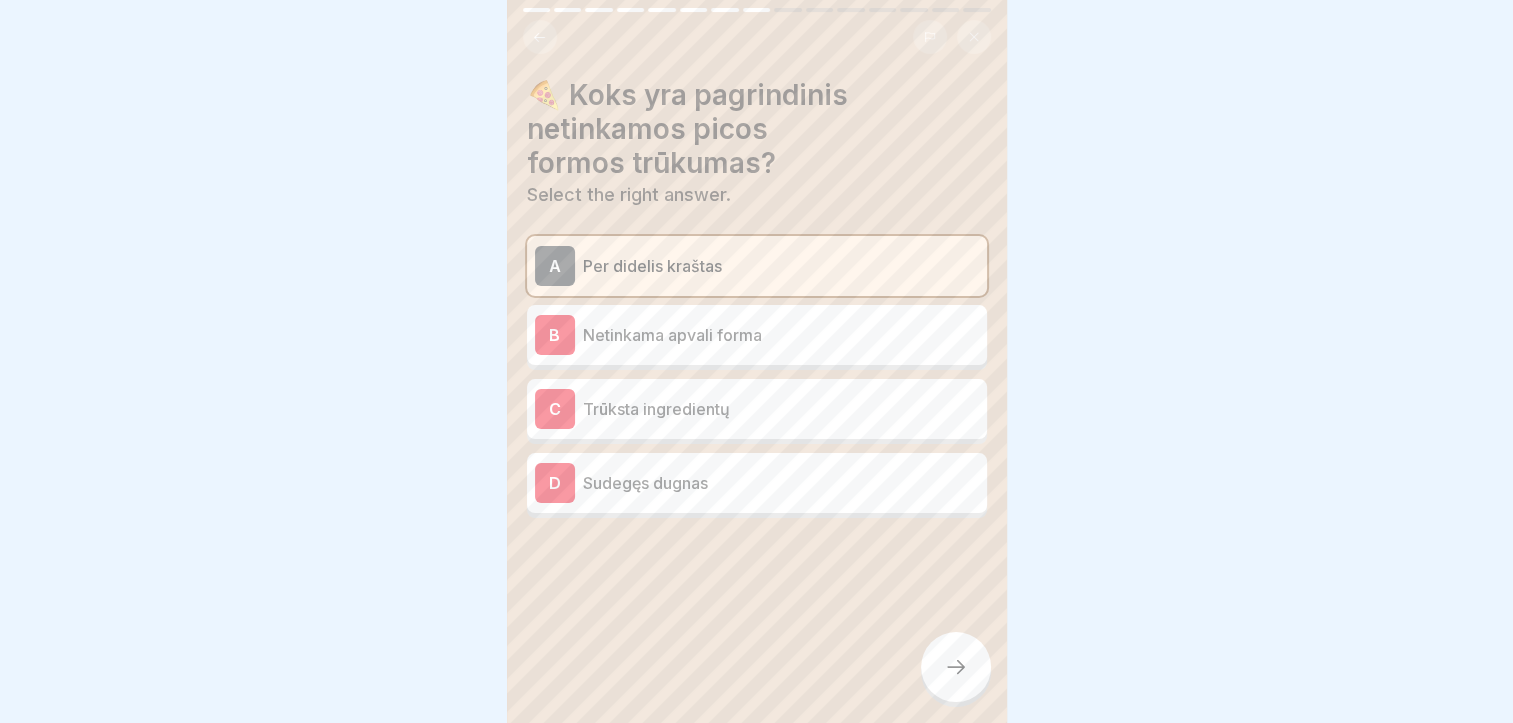 click on "B" at bounding box center (555, 335) 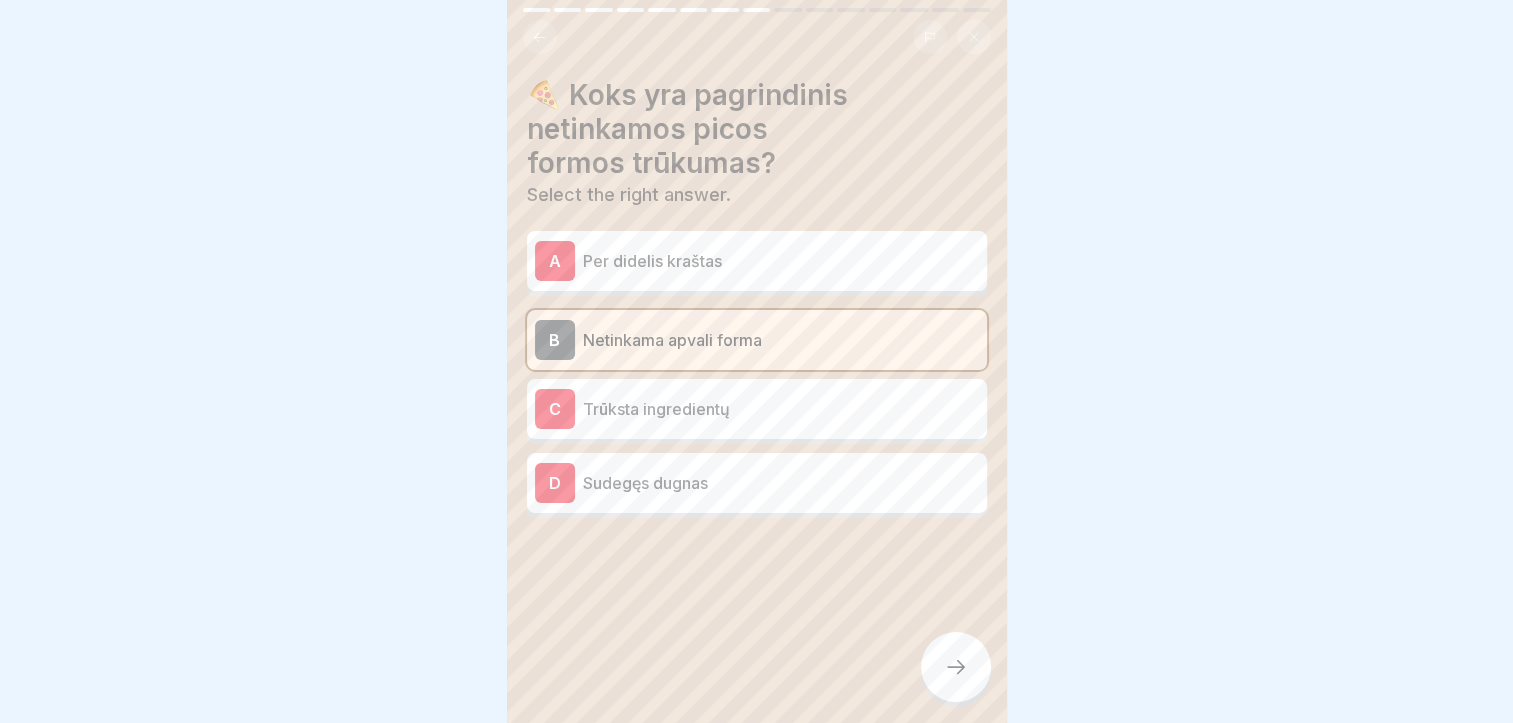 click on "C" at bounding box center [555, 409] 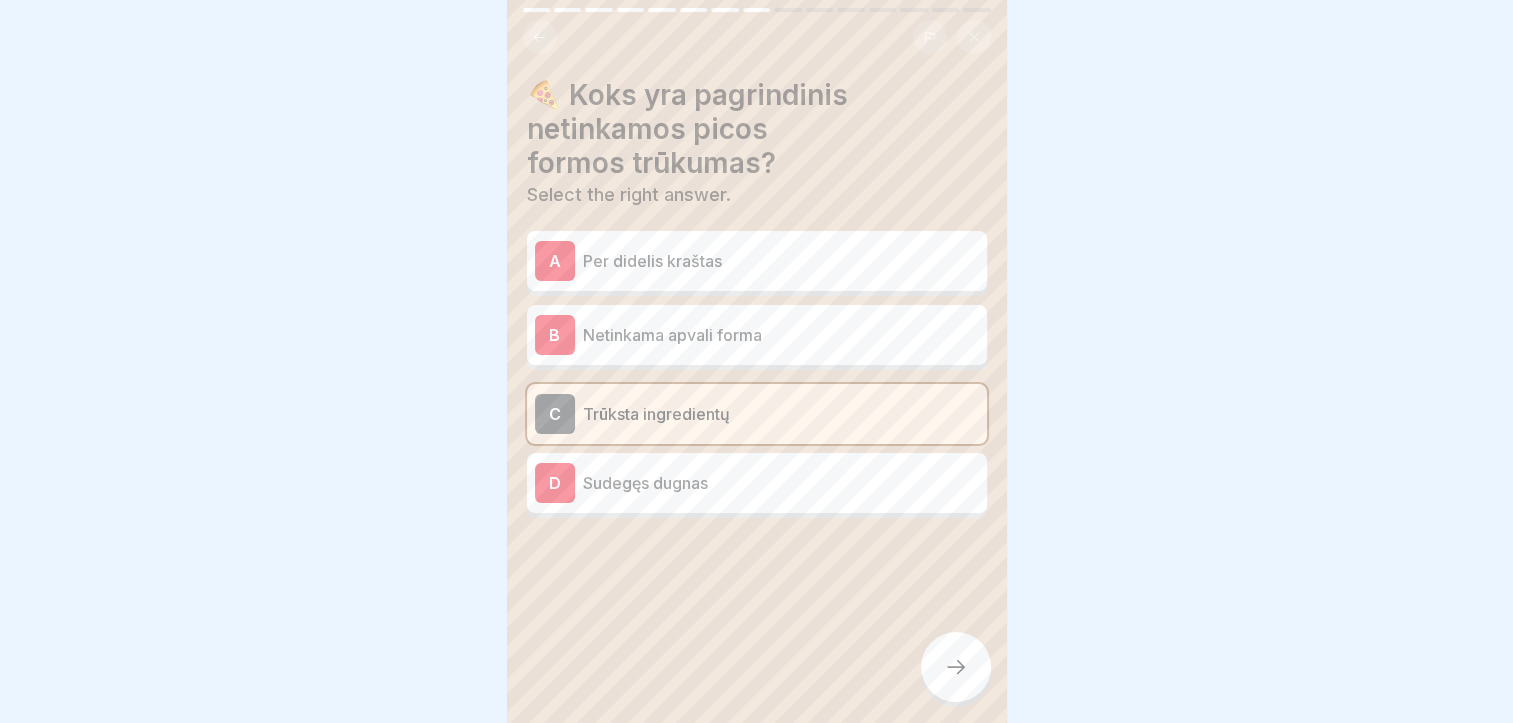 click on "D" at bounding box center [555, 483] 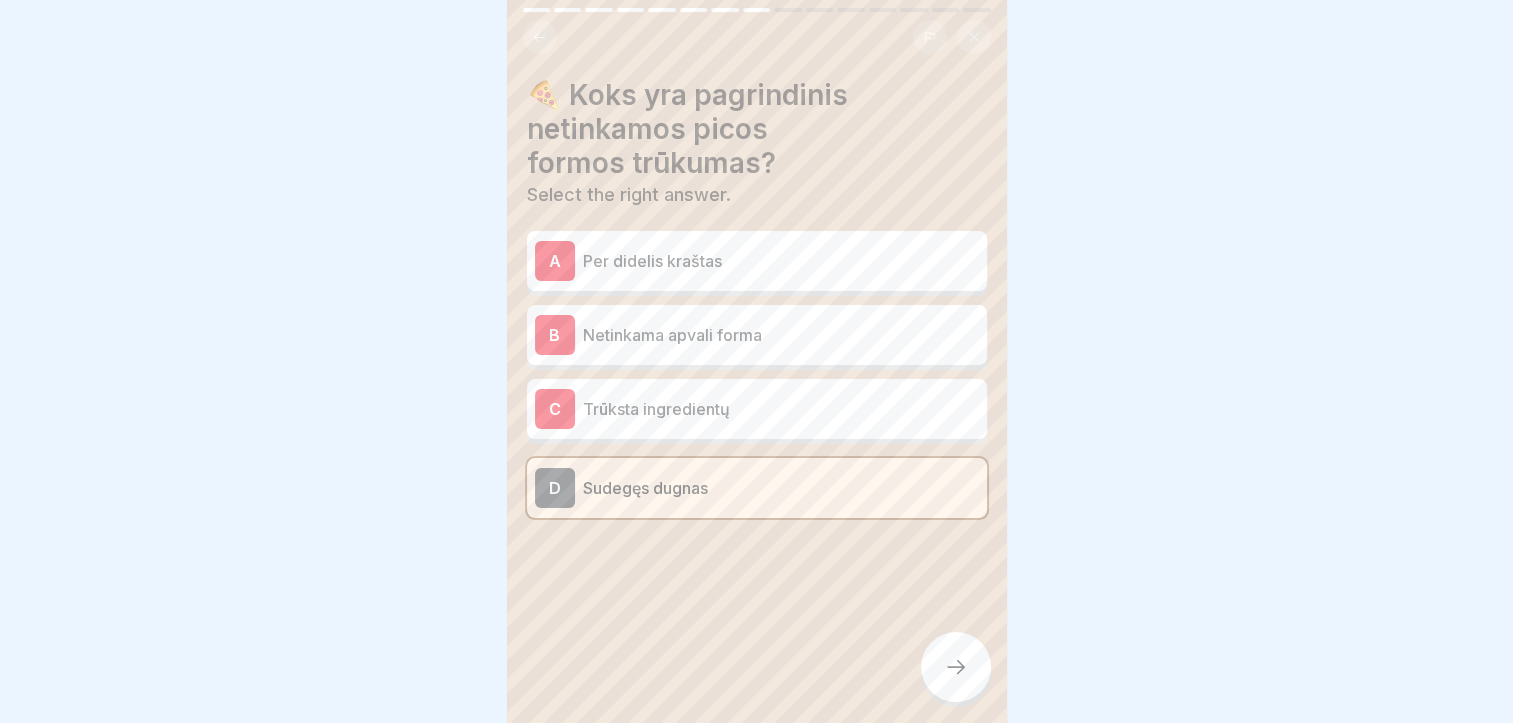 click at bounding box center (956, 667) 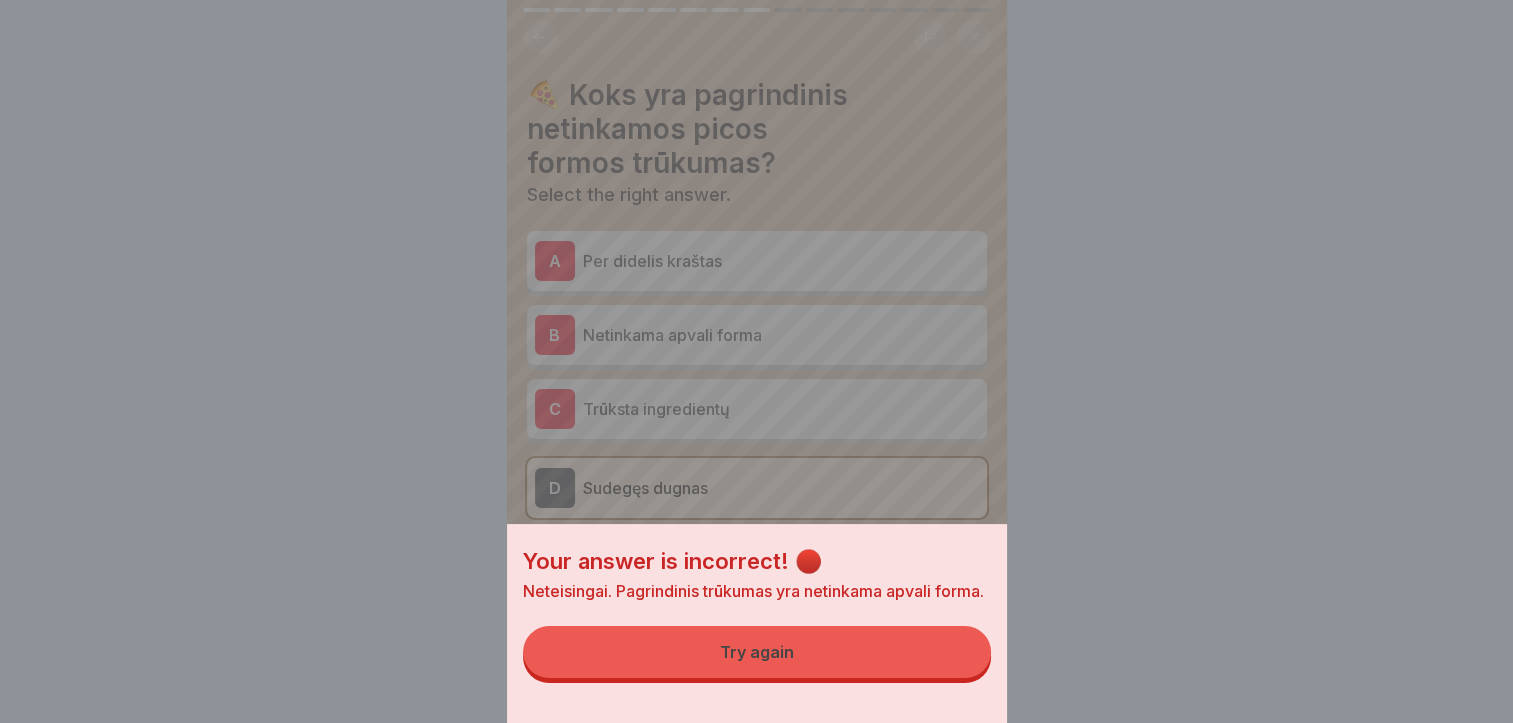 click on "Try again" at bounding box center (757, 652) 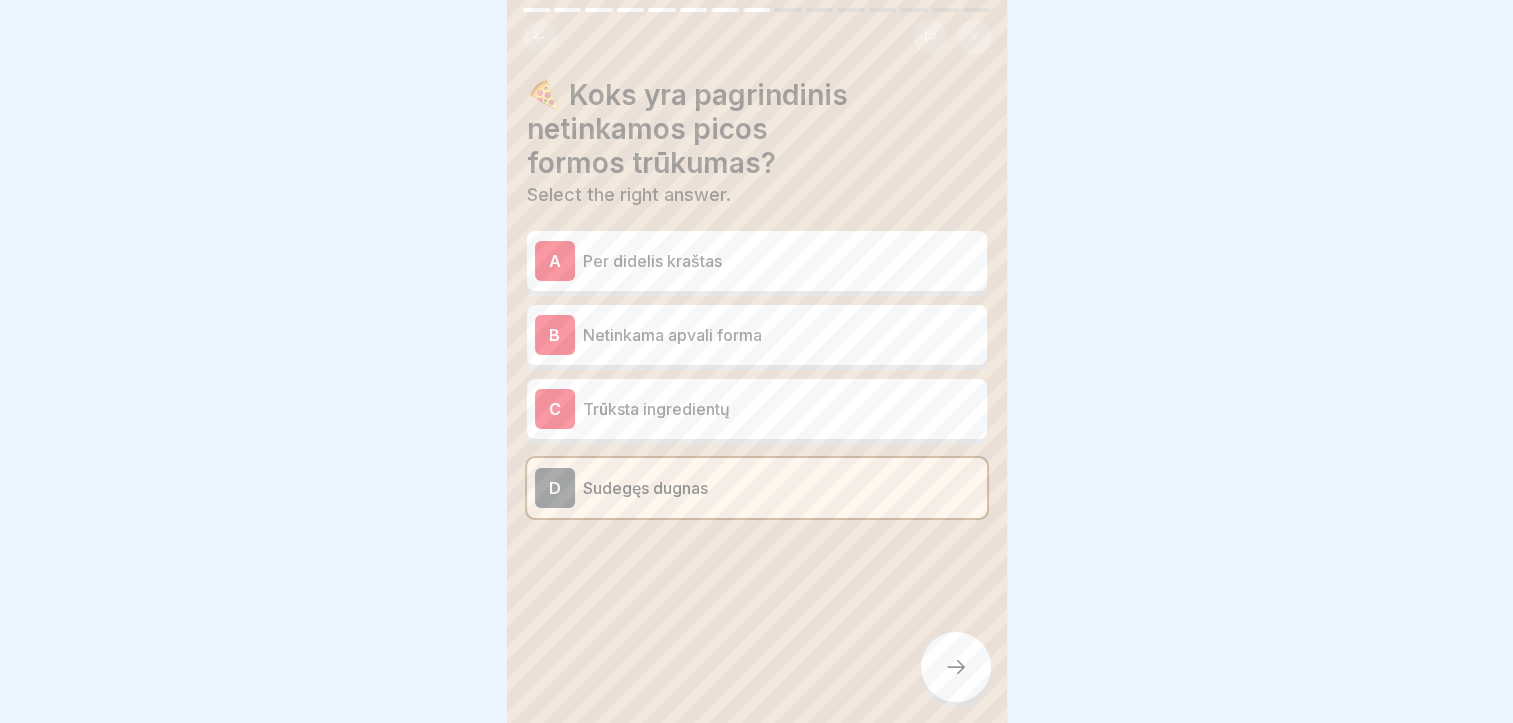 click on "C" at bounding box center [555, 409] 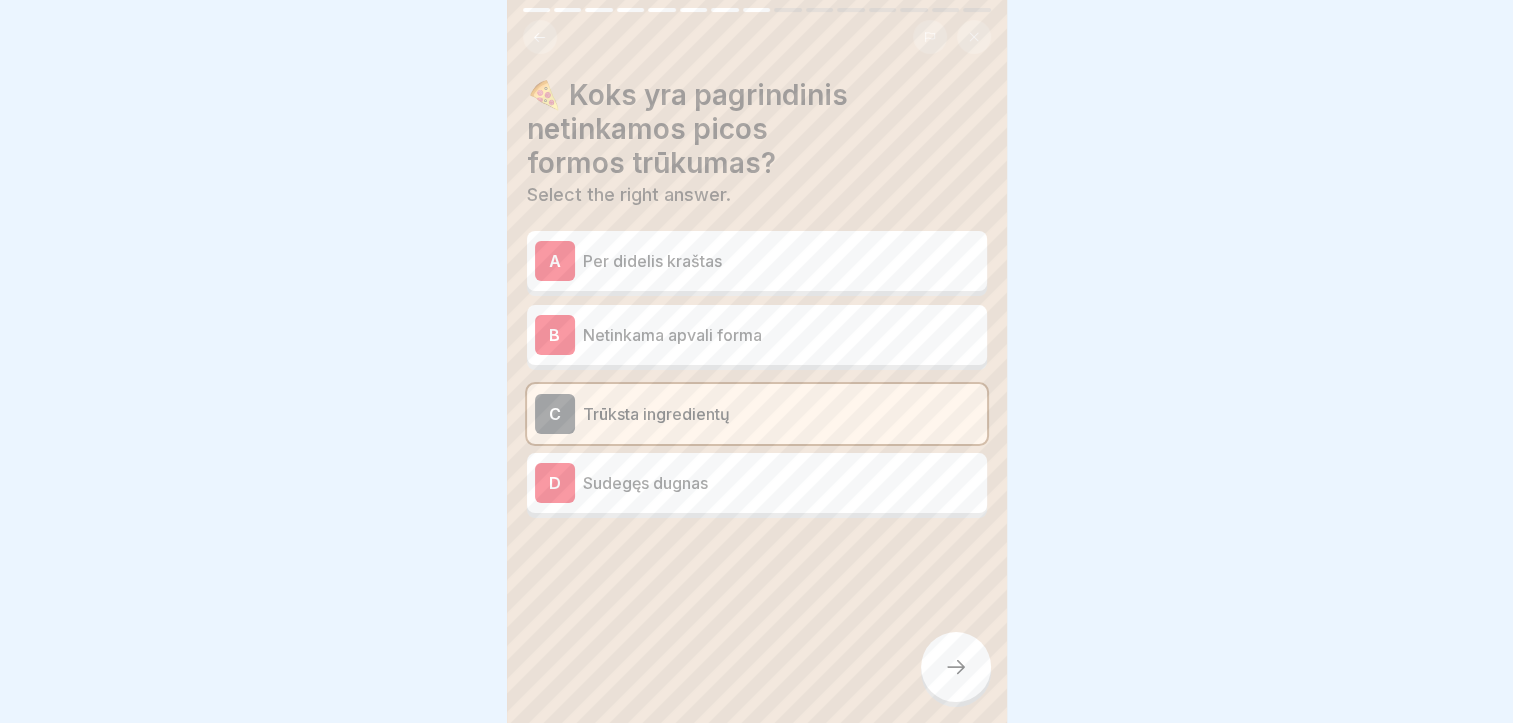 click on "B" at bounding box center (555, 335) 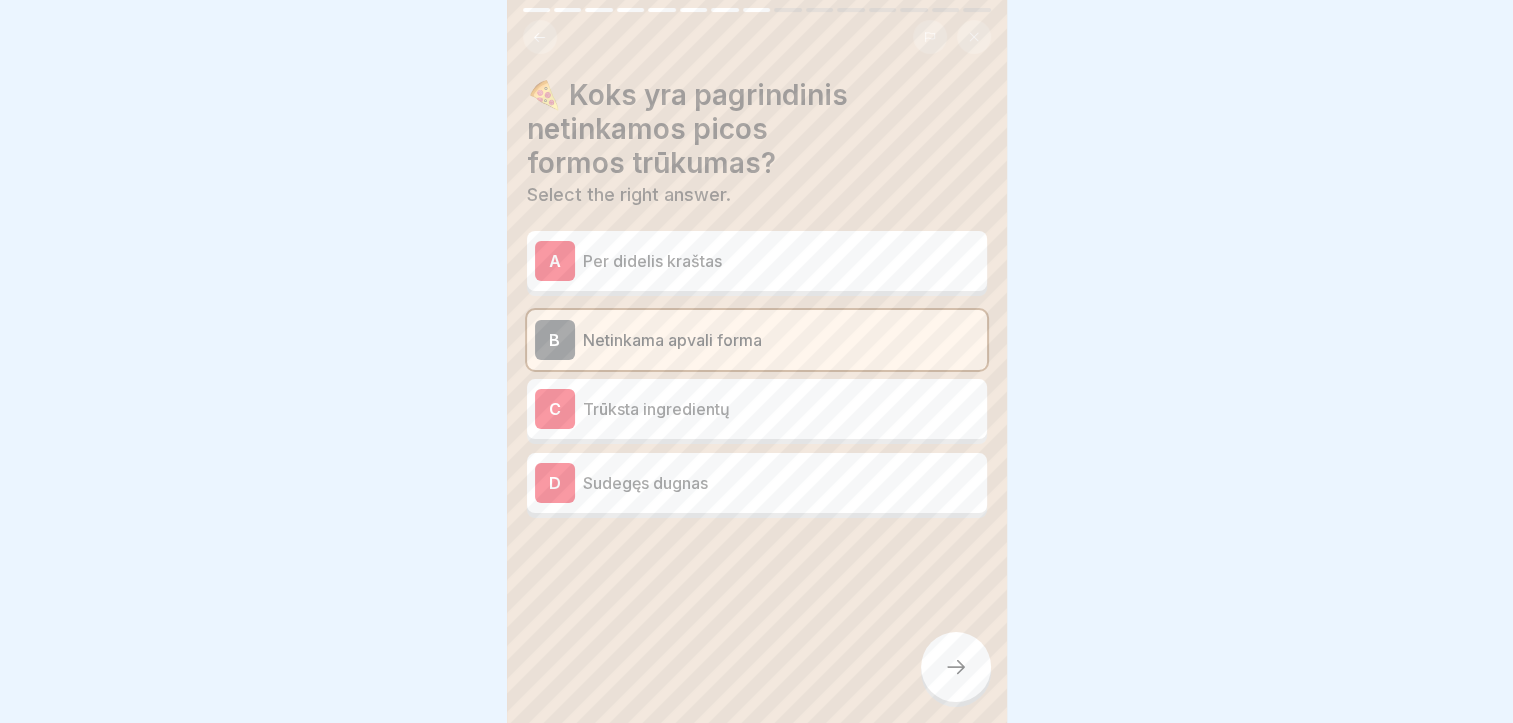 click 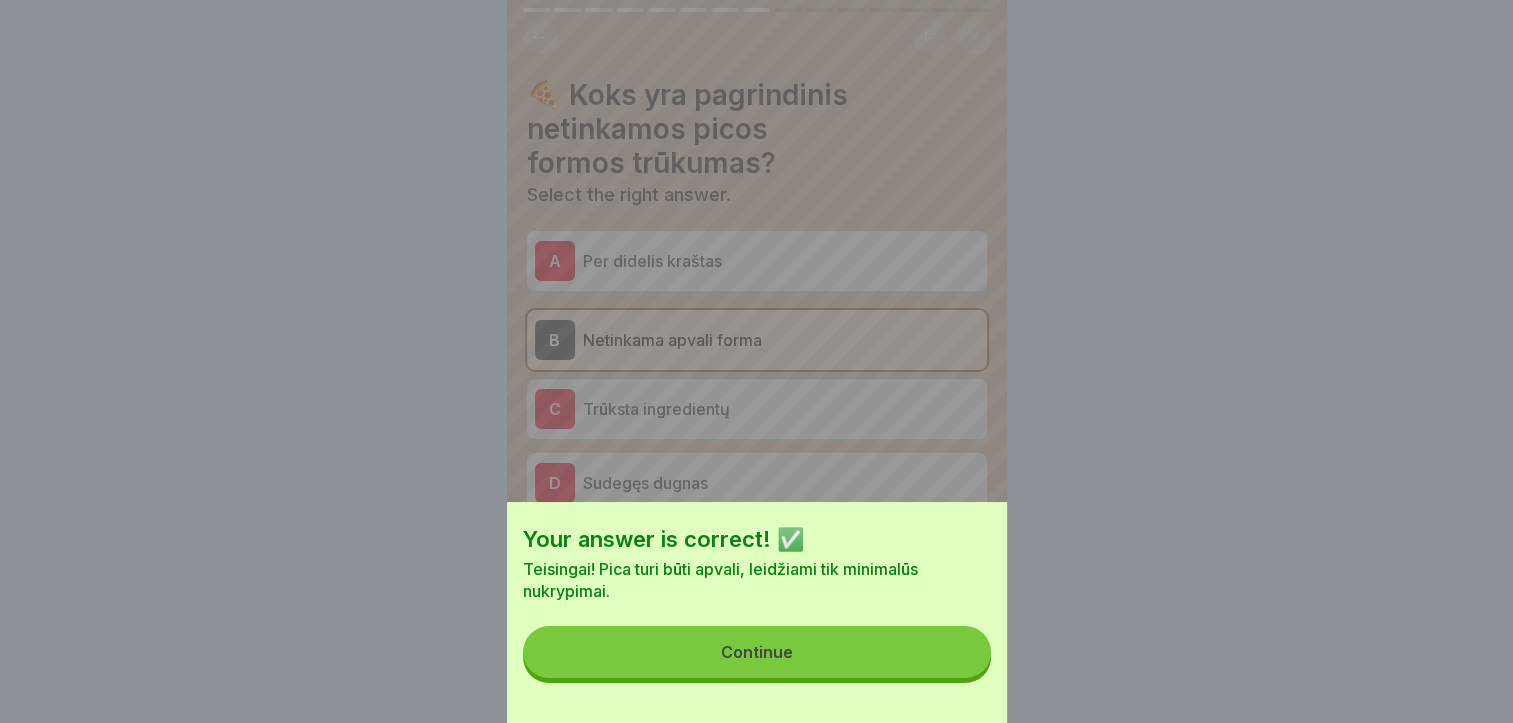 click on "Continue" at bounding box center [757, 652] 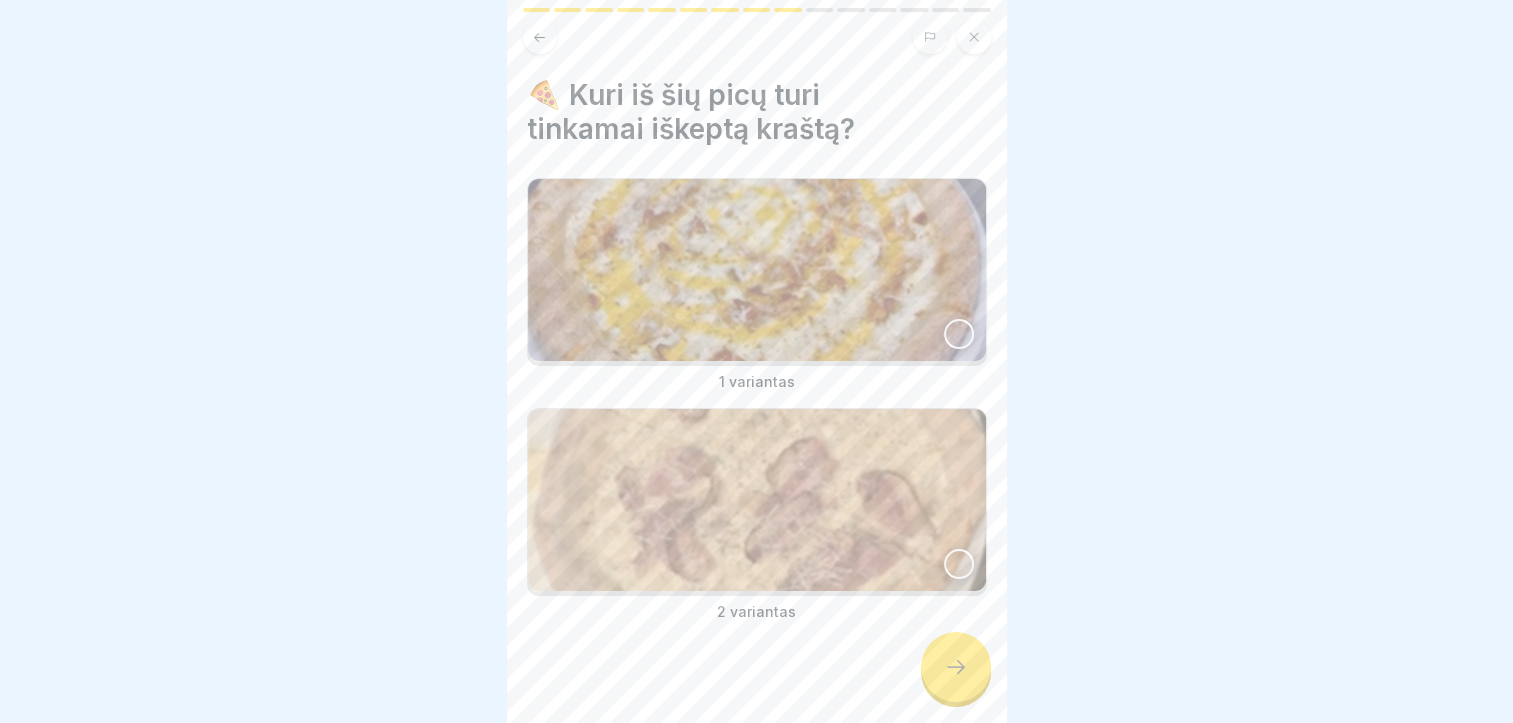 click at bounding box center (959, 334) 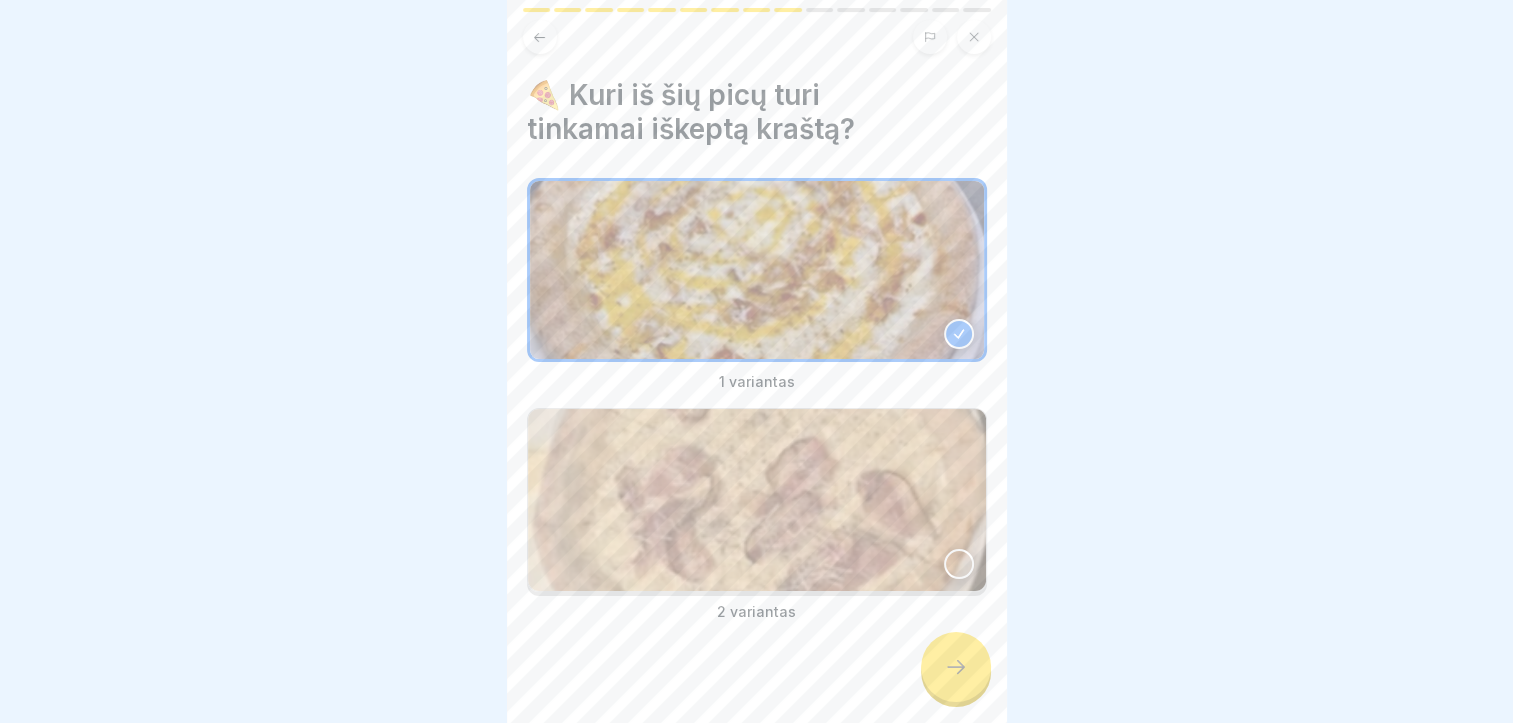 click 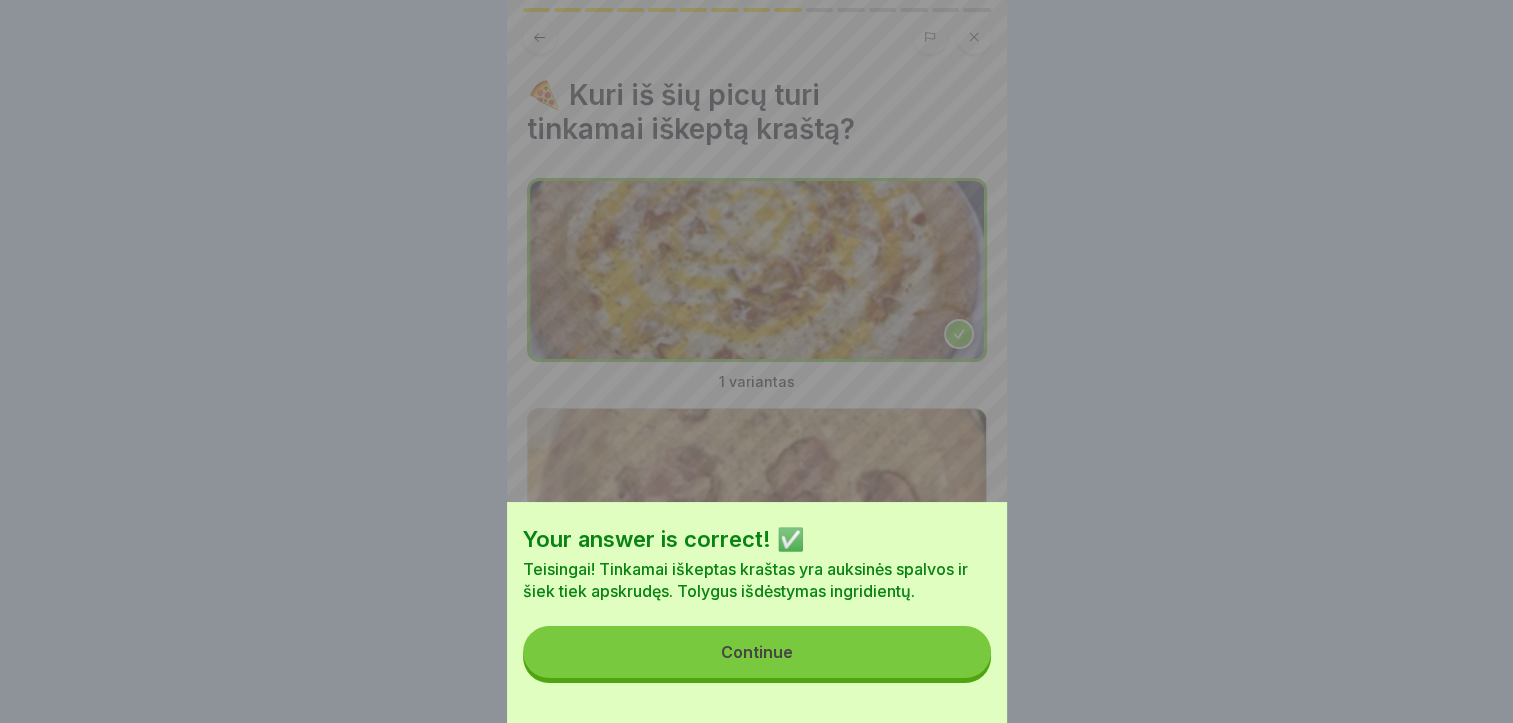 click on "Continue" at bounding box center [757, 652] 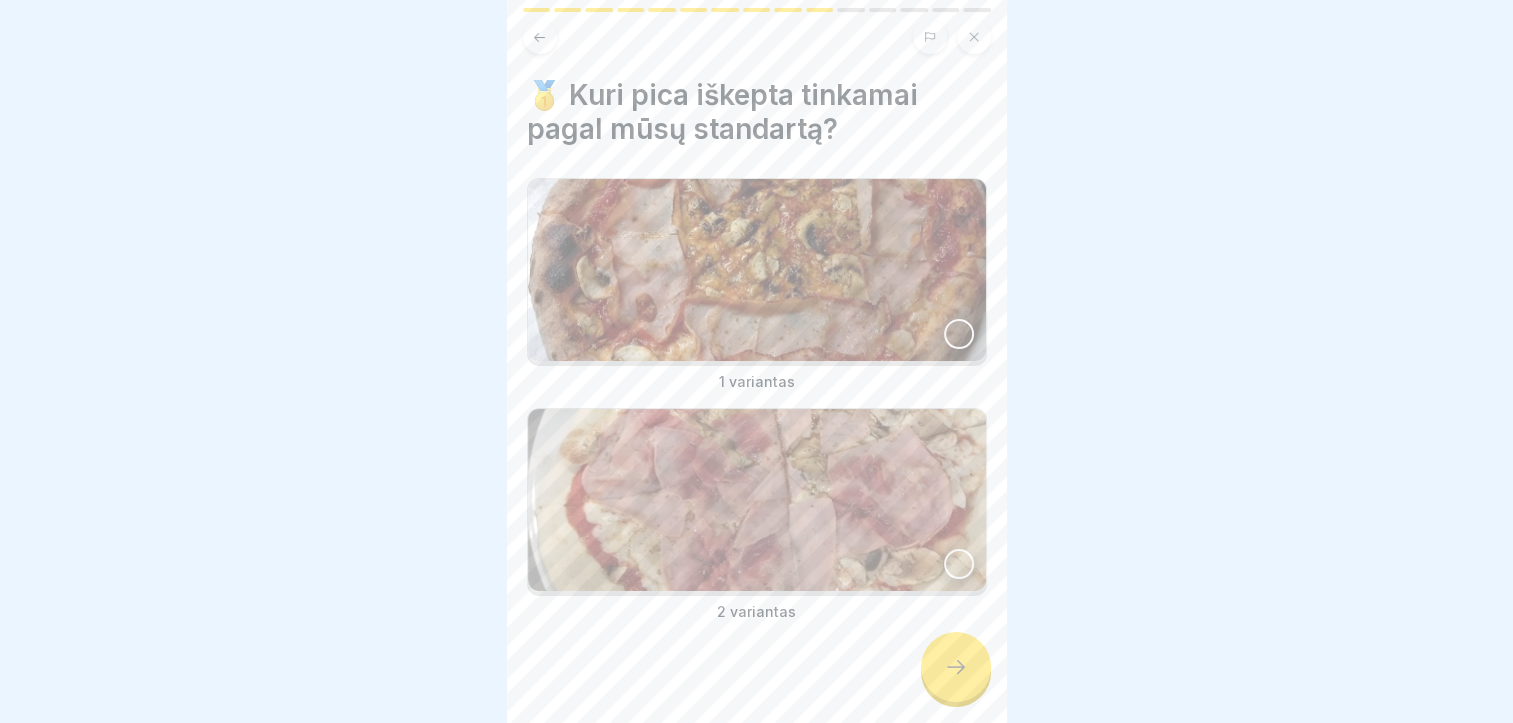 click at bounding box center [959, 334] 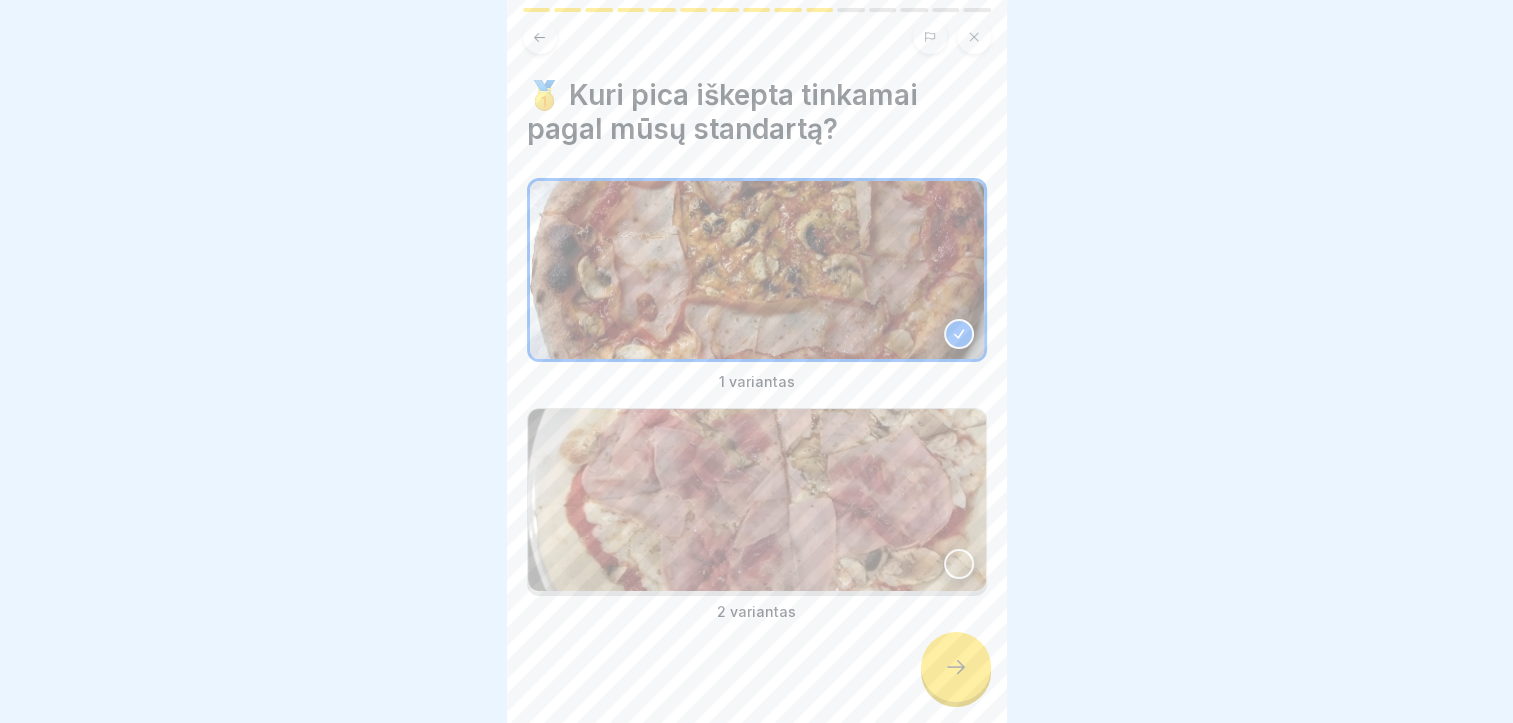 click at bounding box center [956, 667] 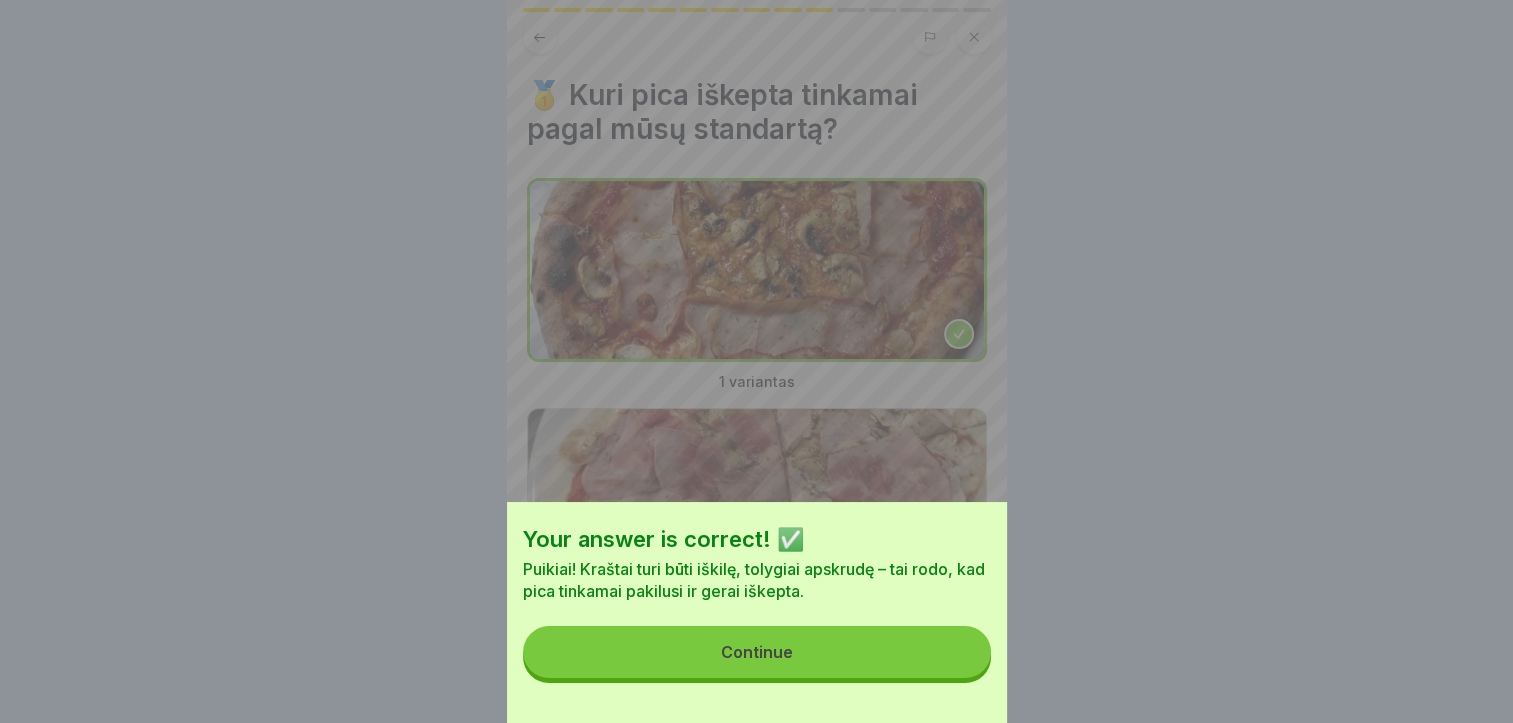 click on "Continue" at bounding box center [757, 652] 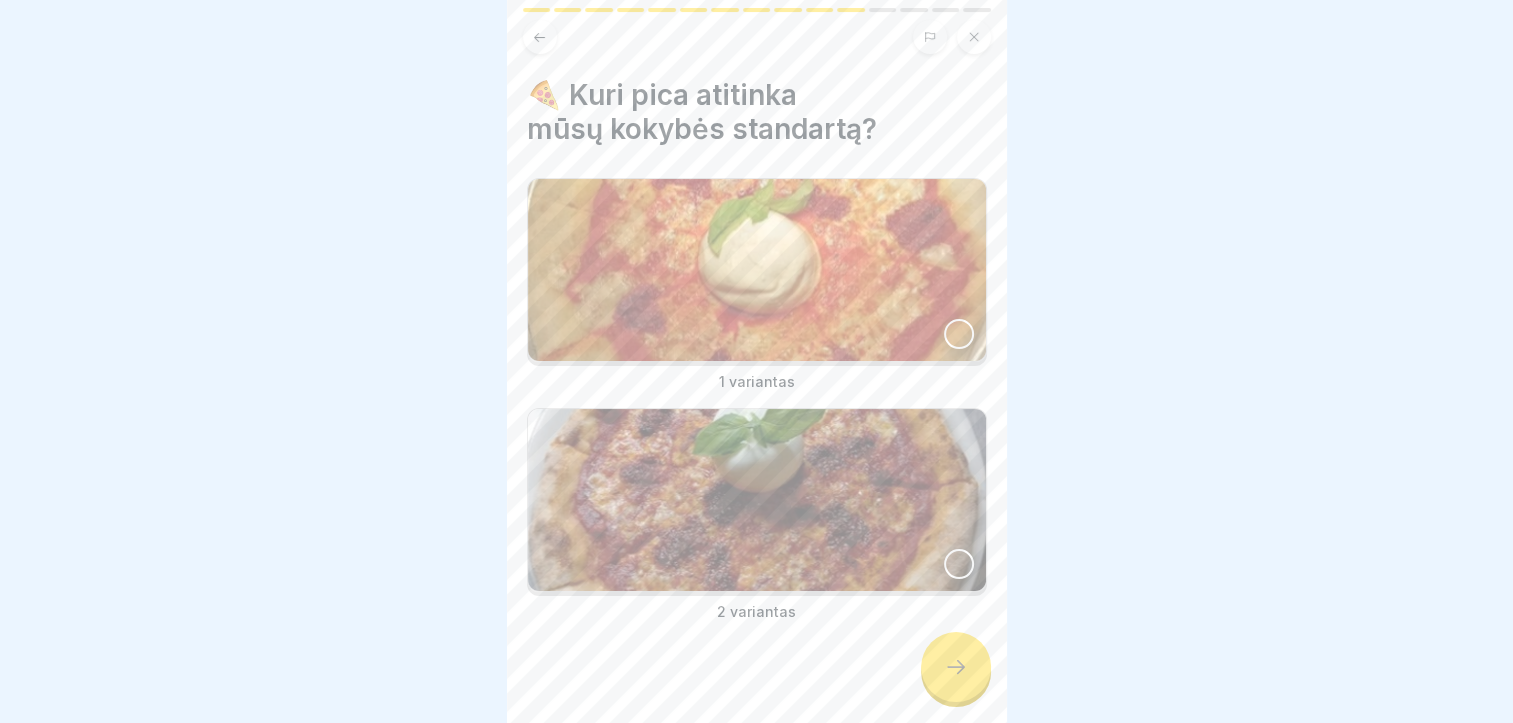 click at bounding box center (959, 564) 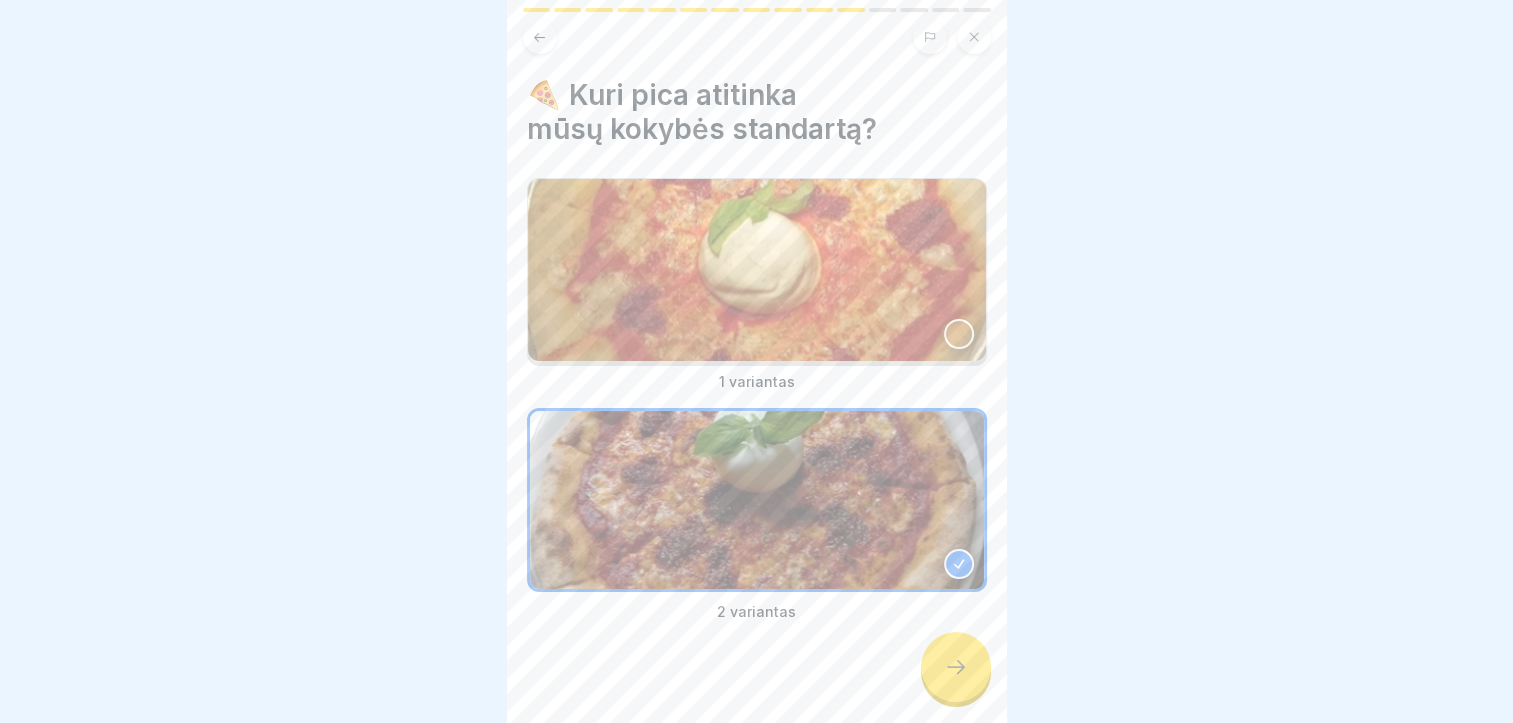 click 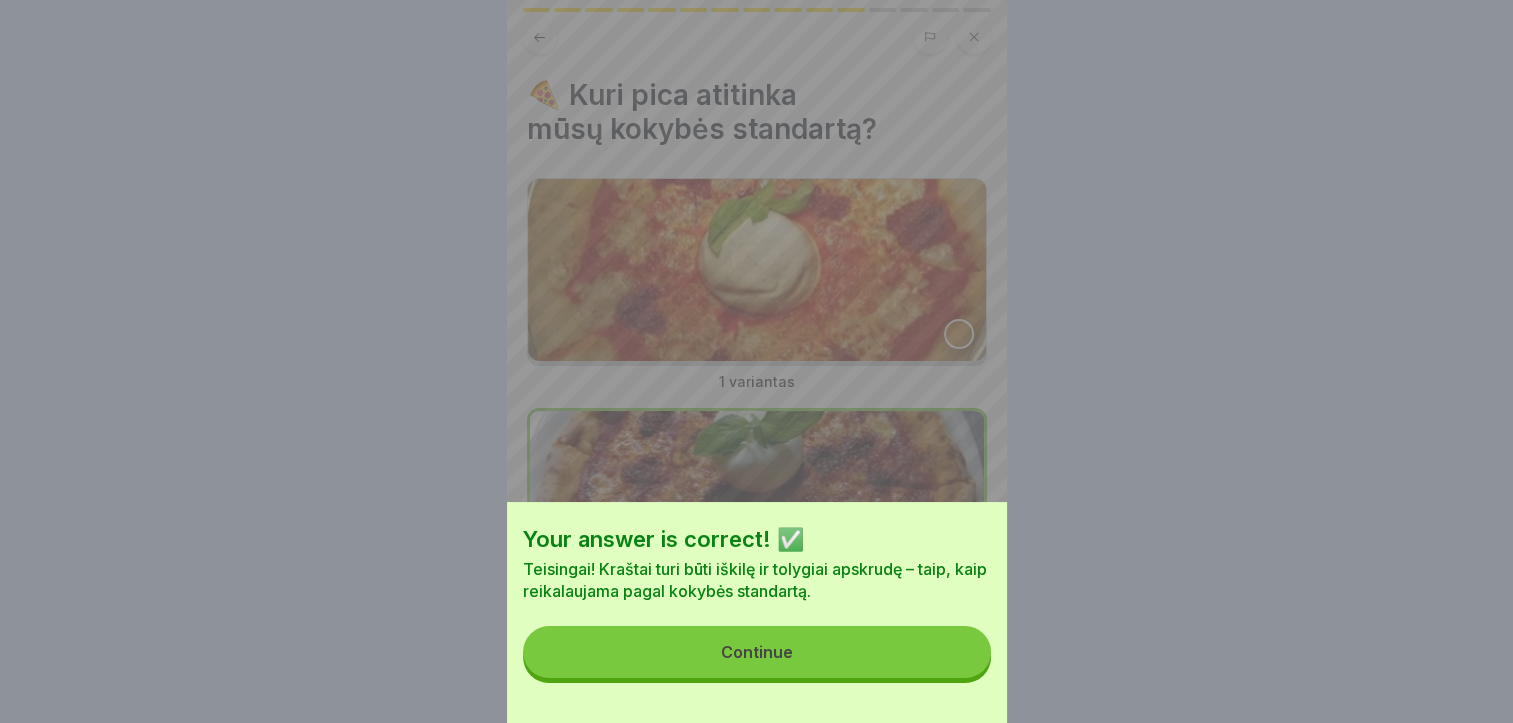 click on "Continue" at bounding box center [757, 652] 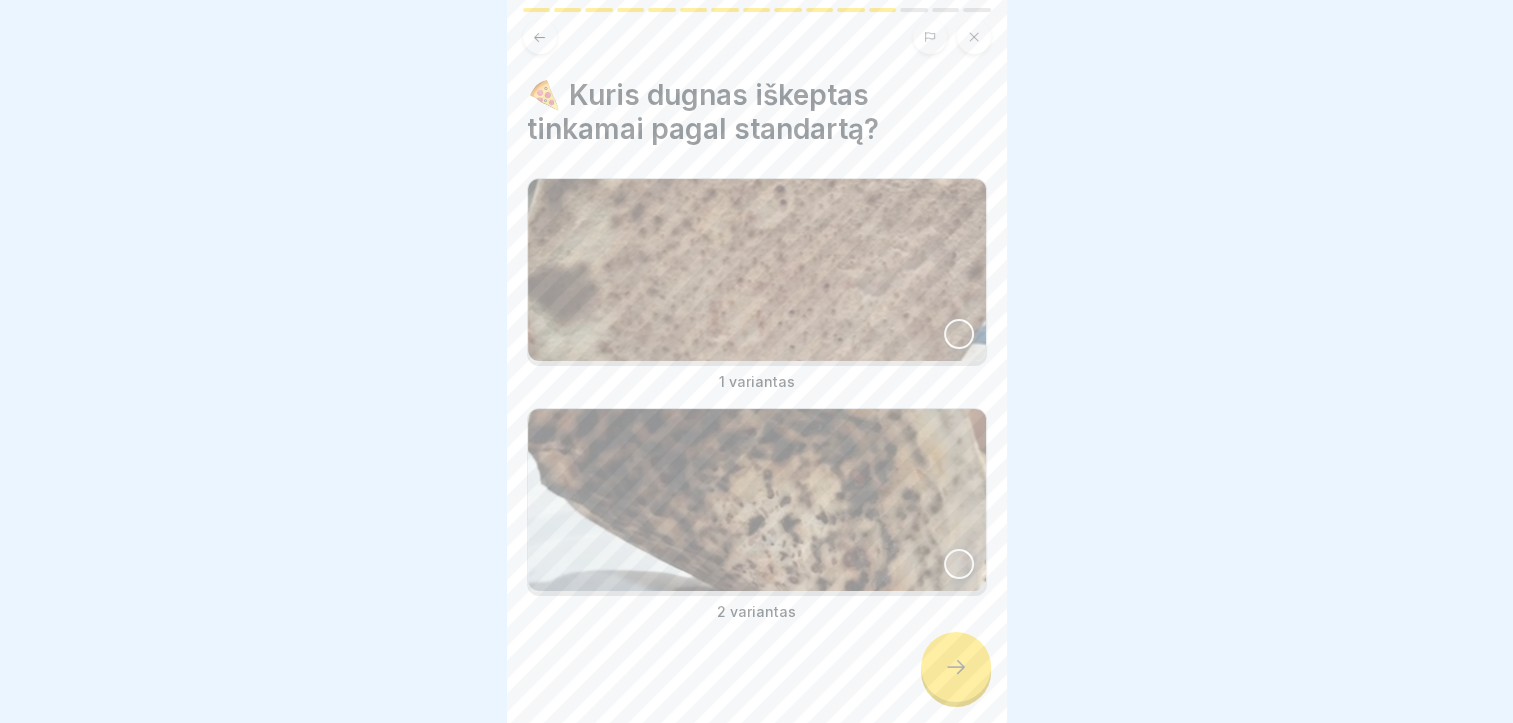 click at bounding box center [959, 334] 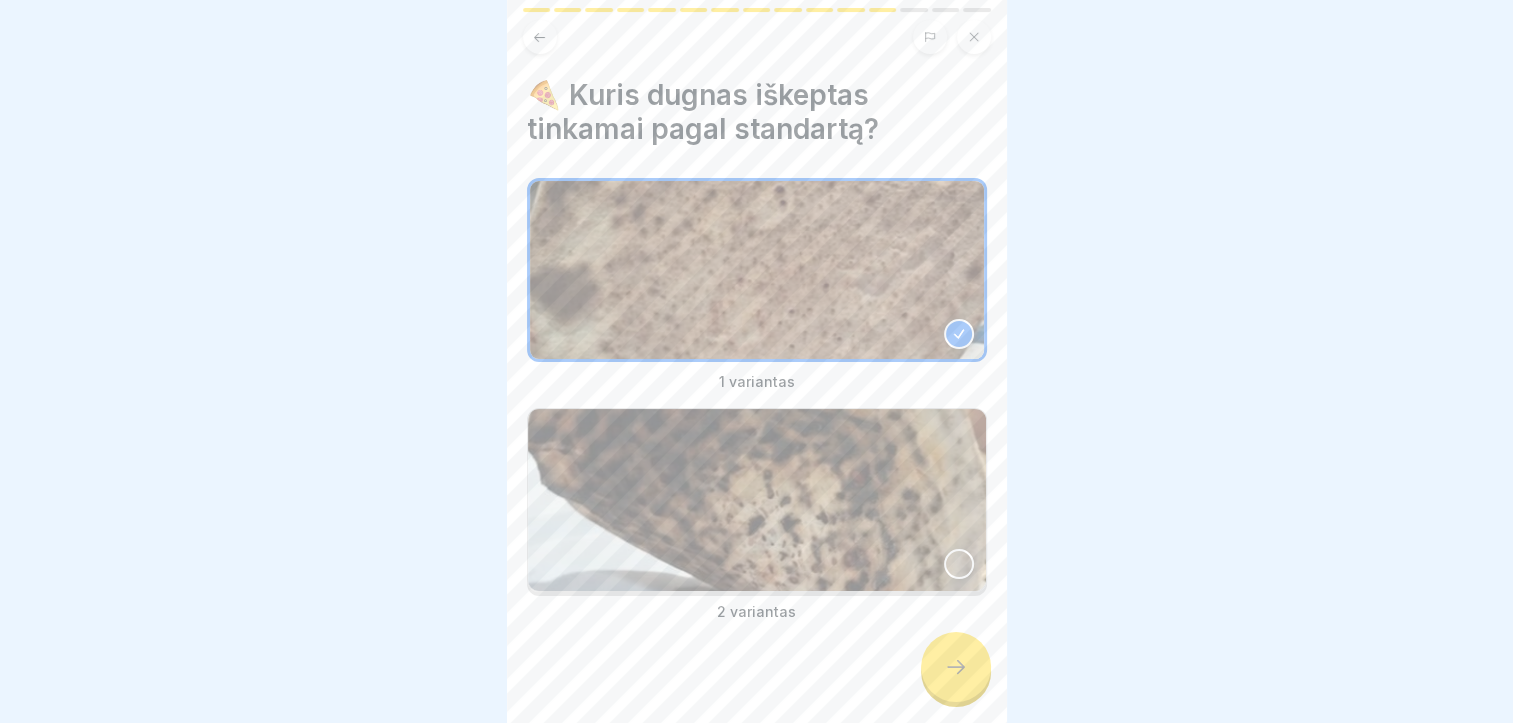 click at bounding box center [956, 667] 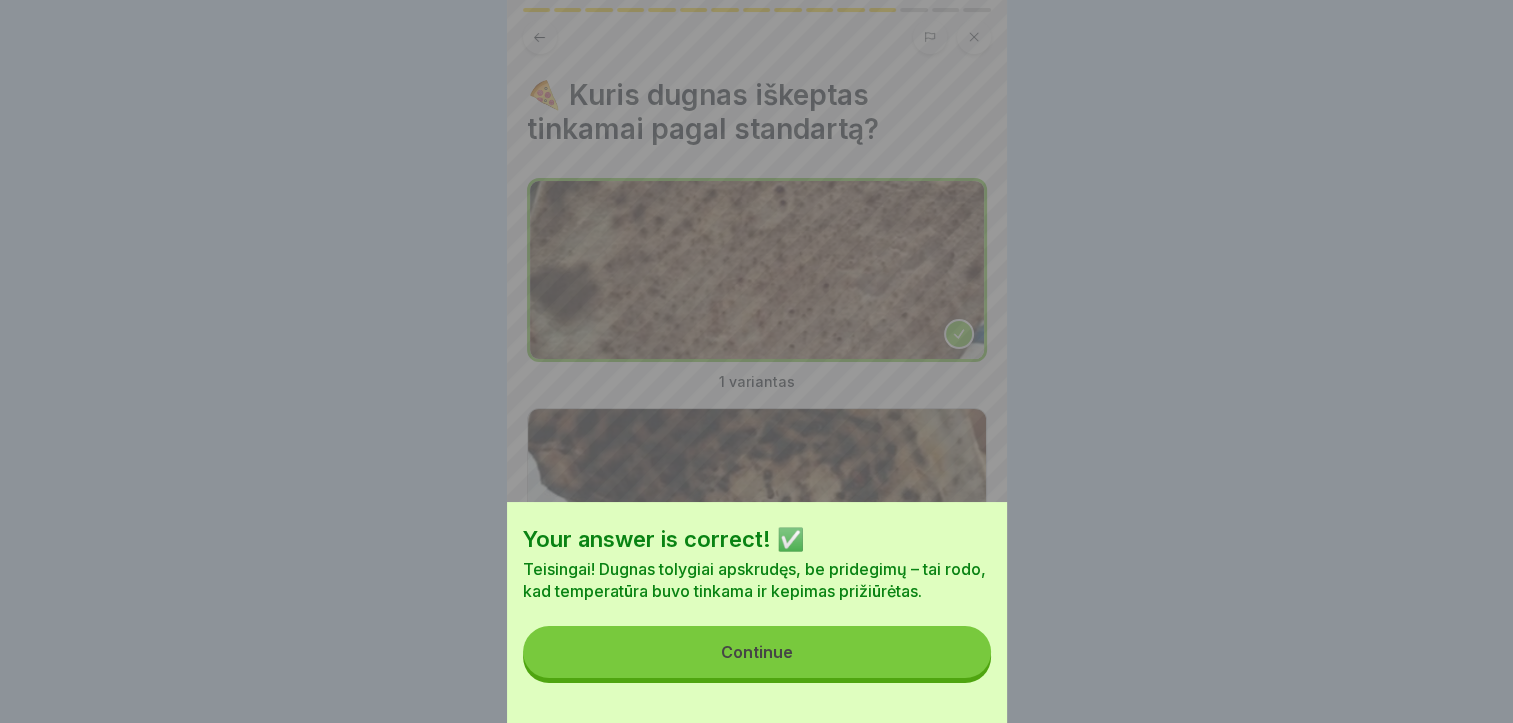 click on "Continue" at bounding box center (757, 652) 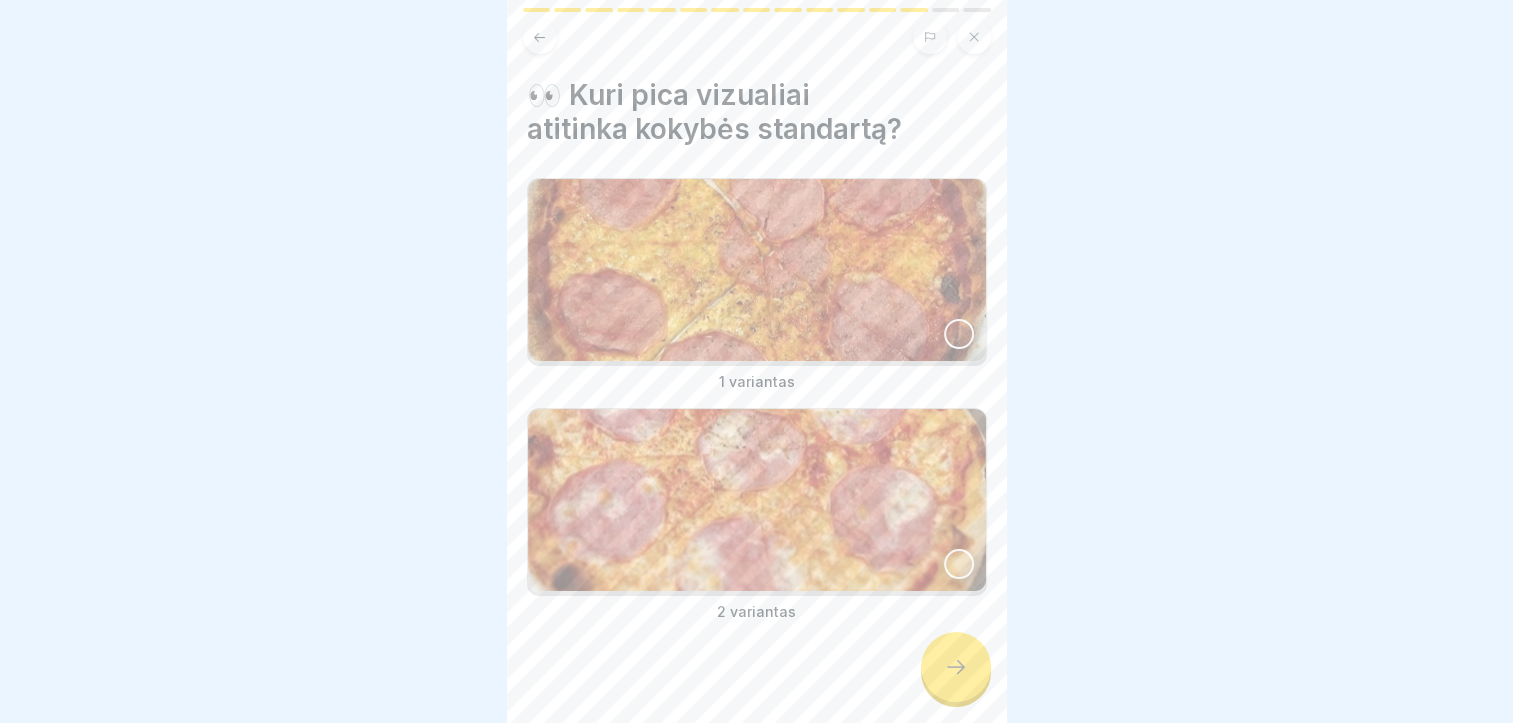 click at bounding box center [959, 334] 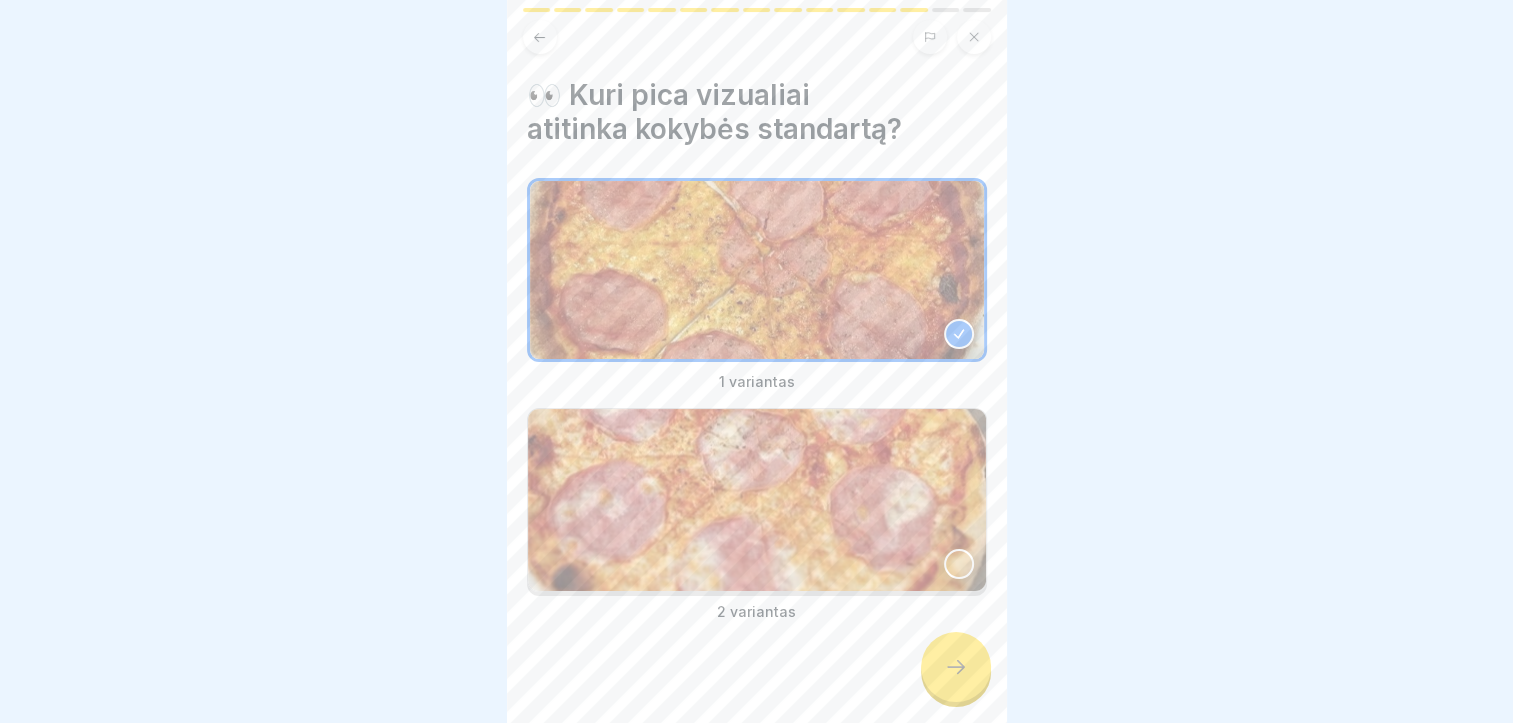 click 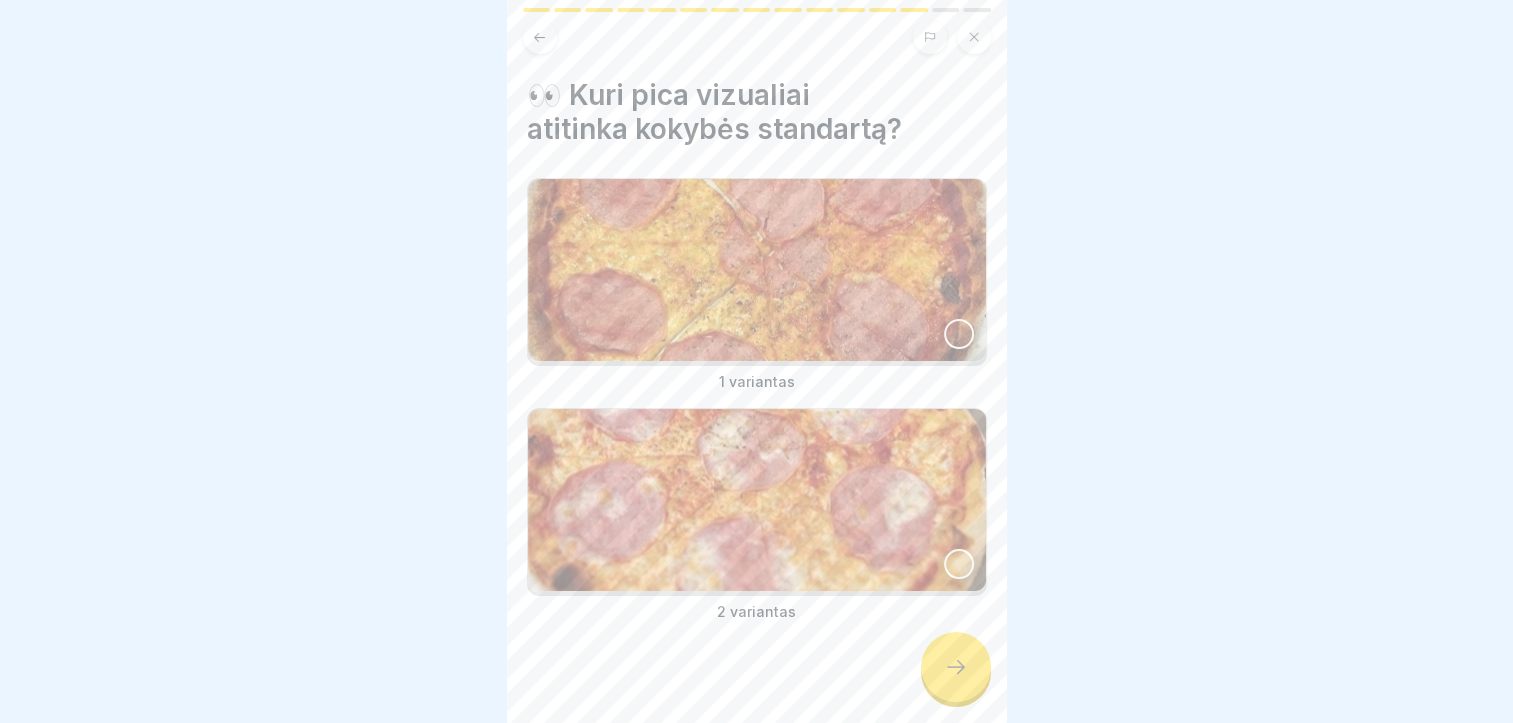 click at bounding box center (959, 564) 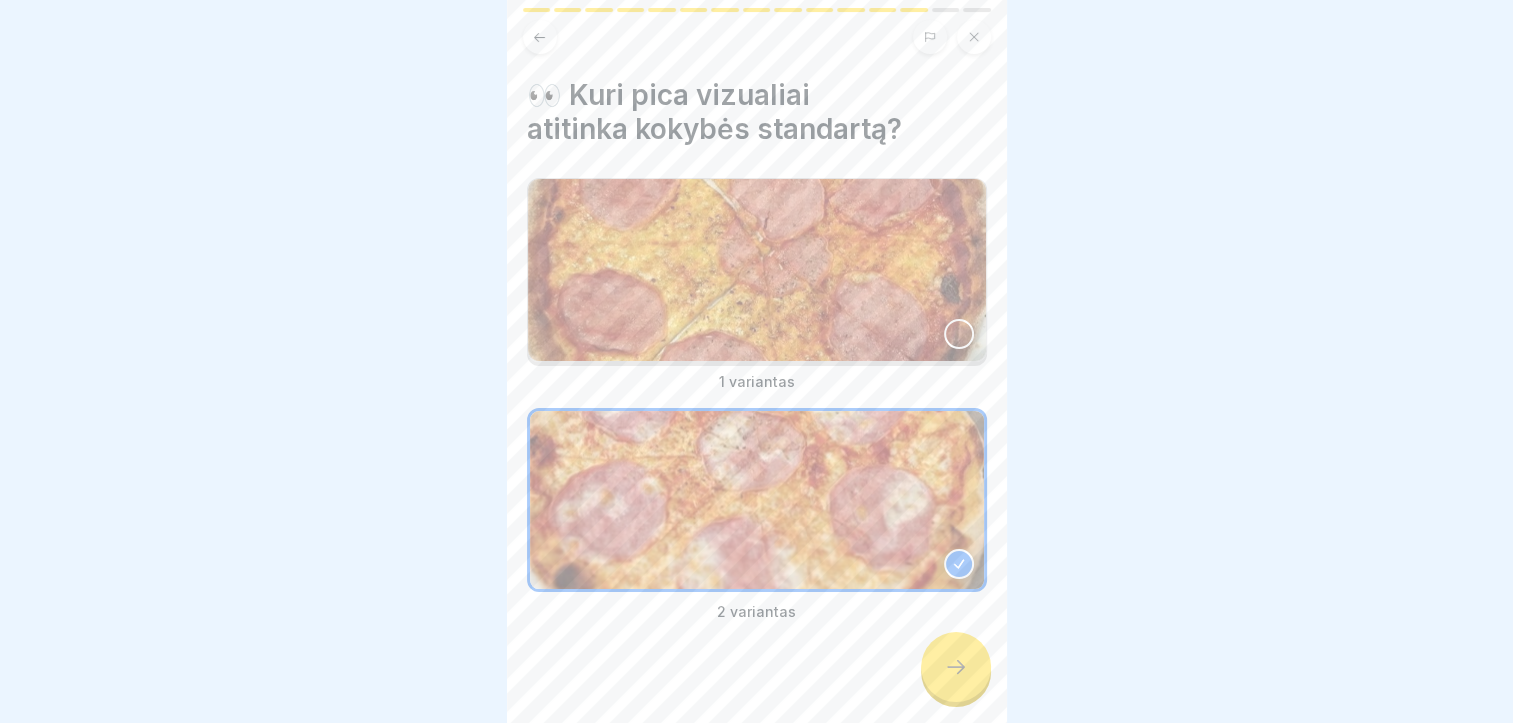 click 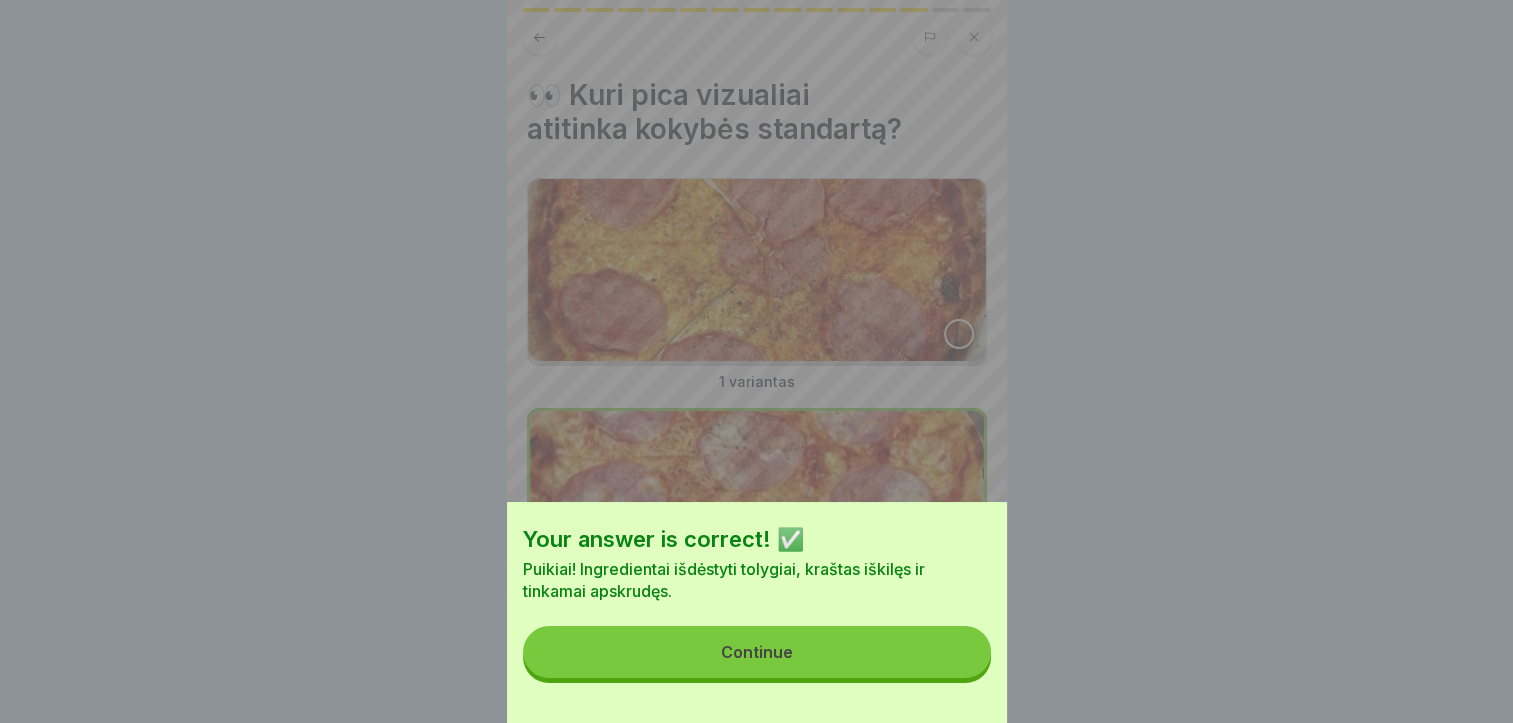 click on "Continue" at bounding box center [757, 652] 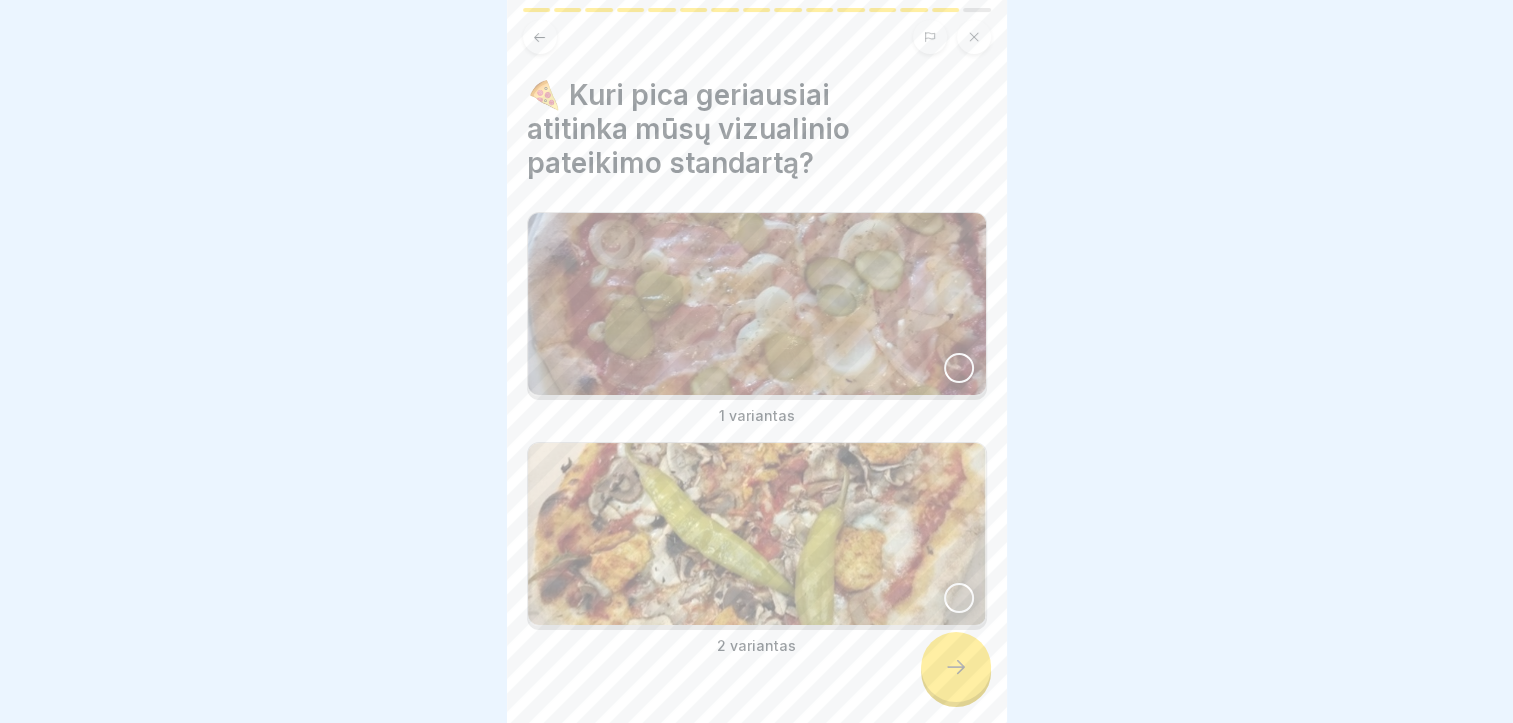 click at bounding box center (959, 368) 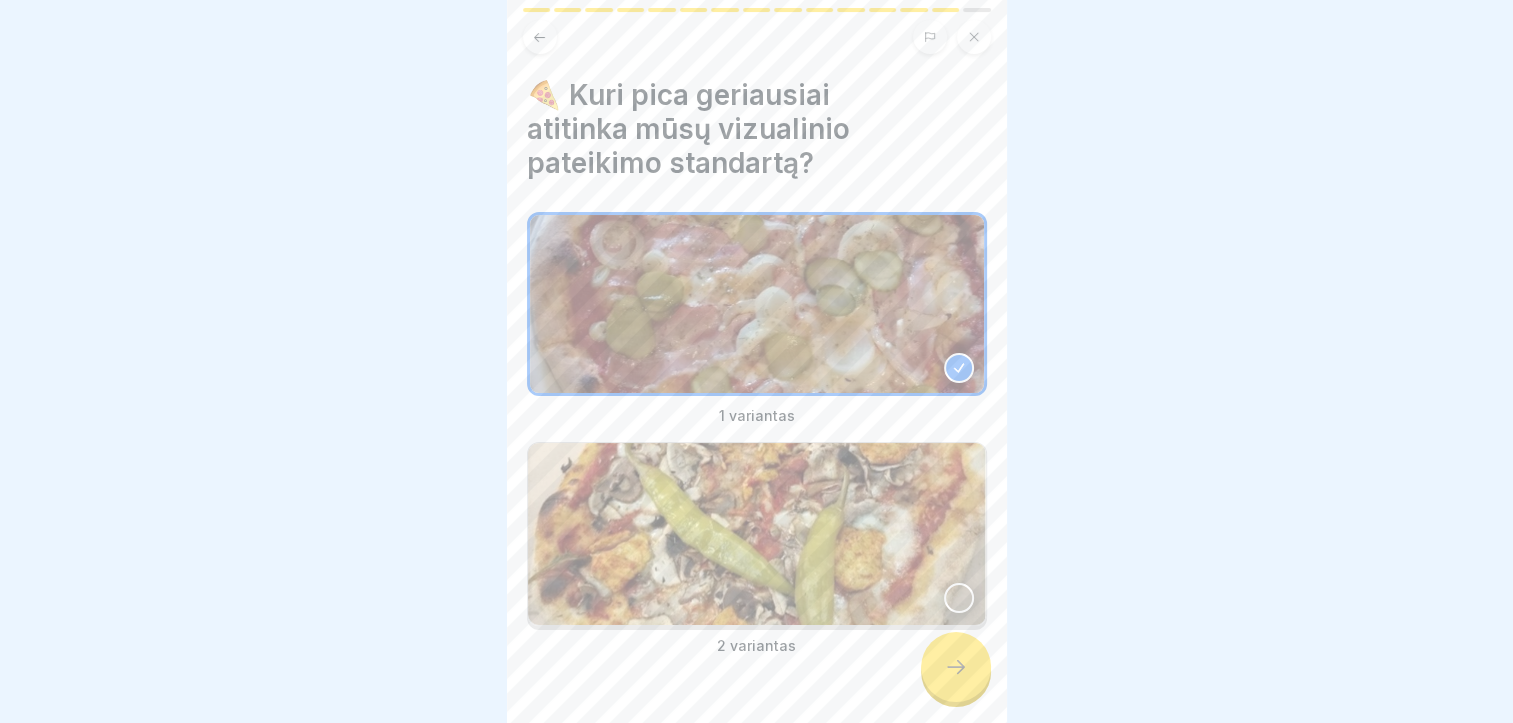 click at bounding box center [956, 667] 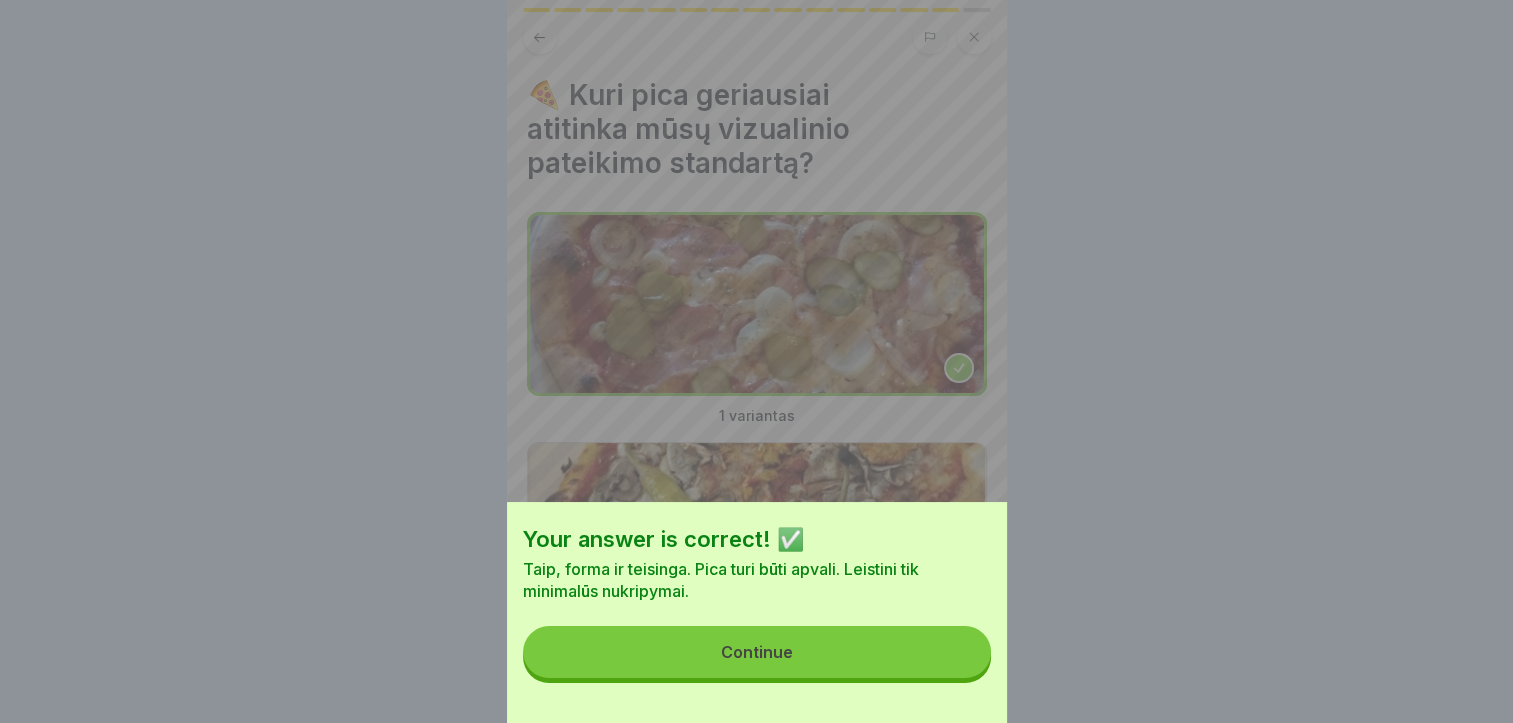 click on "Continue" at bounding box center (757, 652) 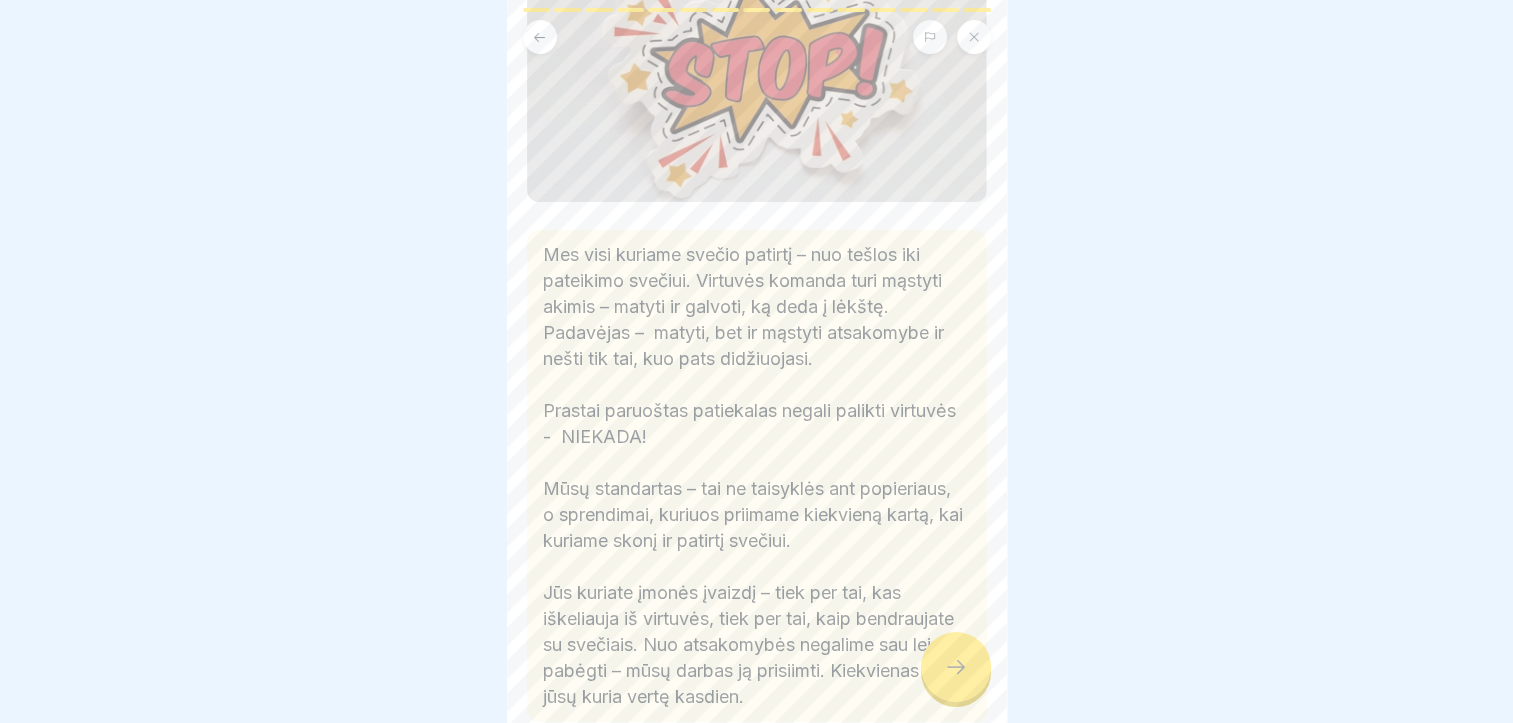 scroll, scrollTop: 400, scrollLeft: 0, axis: vertical 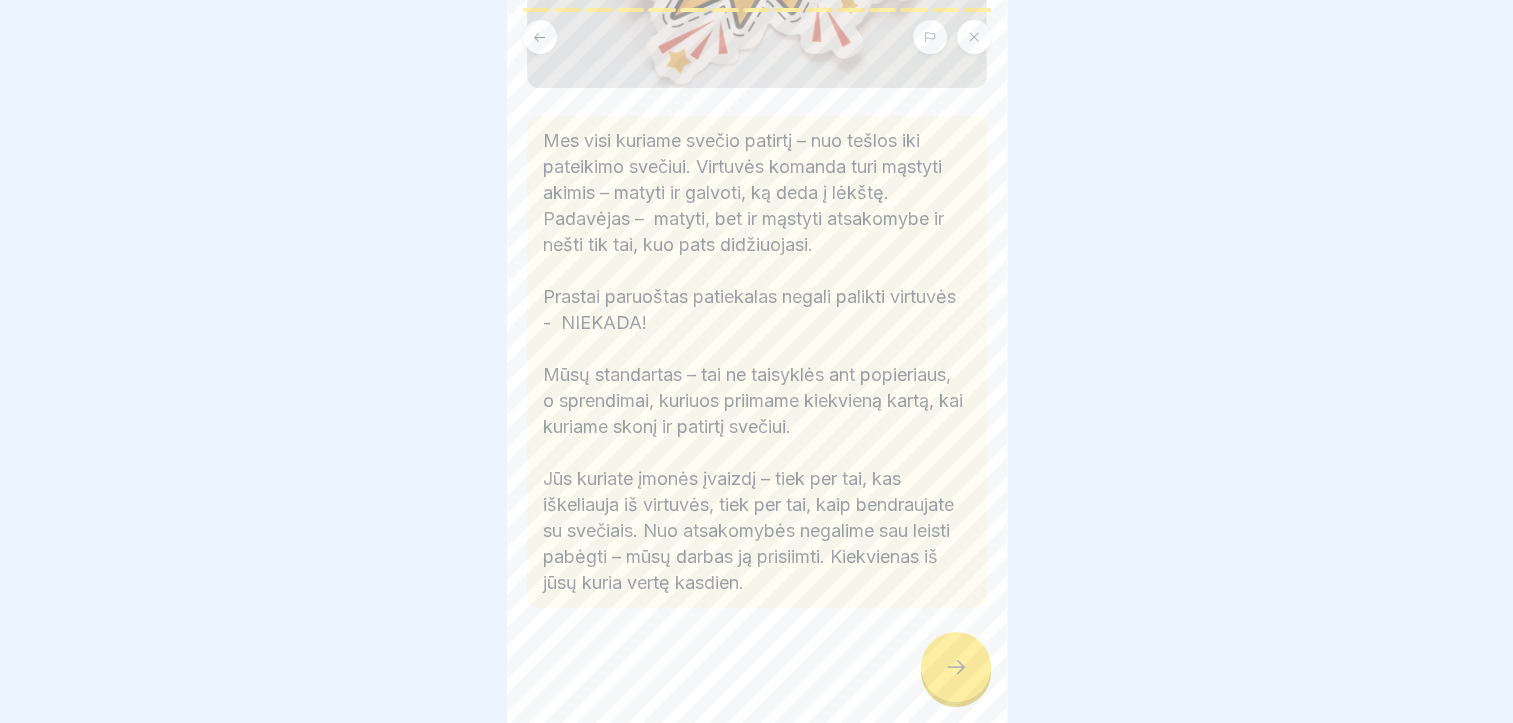 click at bounding box center [956, 667] 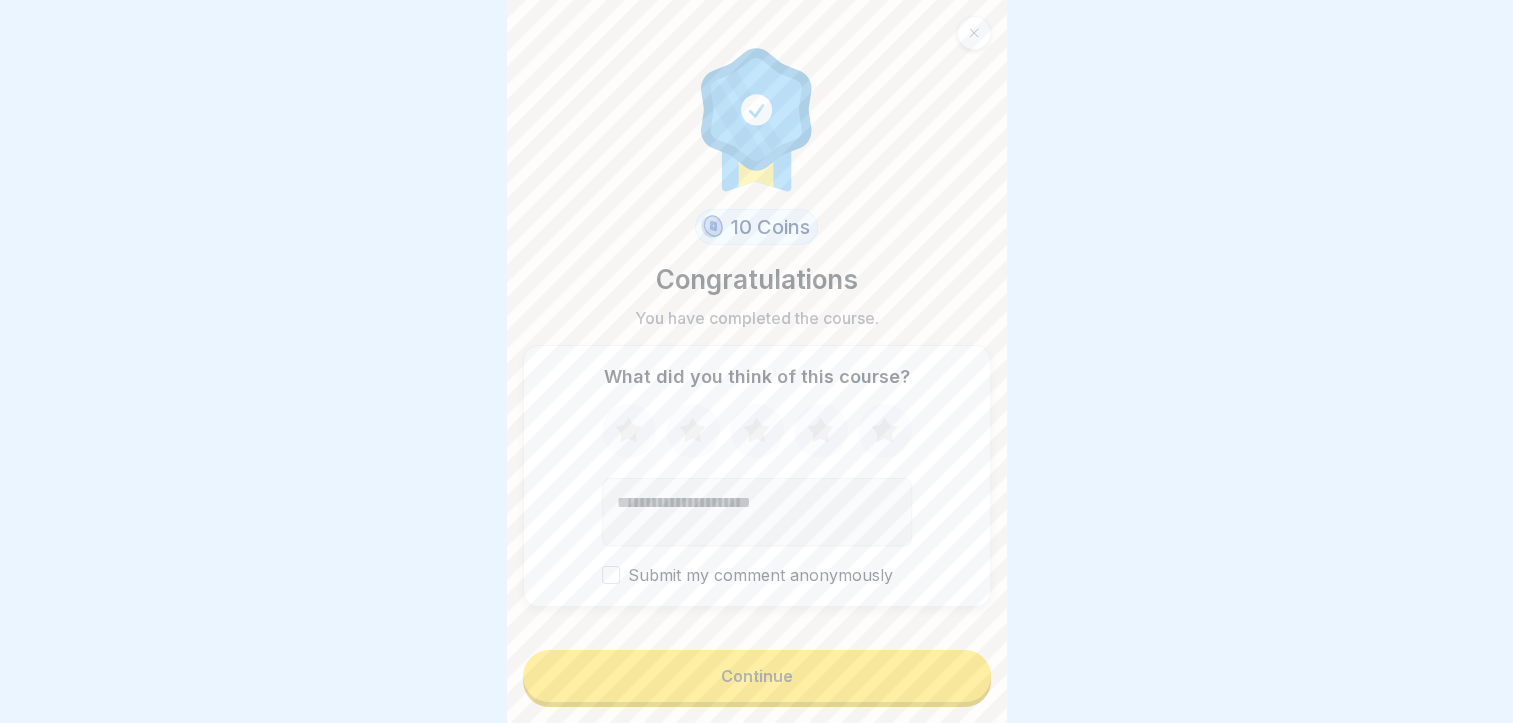 click on "Continue" at bounding box center [757, 676] 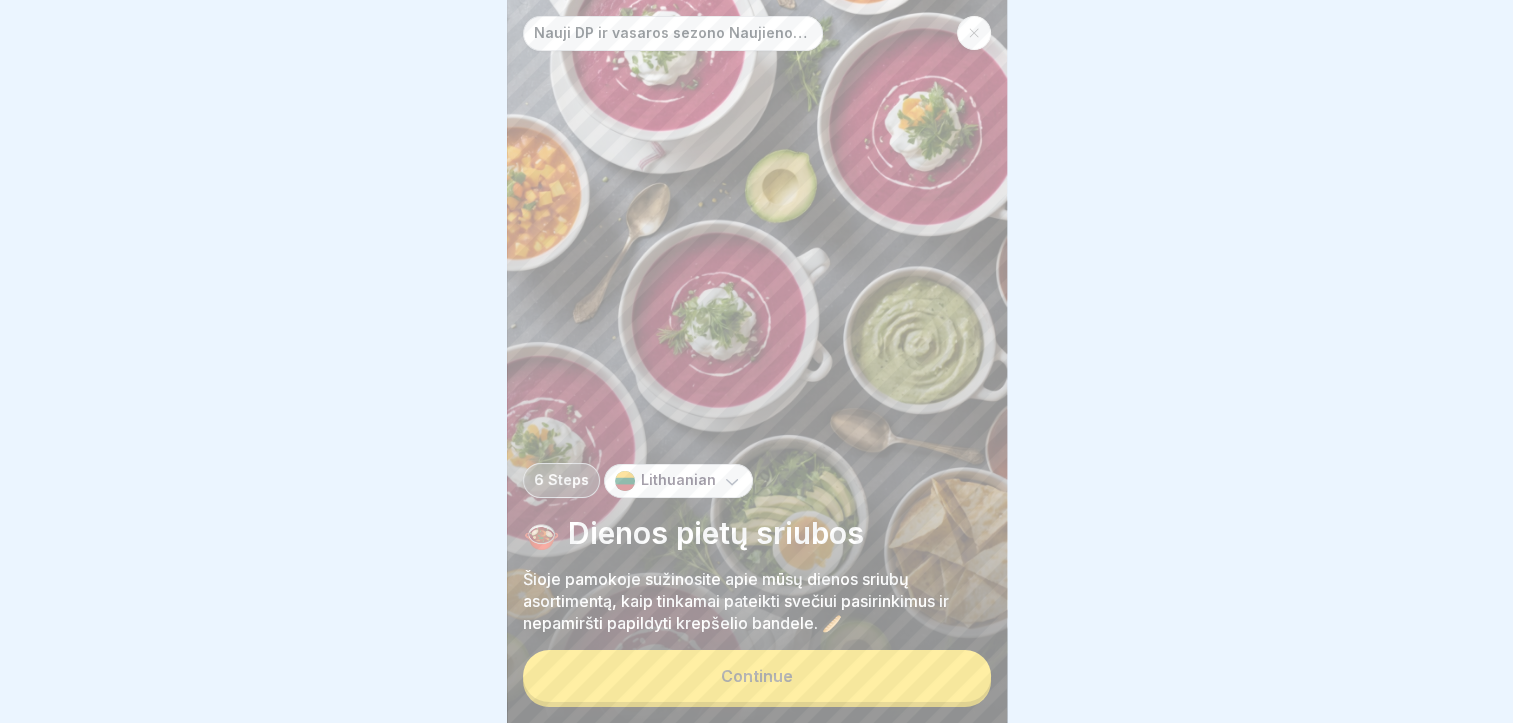click on "Continue" at bounding box center (757, 676) 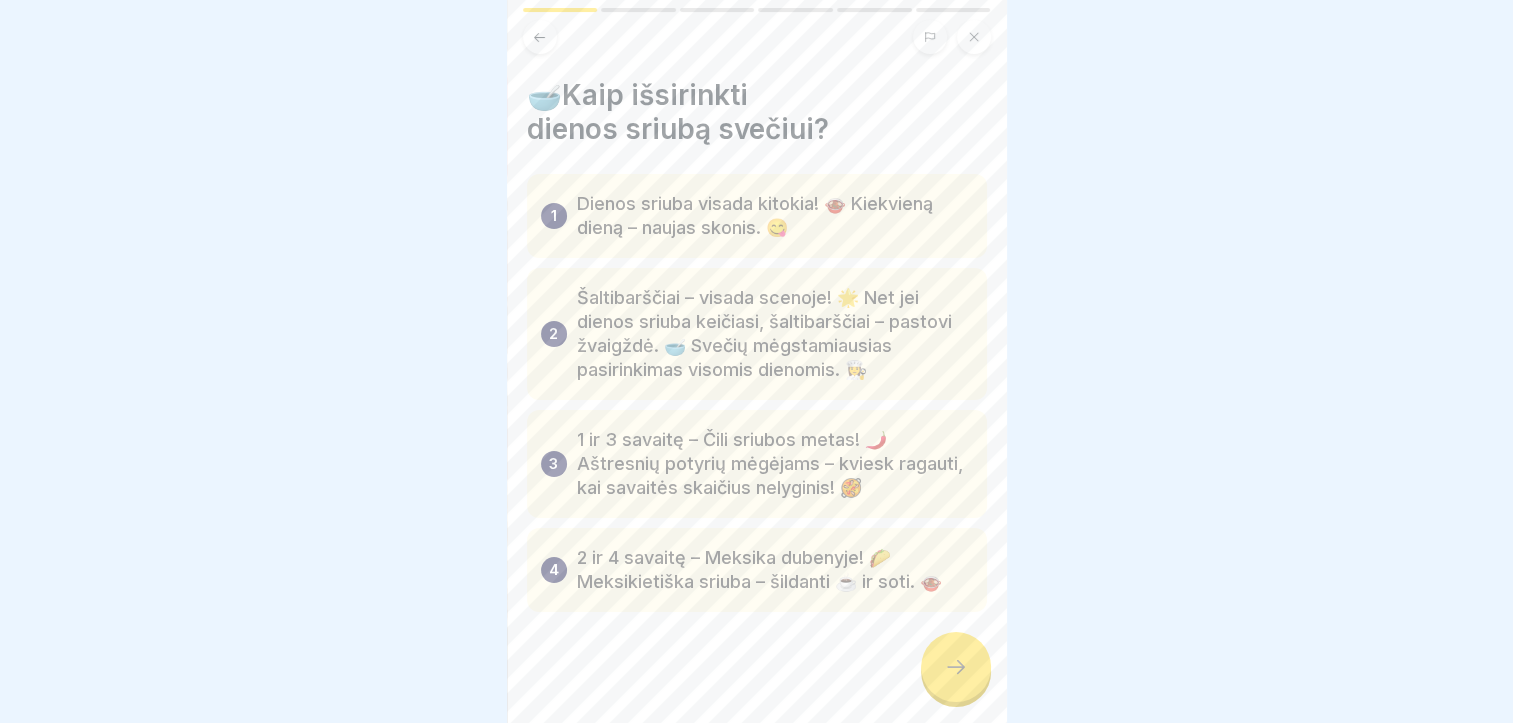 click 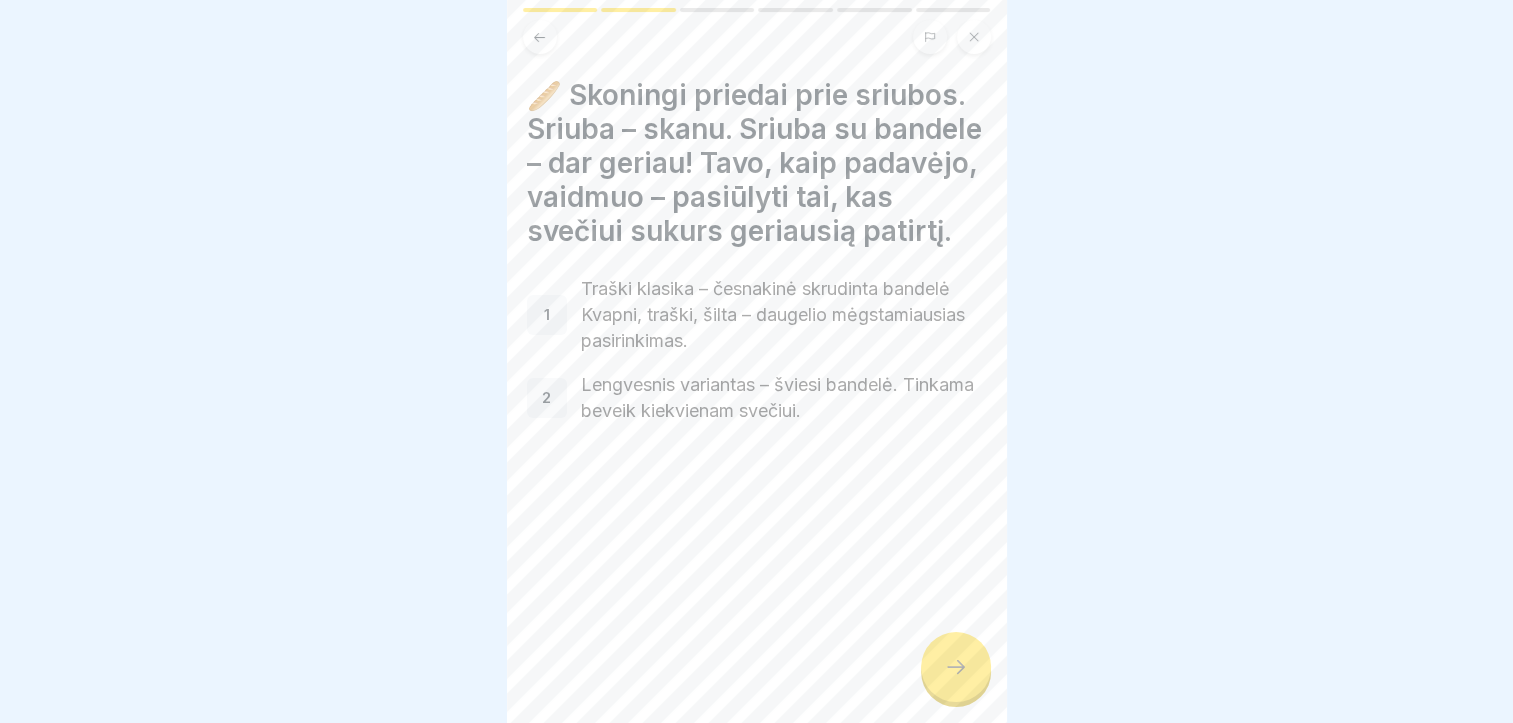 click 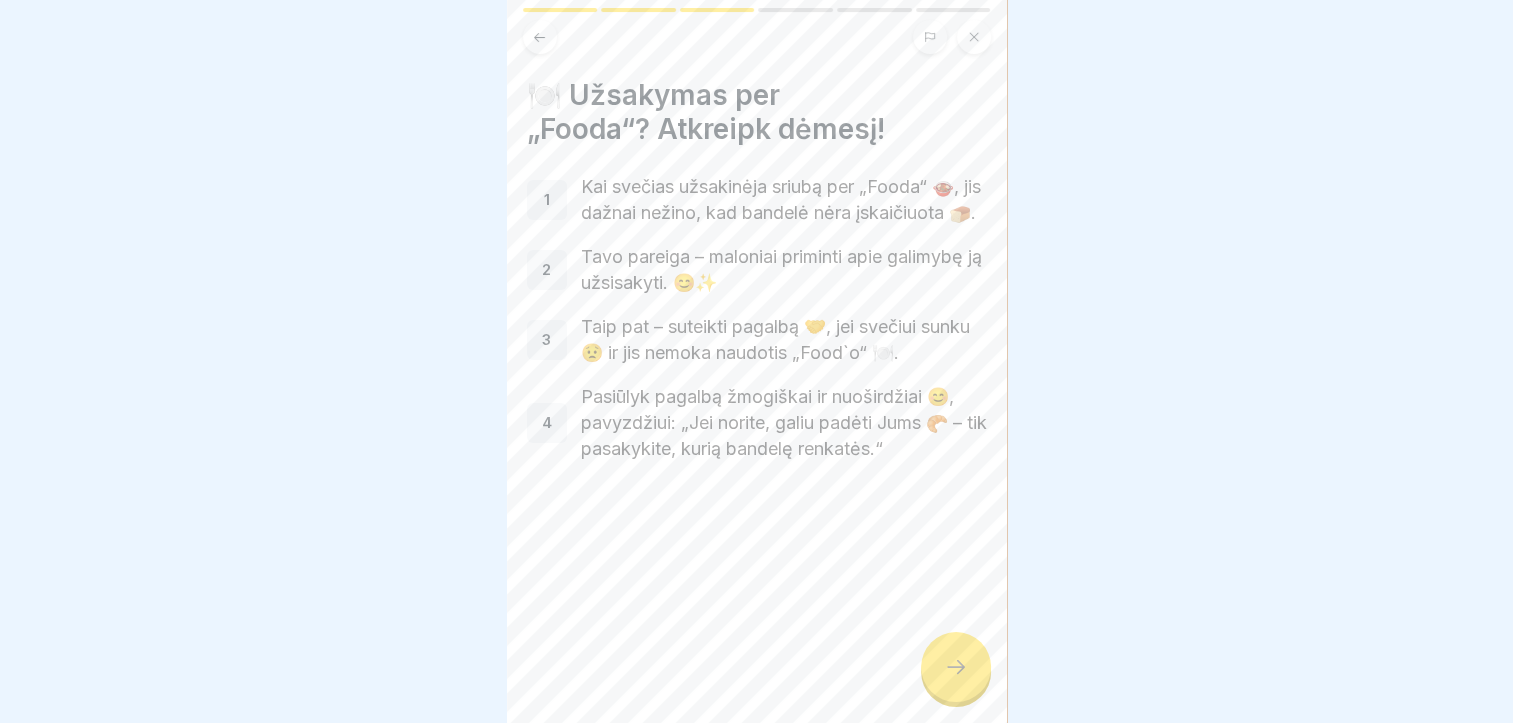 click 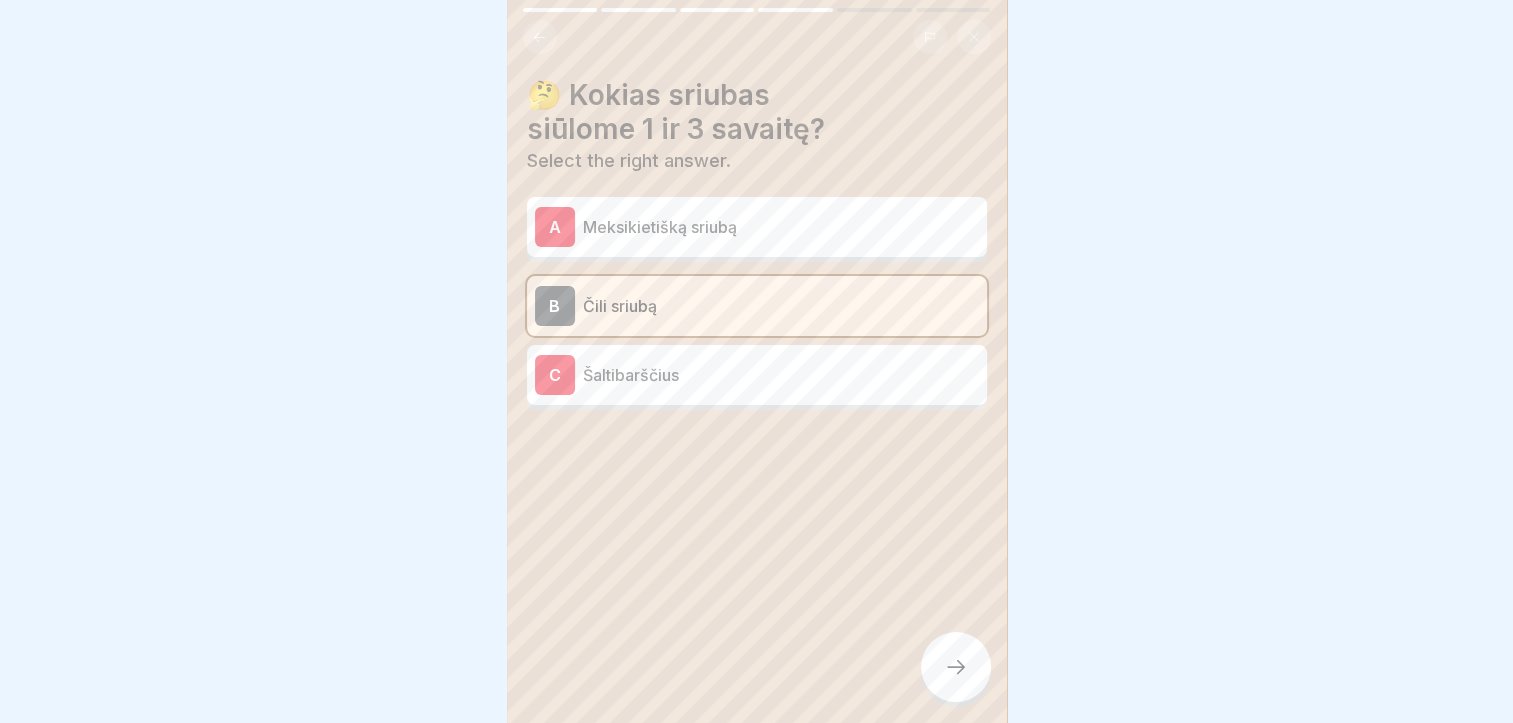 click 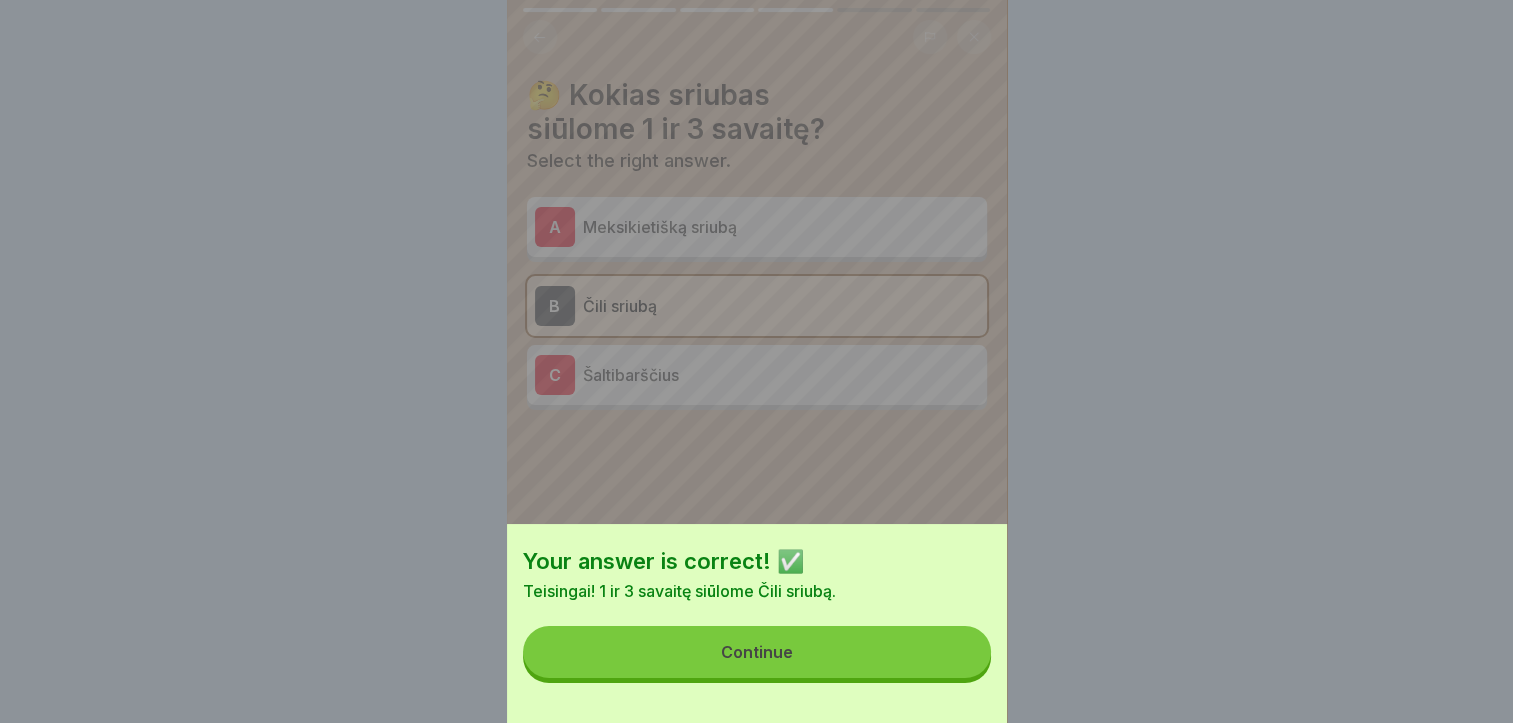 click on "Continue" at bounding box center (757, 652) 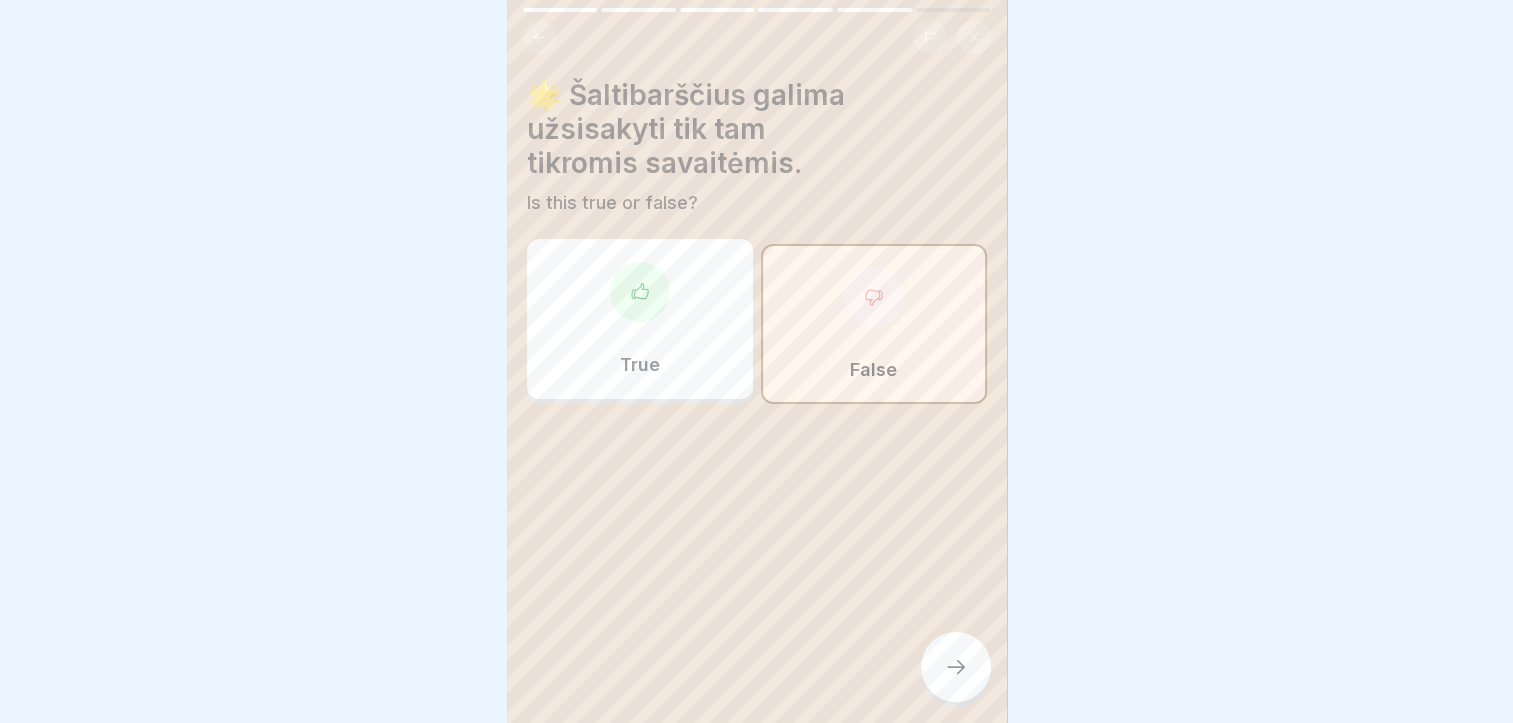 click at bounding box center (874, 297) 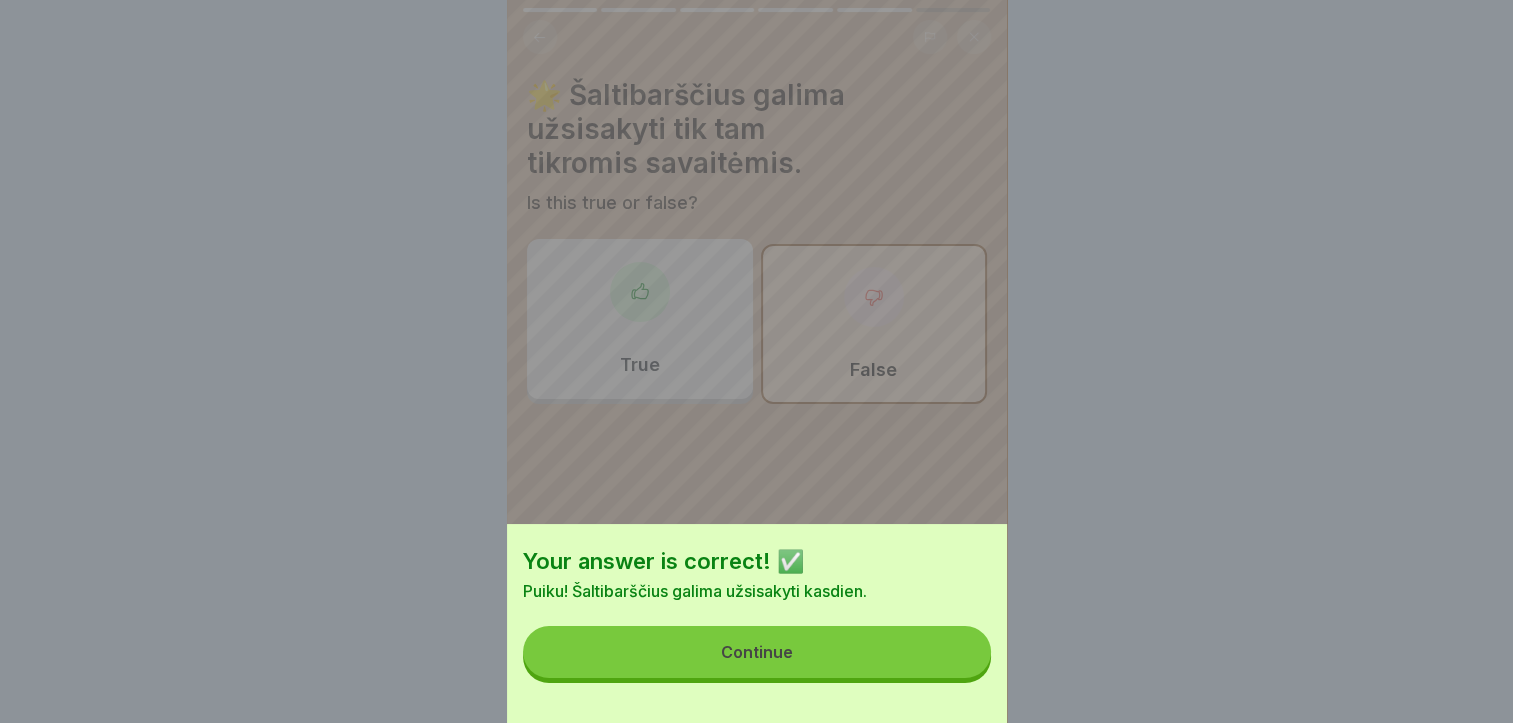 click on "Continue" at bounding box center (757, 652) 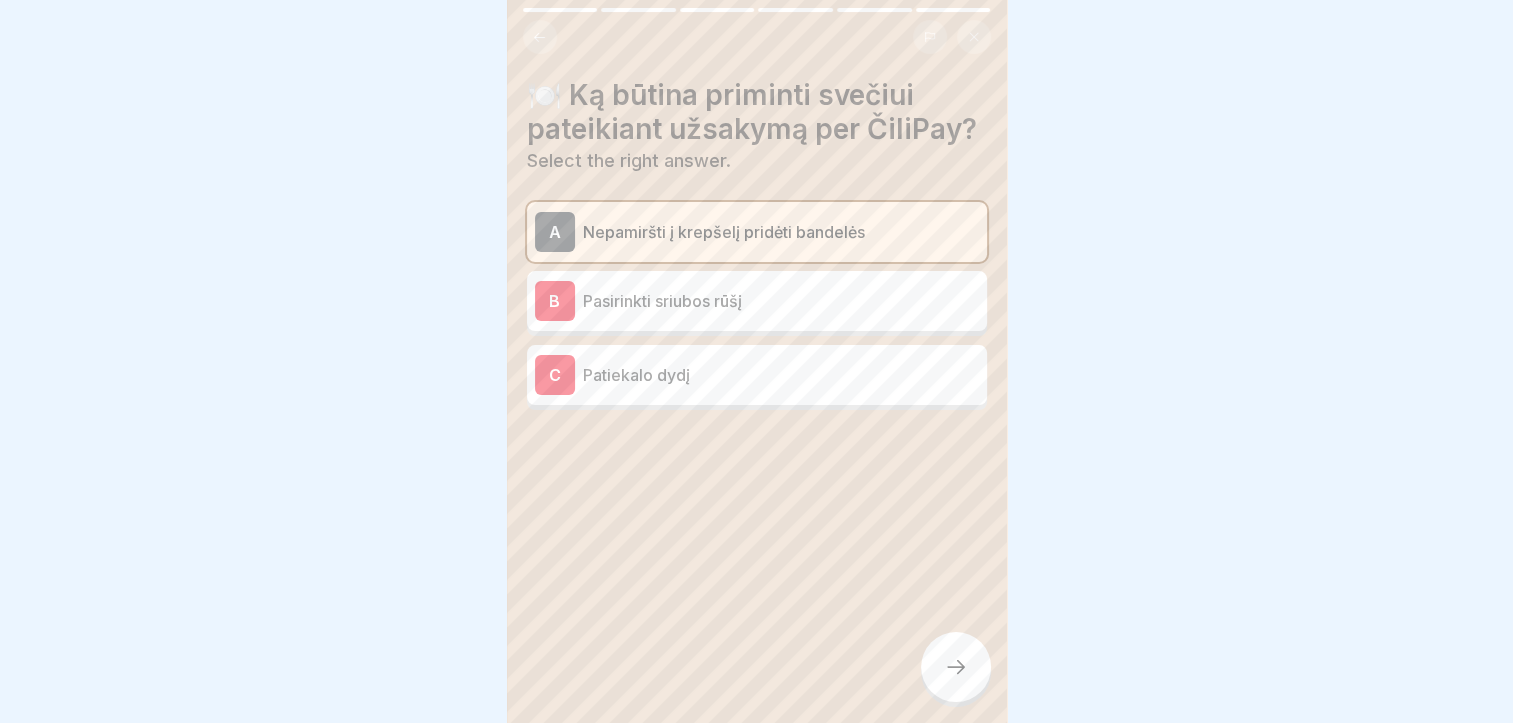 click 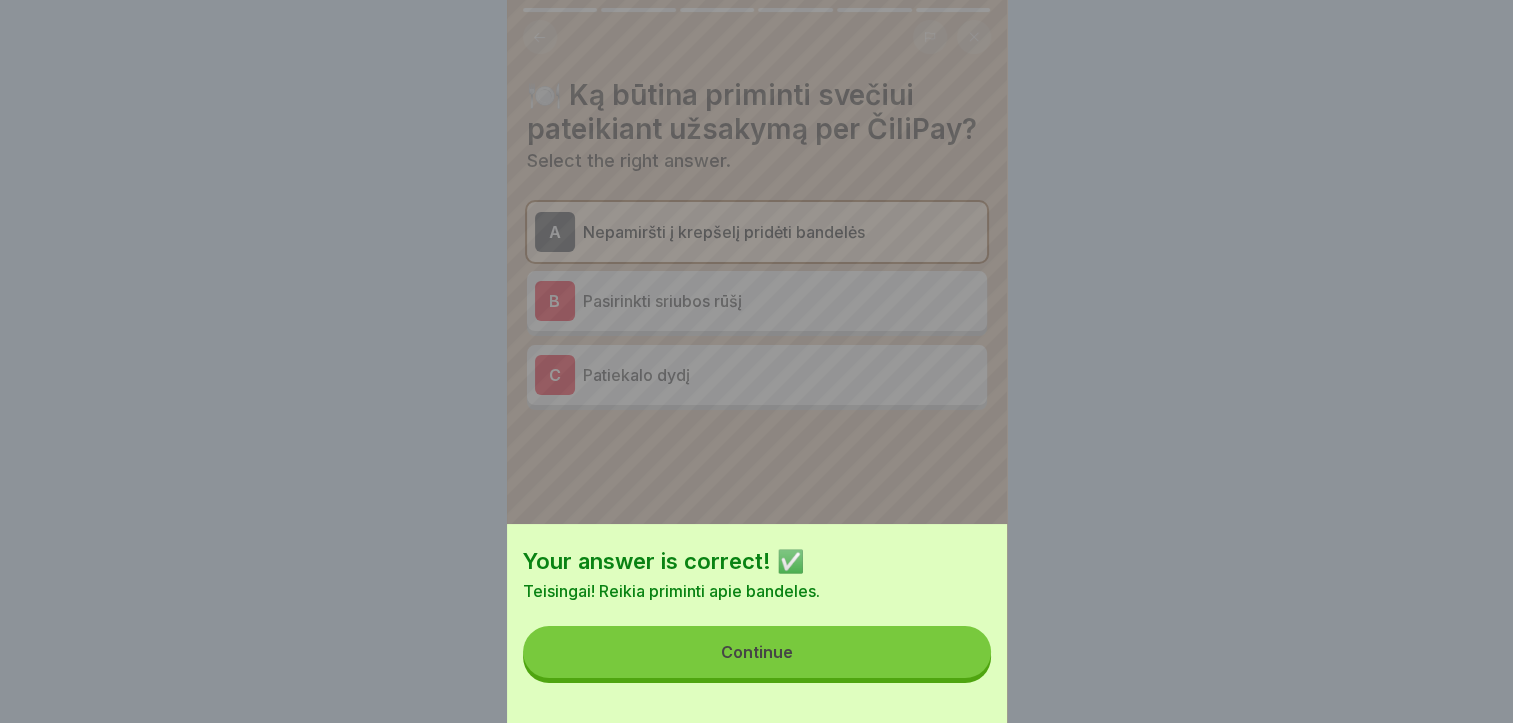 click on "Continue" at bounding box center (757, 652) 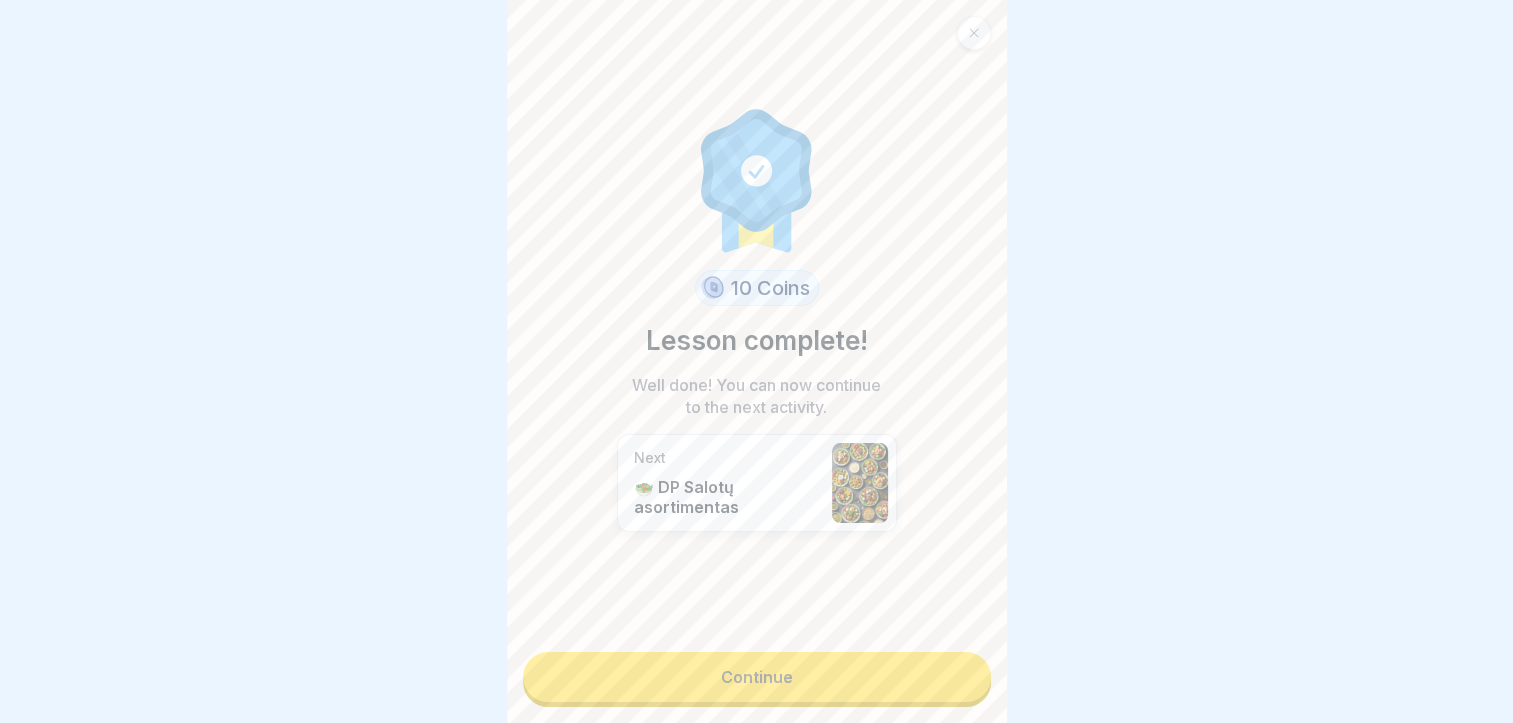 click on "Continue" at bounding box center [757, 677] 